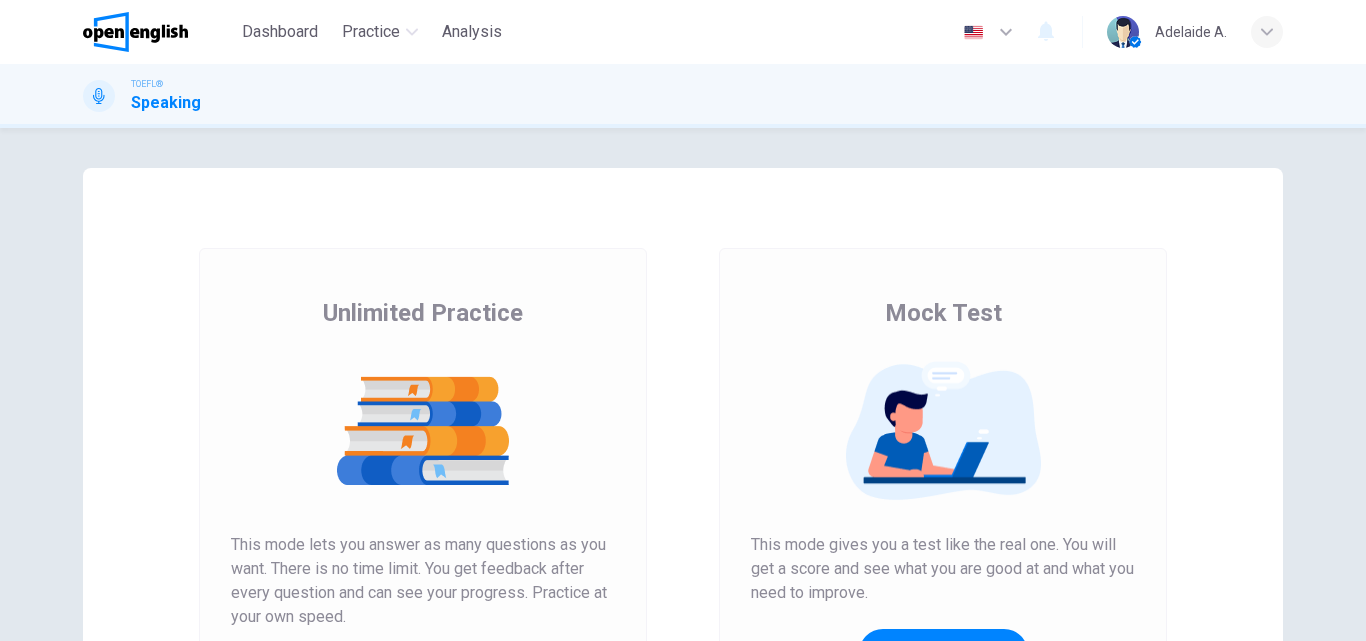 scroll, scrollTop: 0, scrollLeft: 0, axis: both 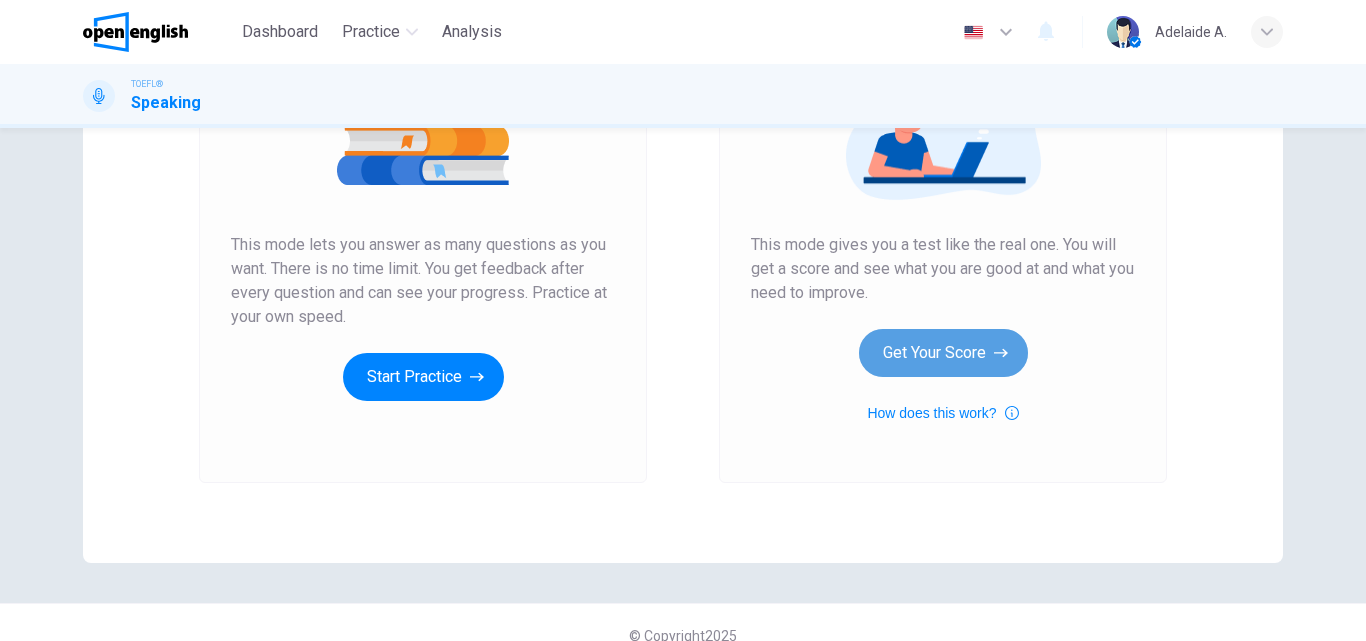 click on "Get Your Score" at bounding box center (943, 353) 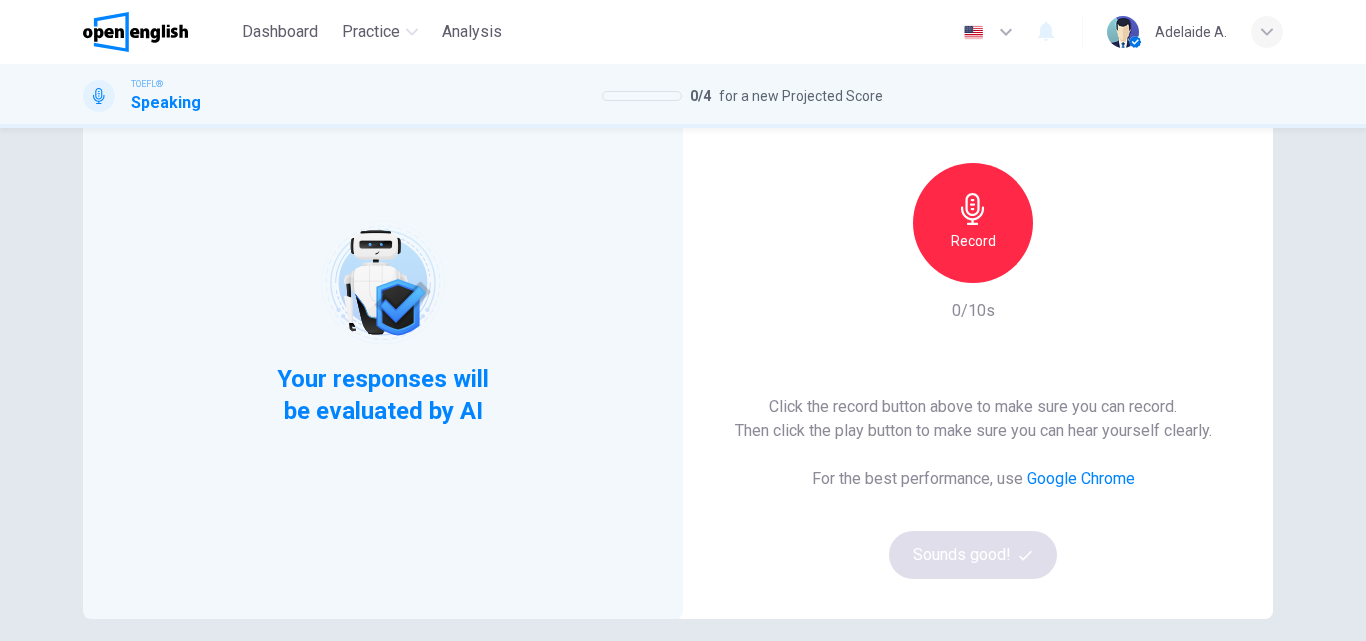 scroll, scrollTop: 100, scrollLeft: 0, axis: vertical 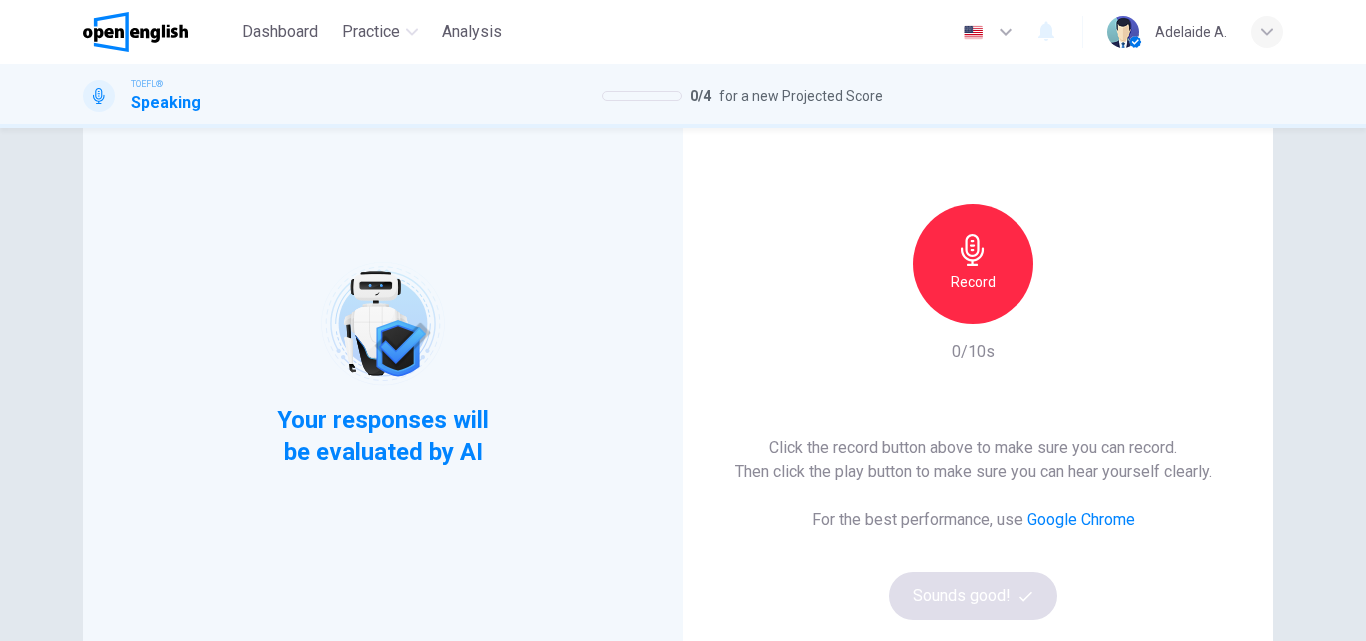 click on "Click the record button above to make sure you can record.     Then click the play button to make sure you can hear yourself clearly. For the best performance, use   Google Chrome Sounds good!" at bounding box center (973, 528) 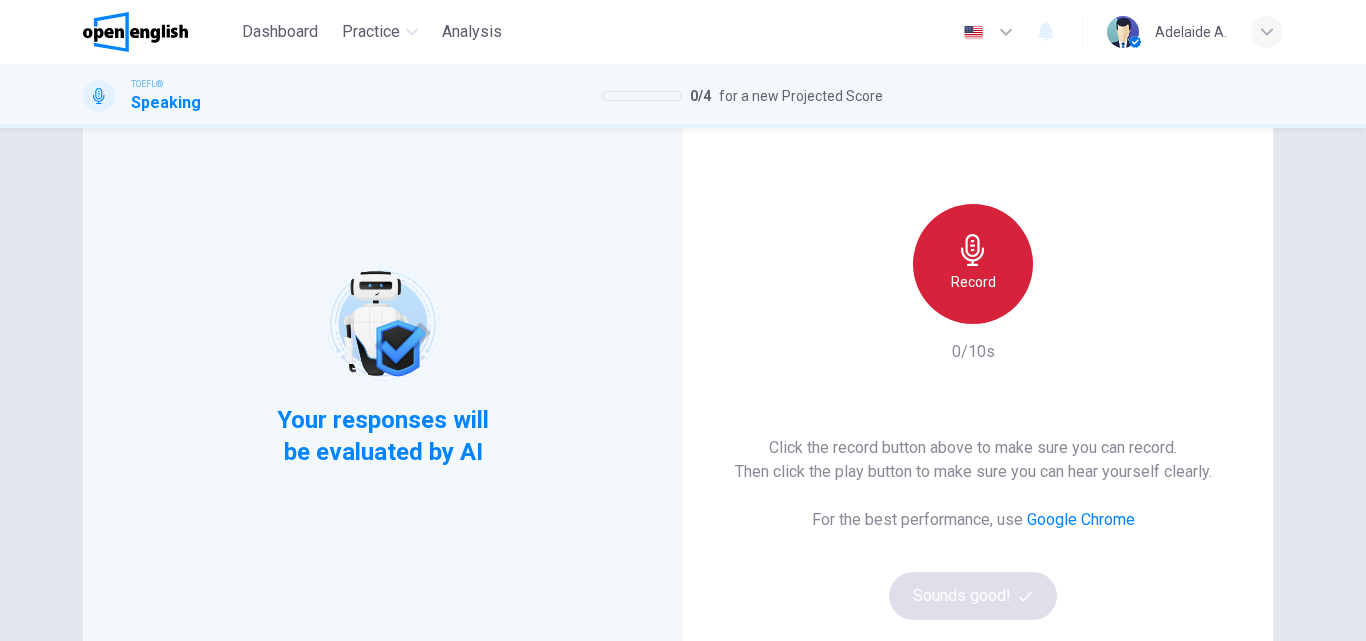 click 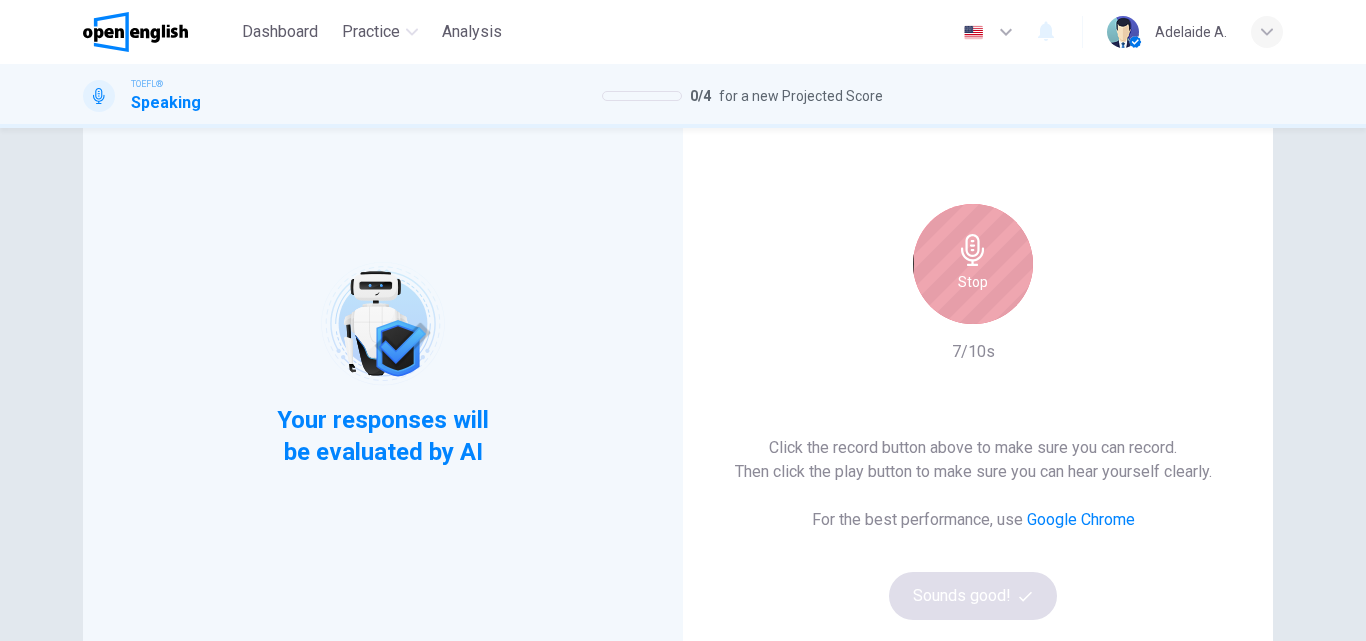 click on "Stop" at bounding box center (973, 264) 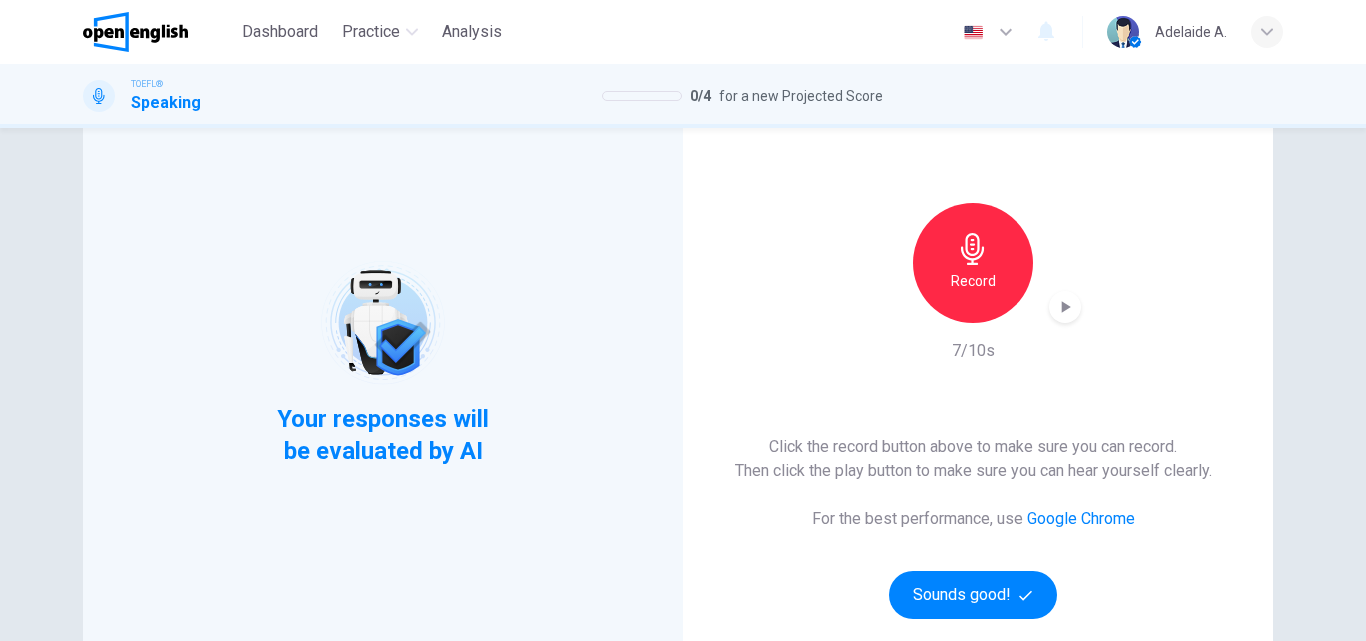 scroll, scrollTop: 100, scrollLeft: 0, axis: vertical 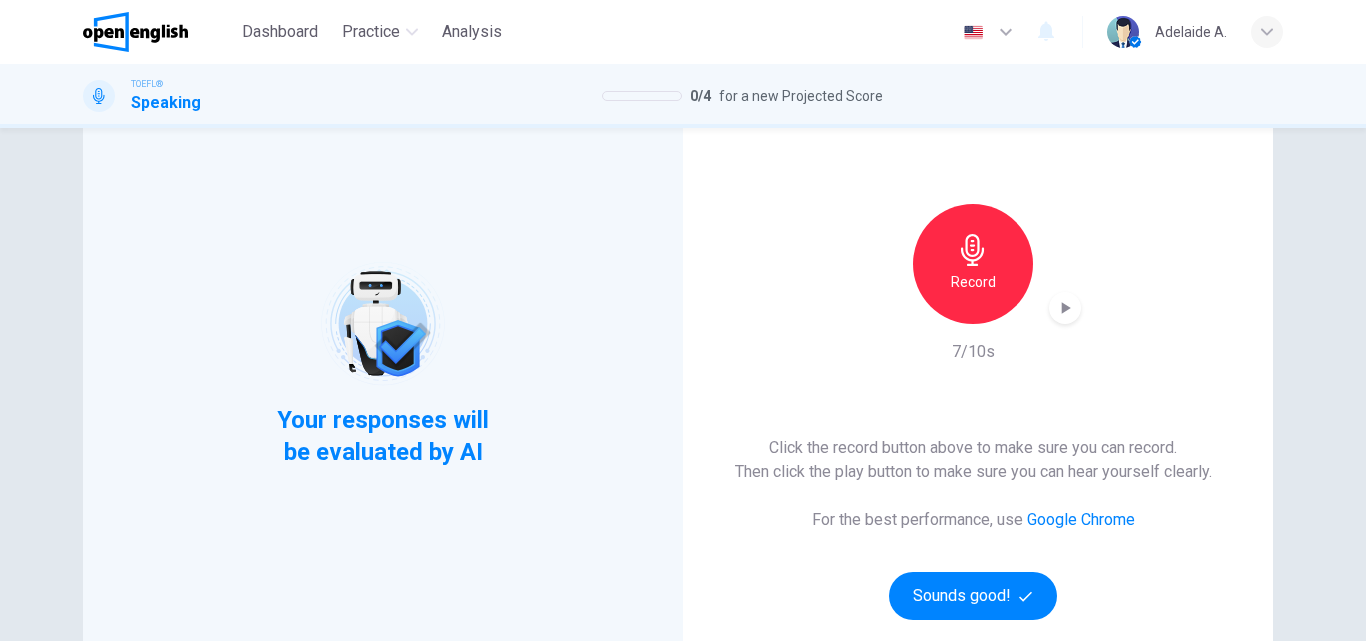 click 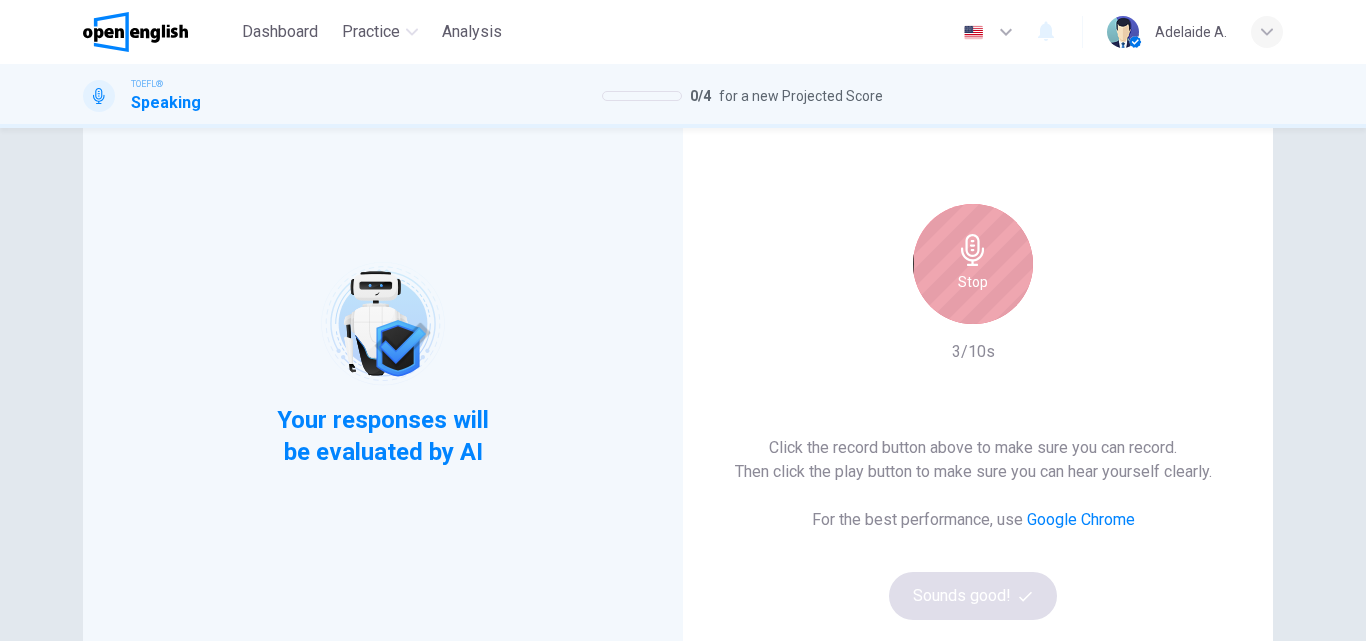 click on "Stop" at bounding box center (973, 282) 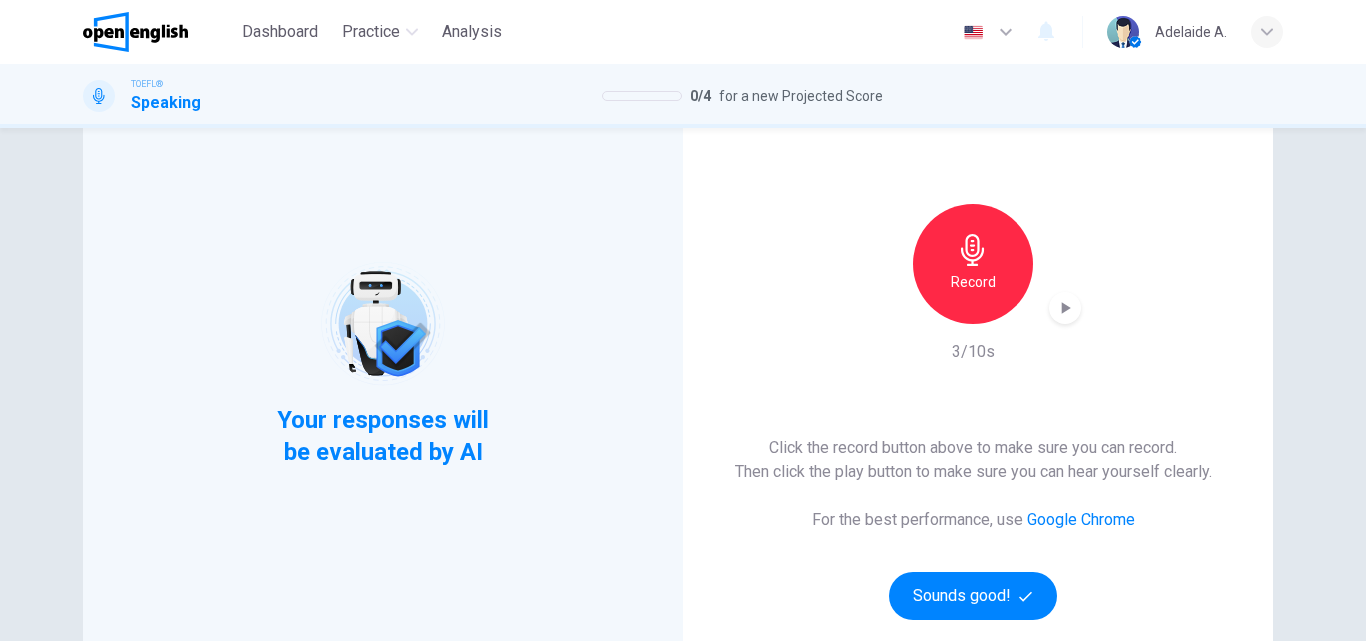 click on "Record" at bounding box center (973, 282) 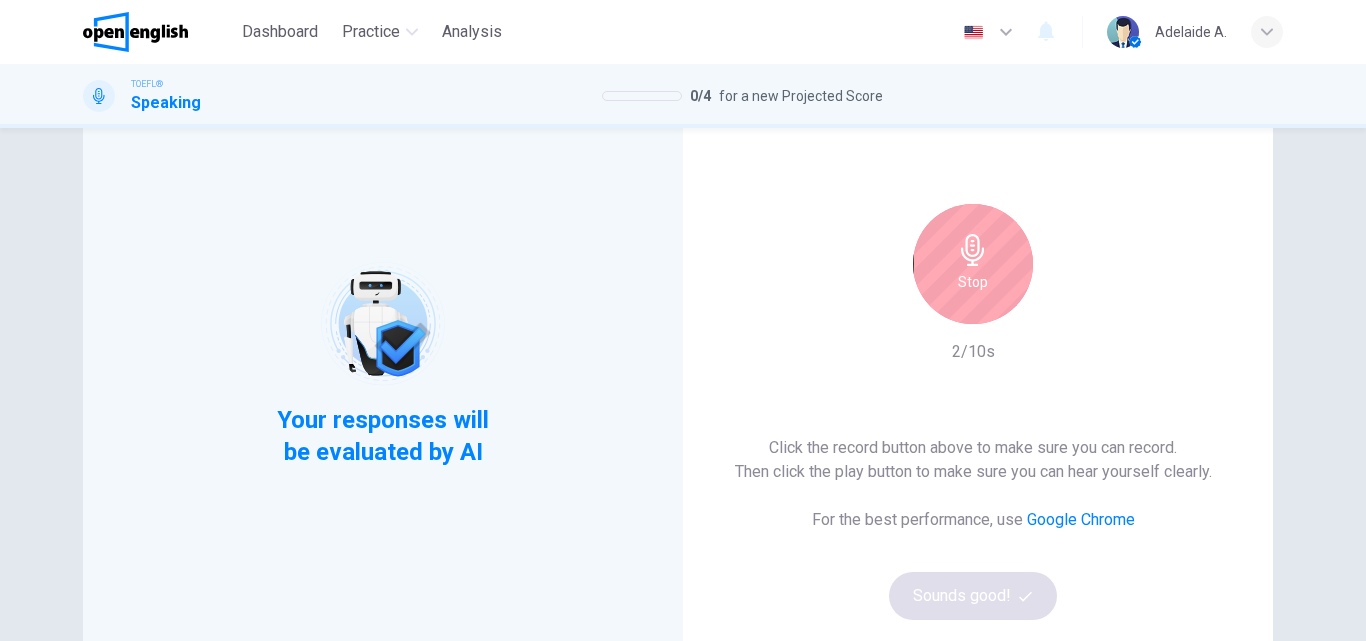 click on "Click the record button above to make sure you can record.     Then click the play button to make sure you can hear yourself clearly. For the best performance, use   Google Chrome Sounds good!" at bounding box center (973, 528) 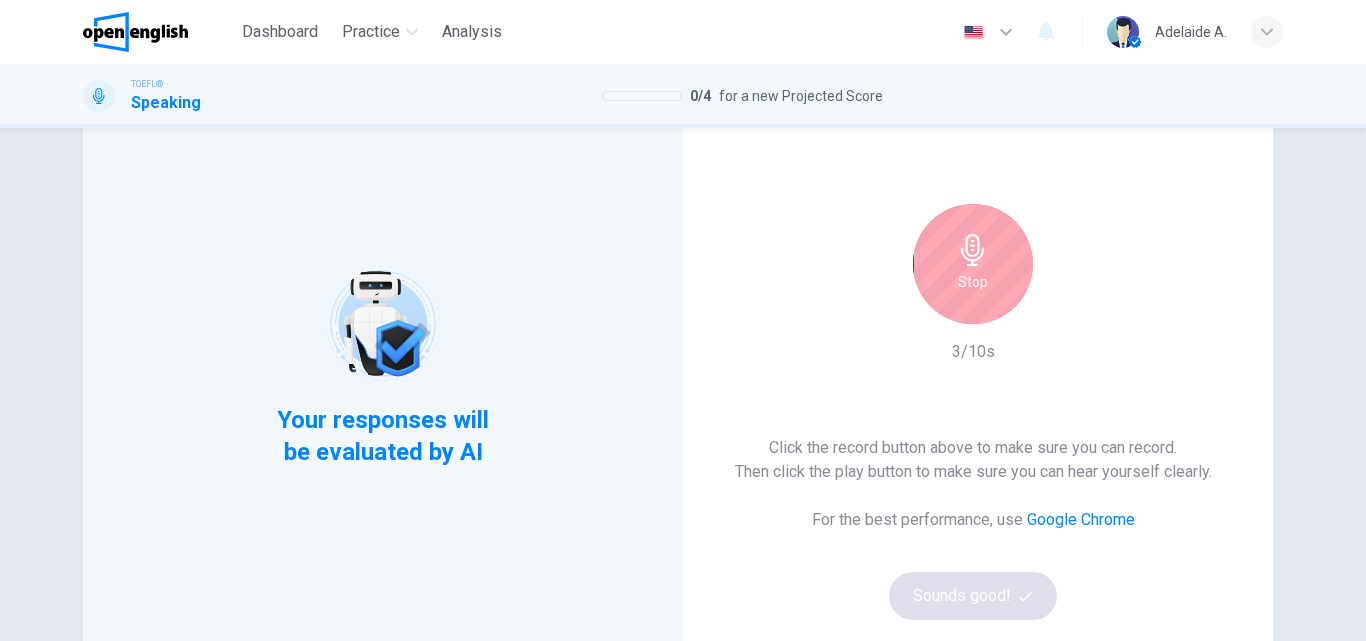 click on "Stop" at bounding box center [973, 264] 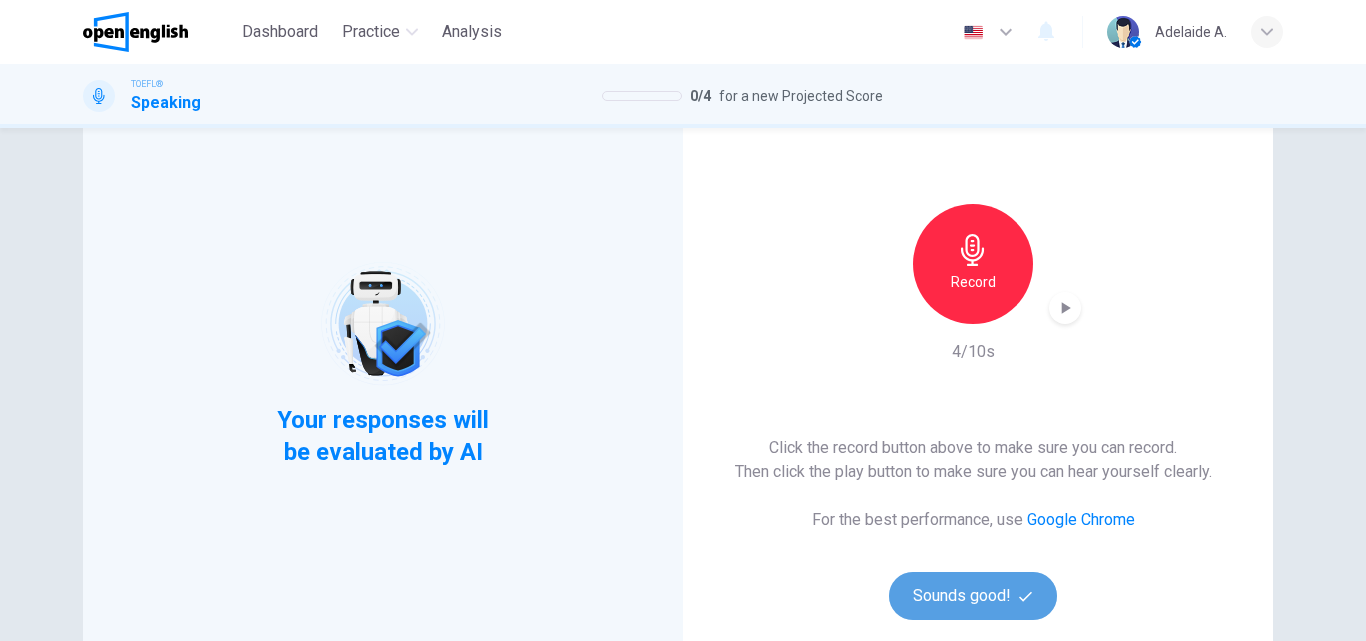 click on "Sounds good!" at bounding box center (973, 596) 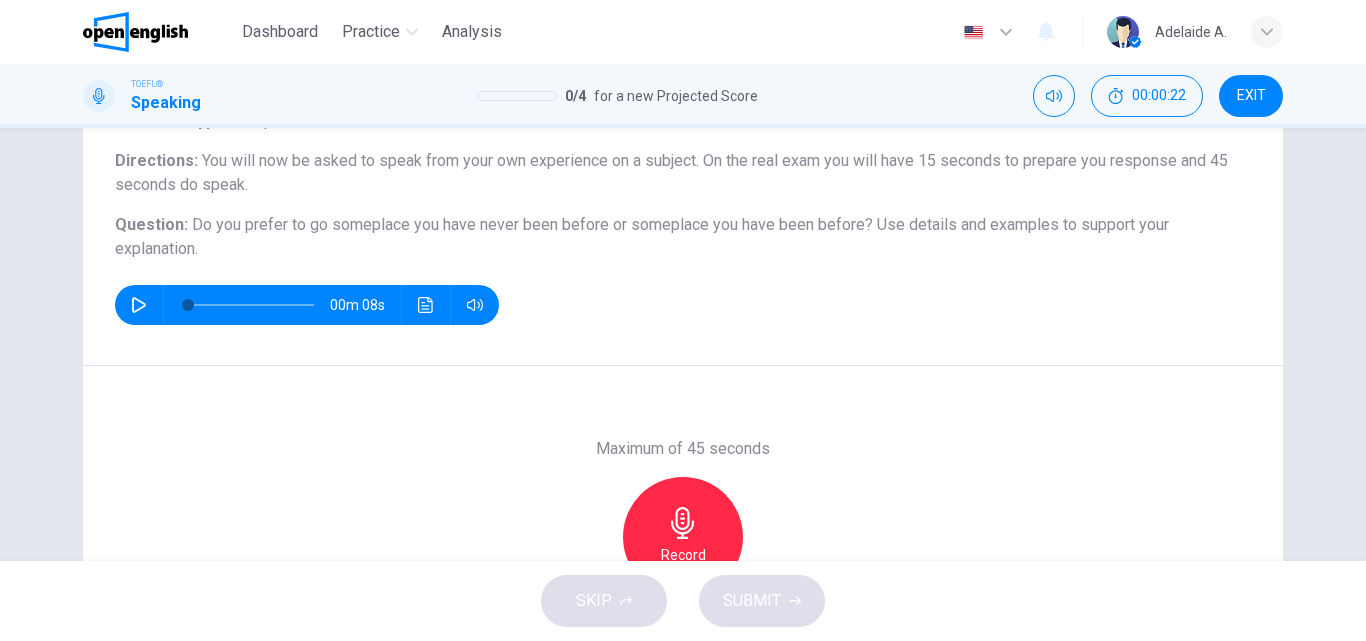scroll, scrollTop: 200, scrollLeft: 0, axis: vertical 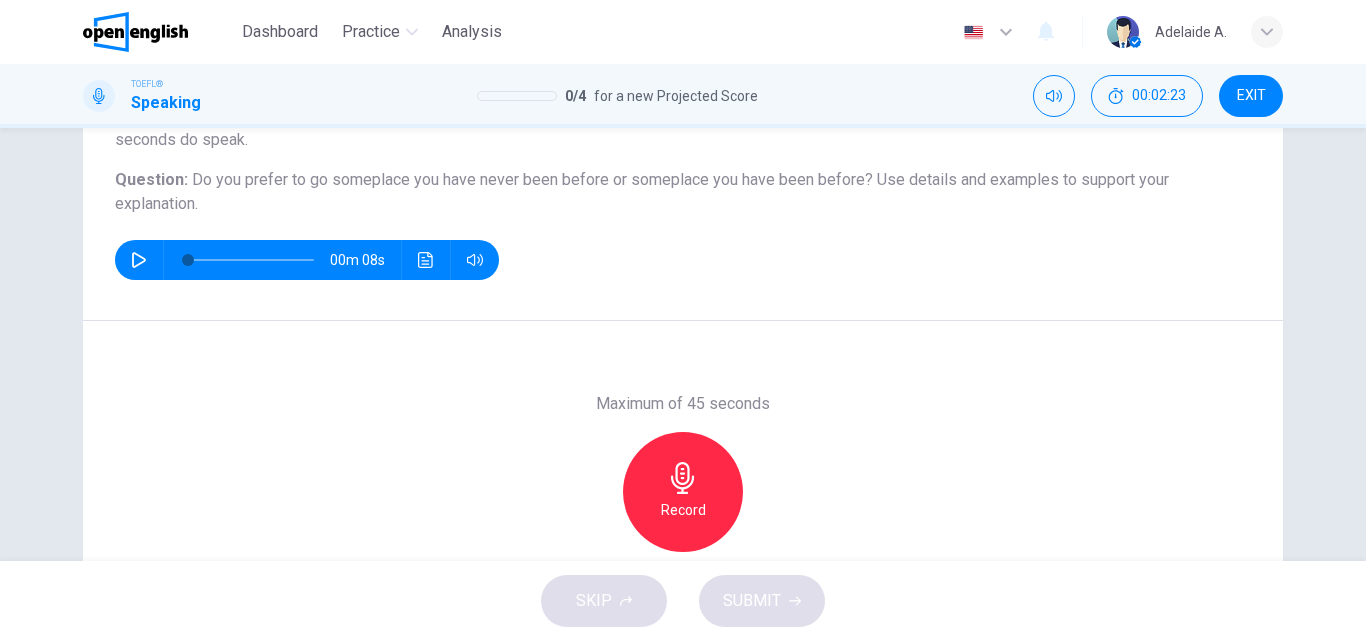 click at bounding box center (139, 260) 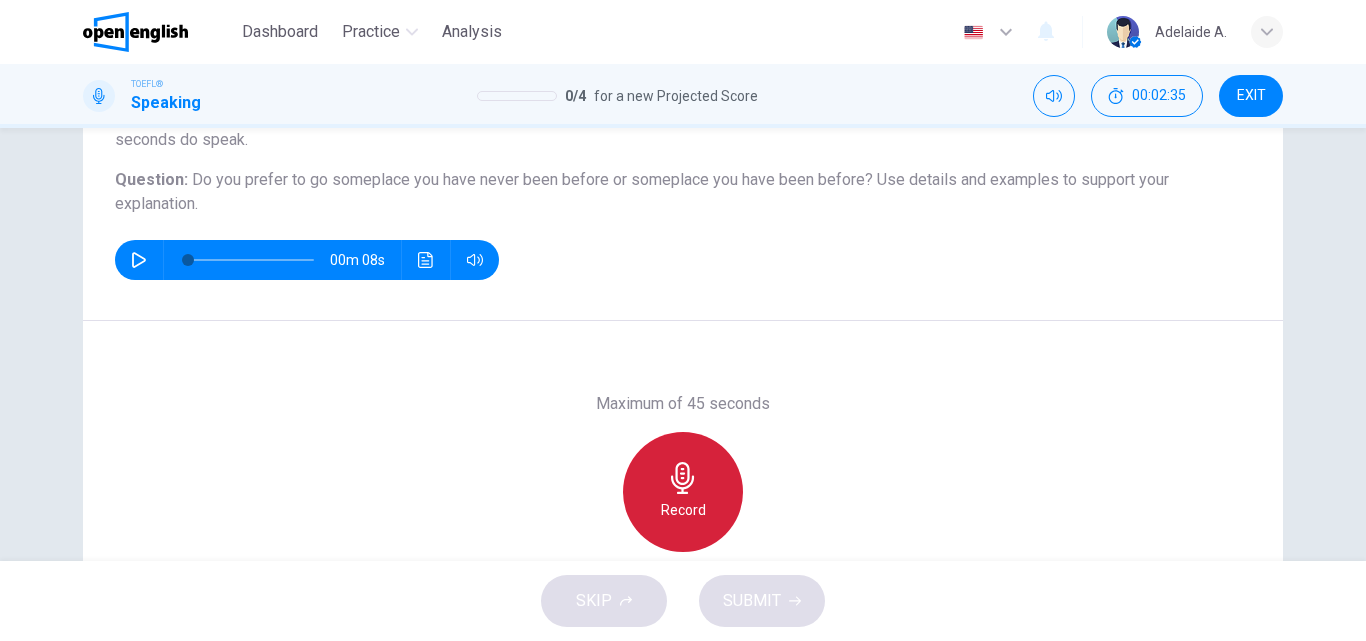 click 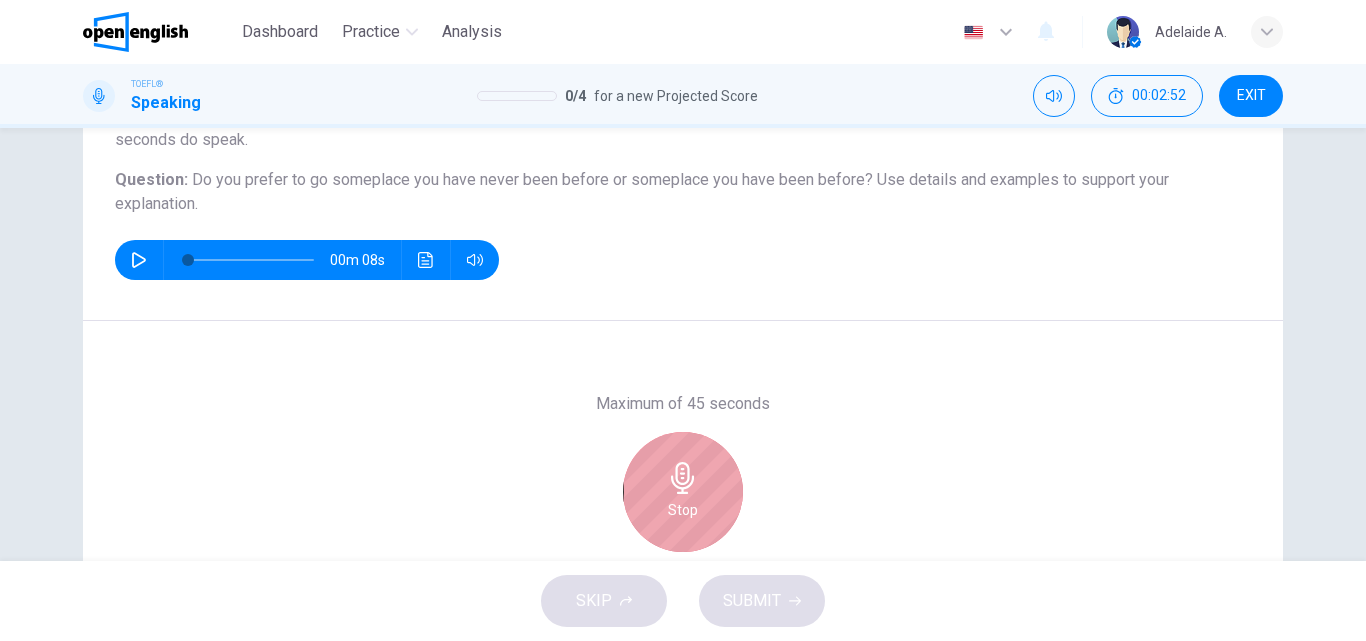 click 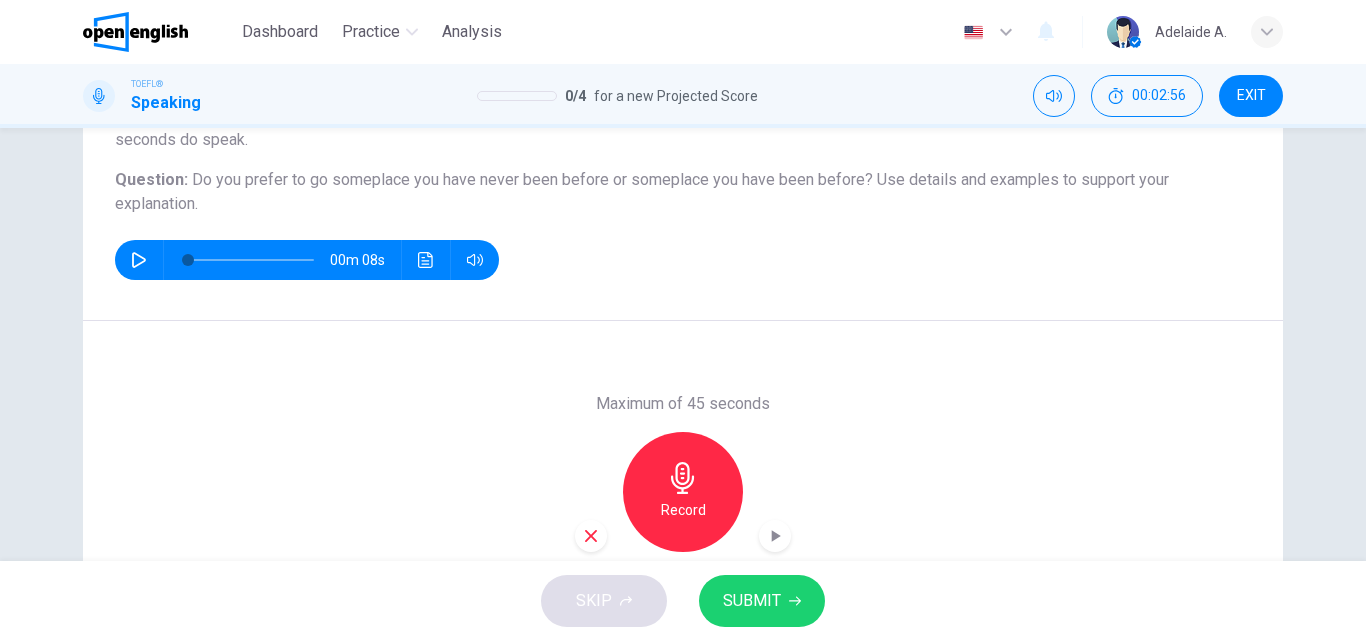 click on "SUBMIT" at bounding box center [752, 601] 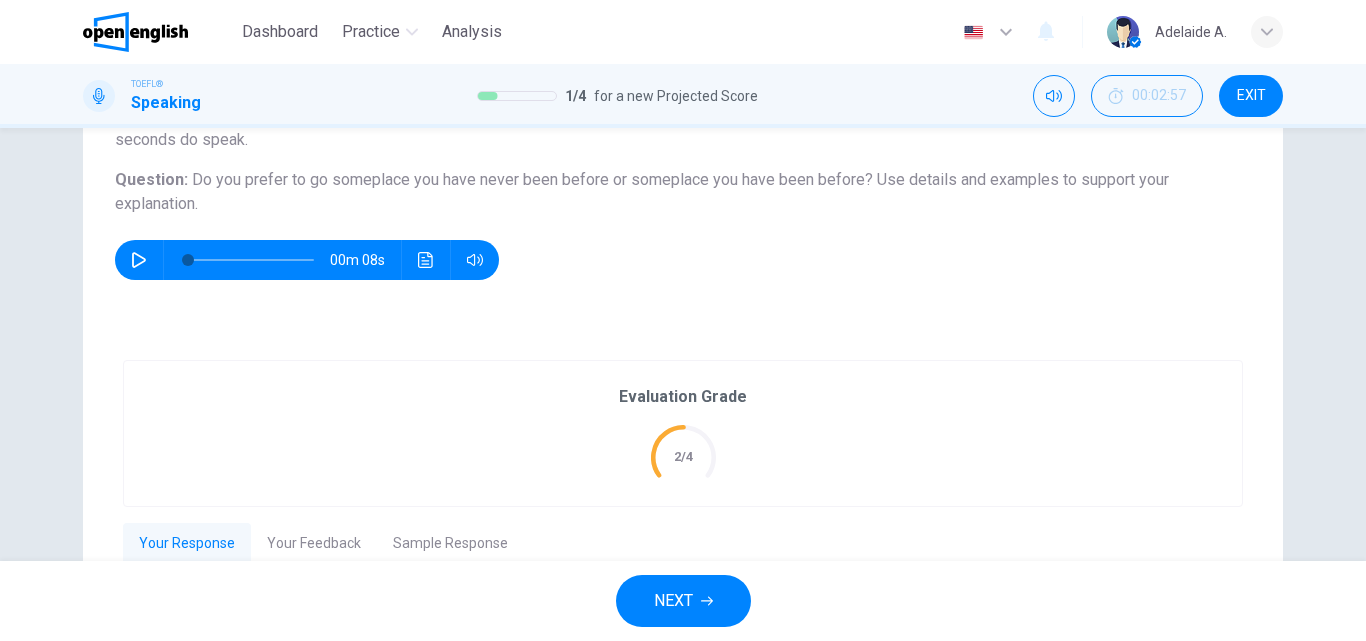 scroll, scrollTop: 300, scrollLeft: 0, axis: vertical 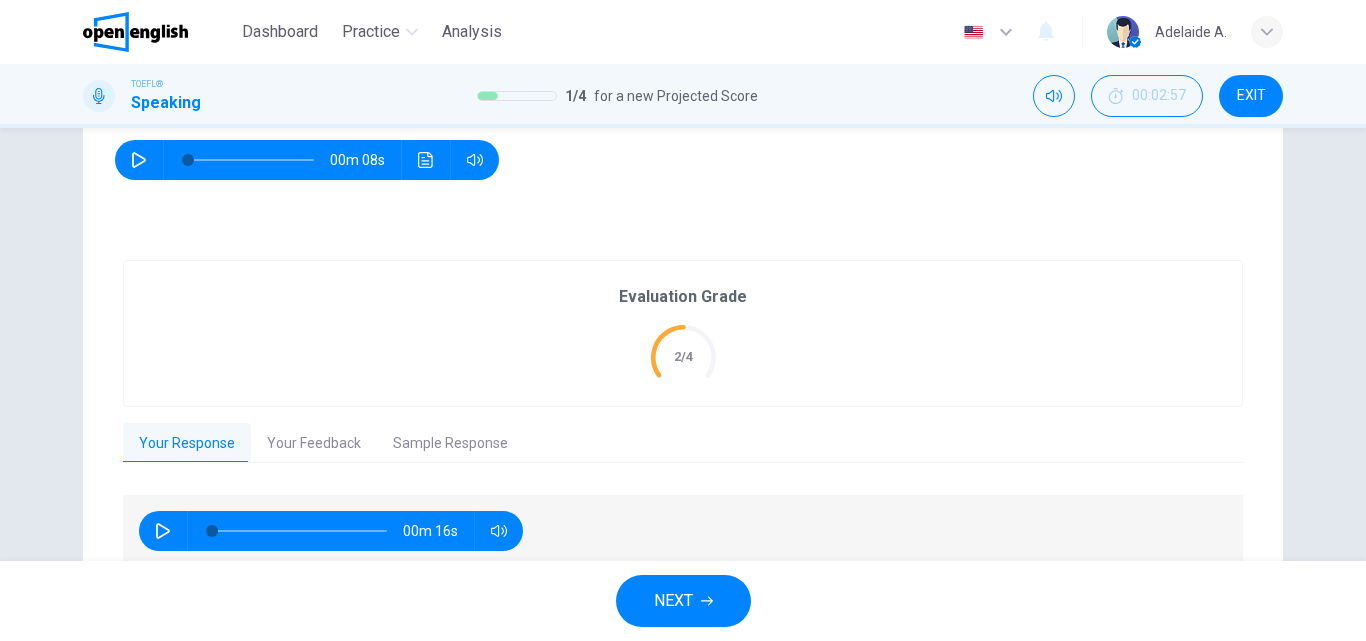 click 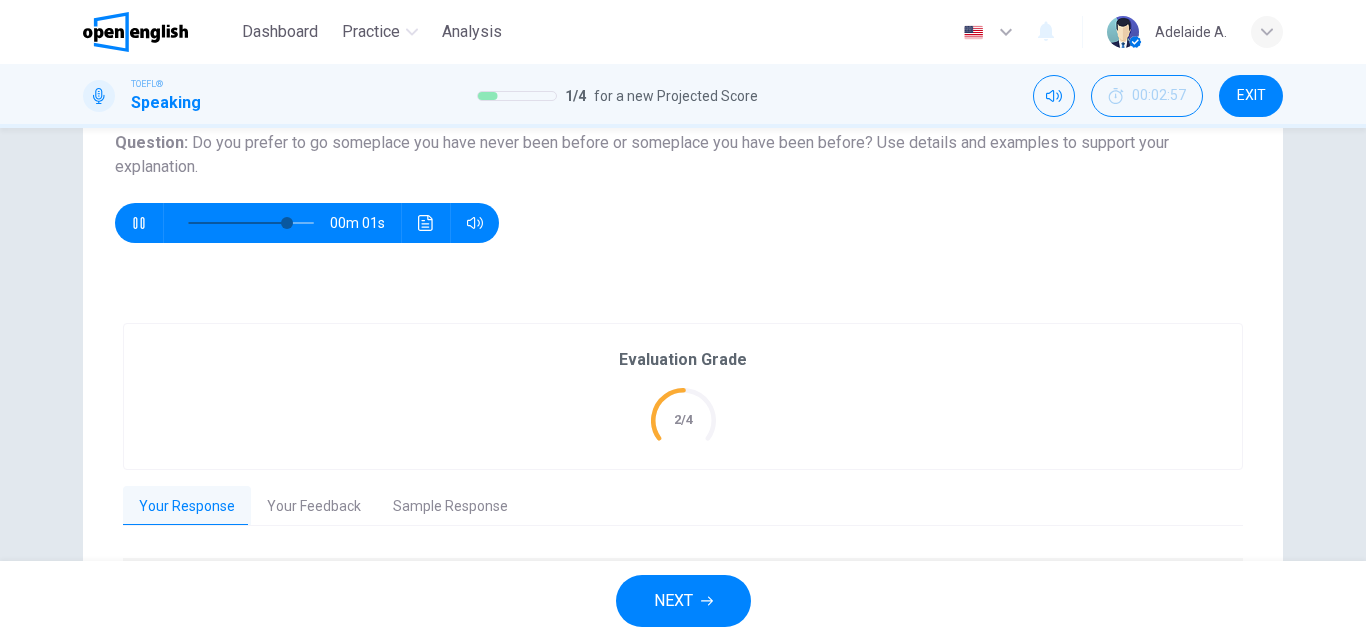 scroll, scrollTop: 300, scrollLeft: 0, axis: vertical 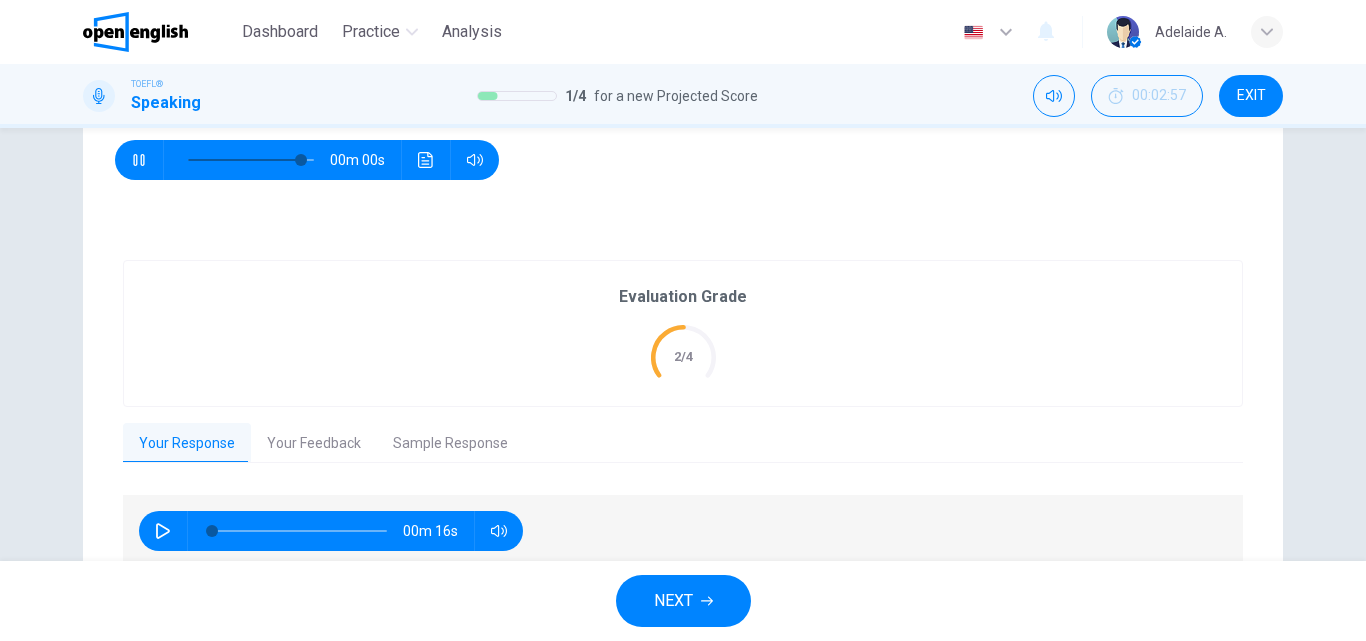 type on "*" 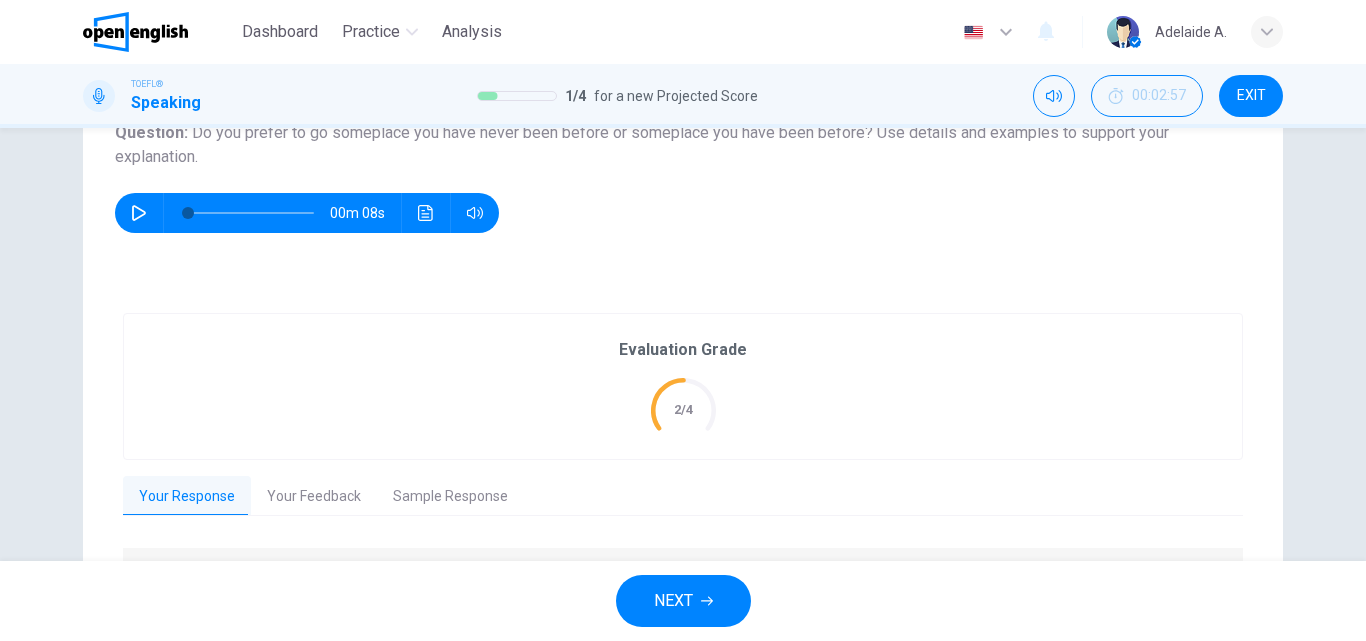 scroll, scrollTop: 289, scrollLeft: 0, axis: vertical 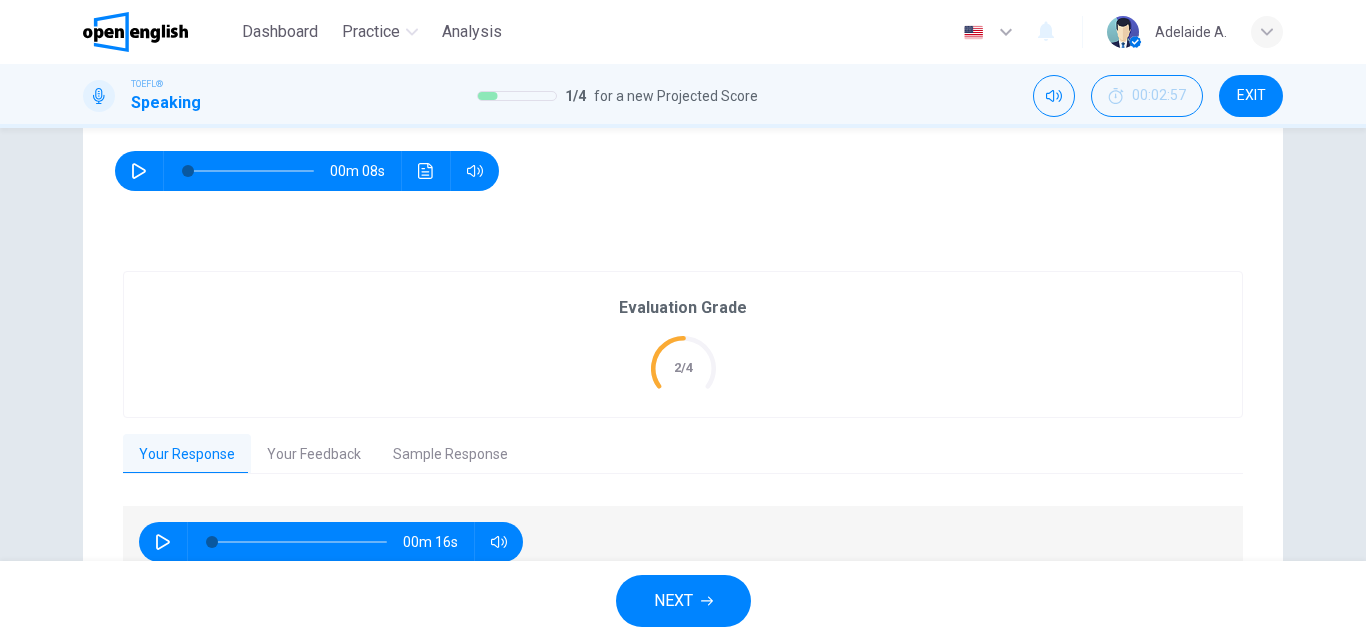 click 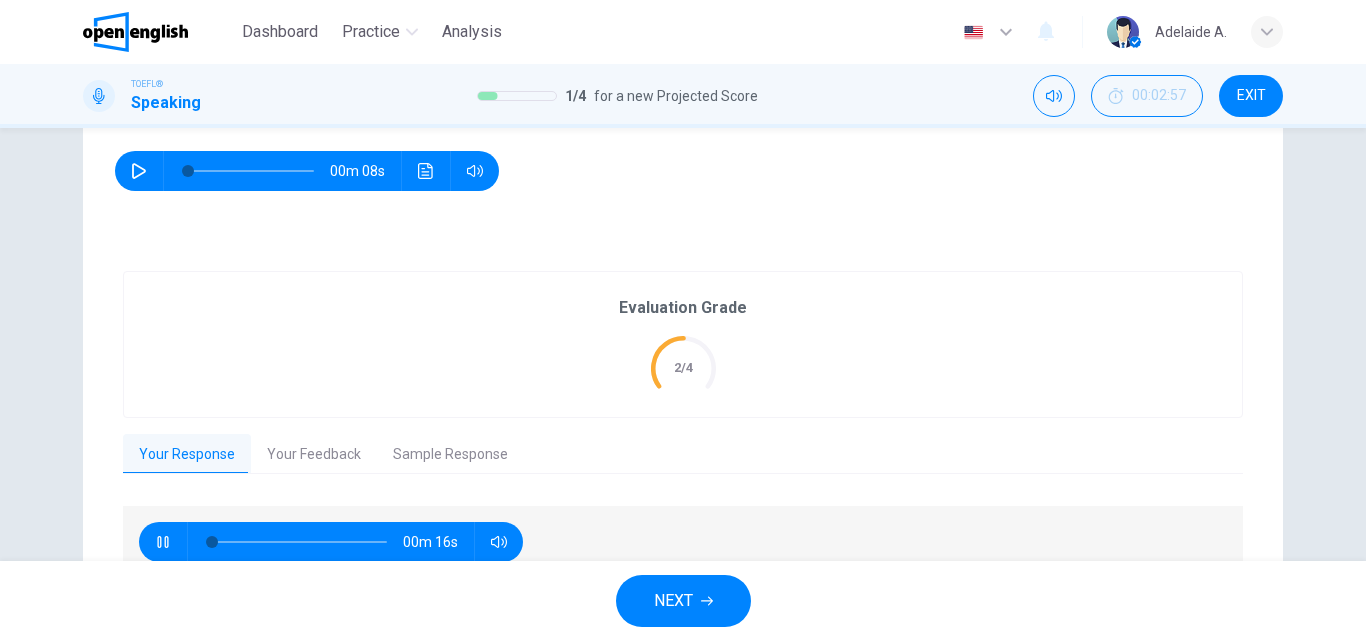 scroll, scrollTop: 389, scrollLeft: 0, axis: vertical 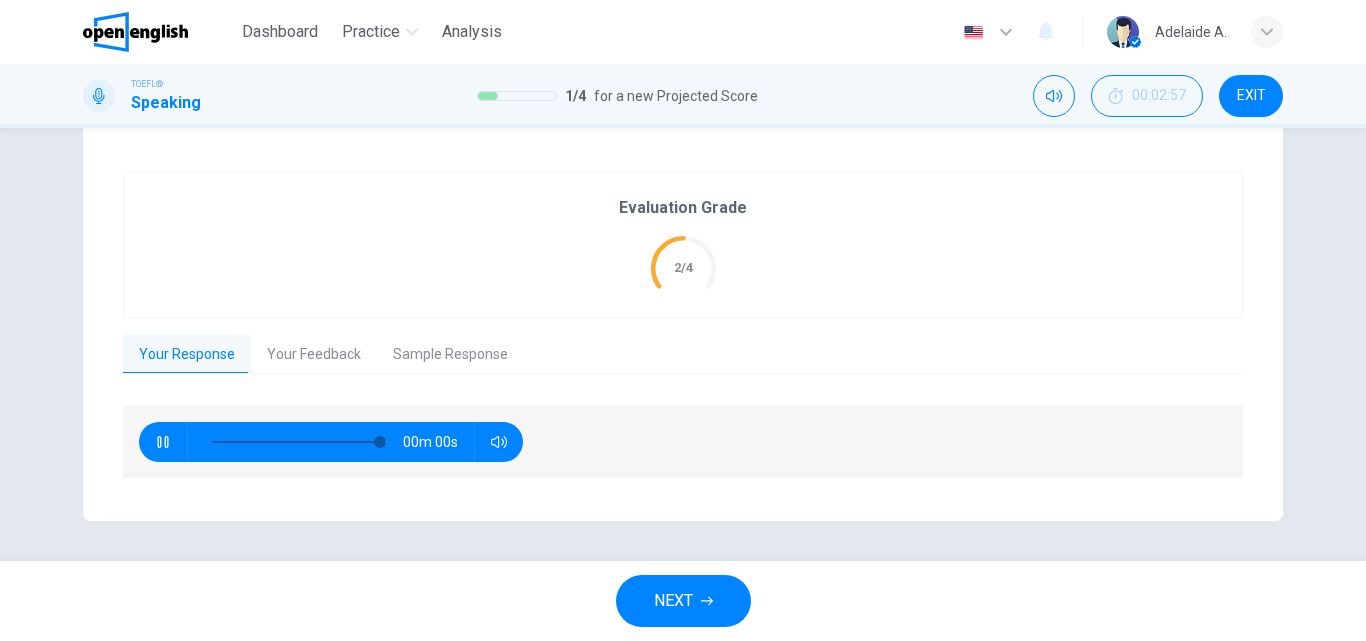 type on "*" 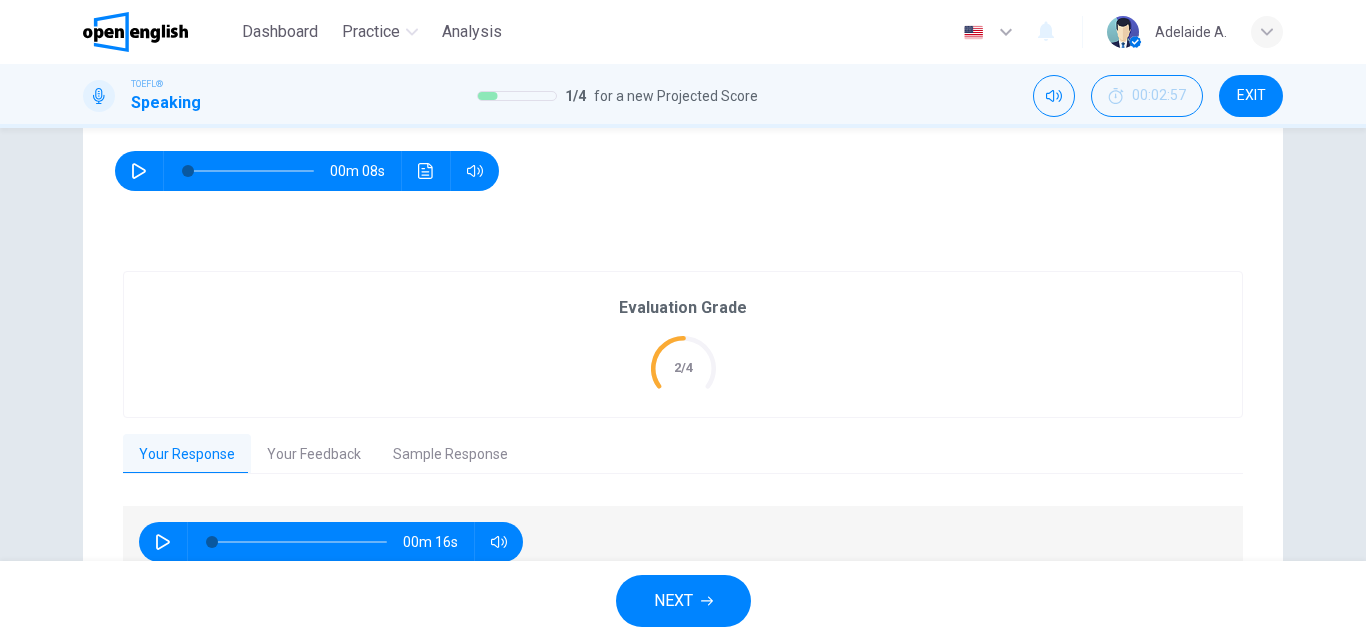 scroll, scrollTop: 389, scrollLeft: 0, axis: vertical 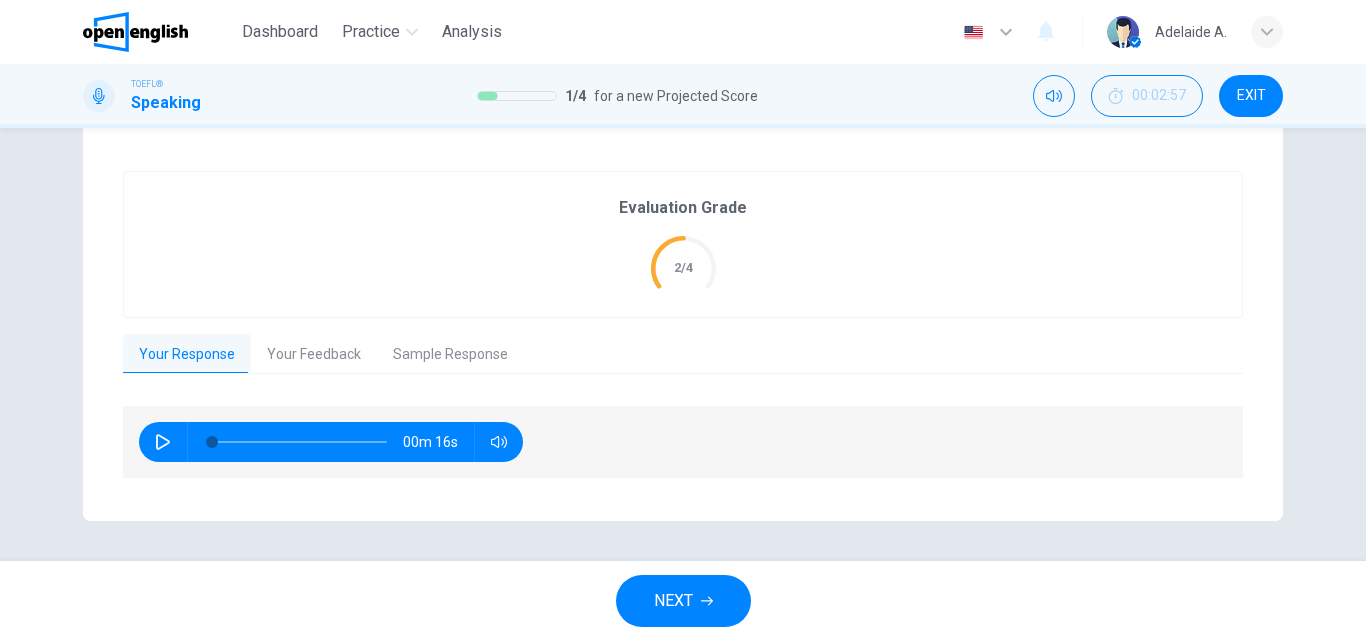 click on "NEXT" at bounding box center [673, 601] 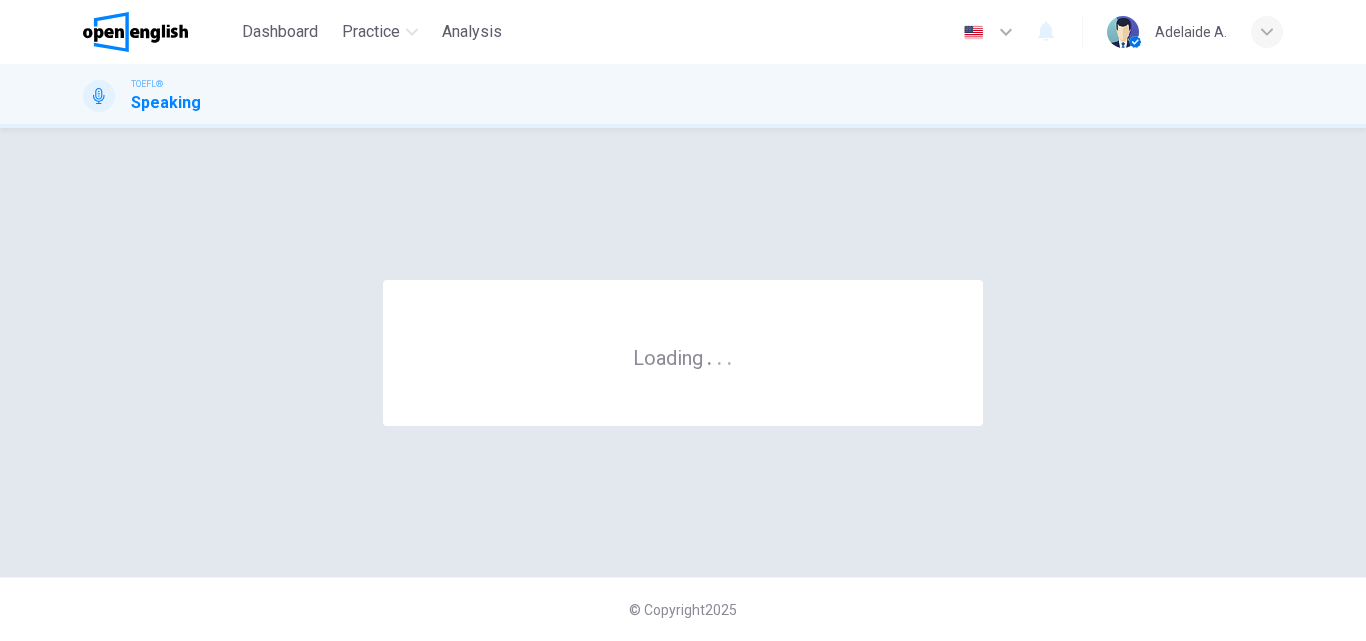 scroll, scrollTop: 0, scrollLeft: 0, axis: both 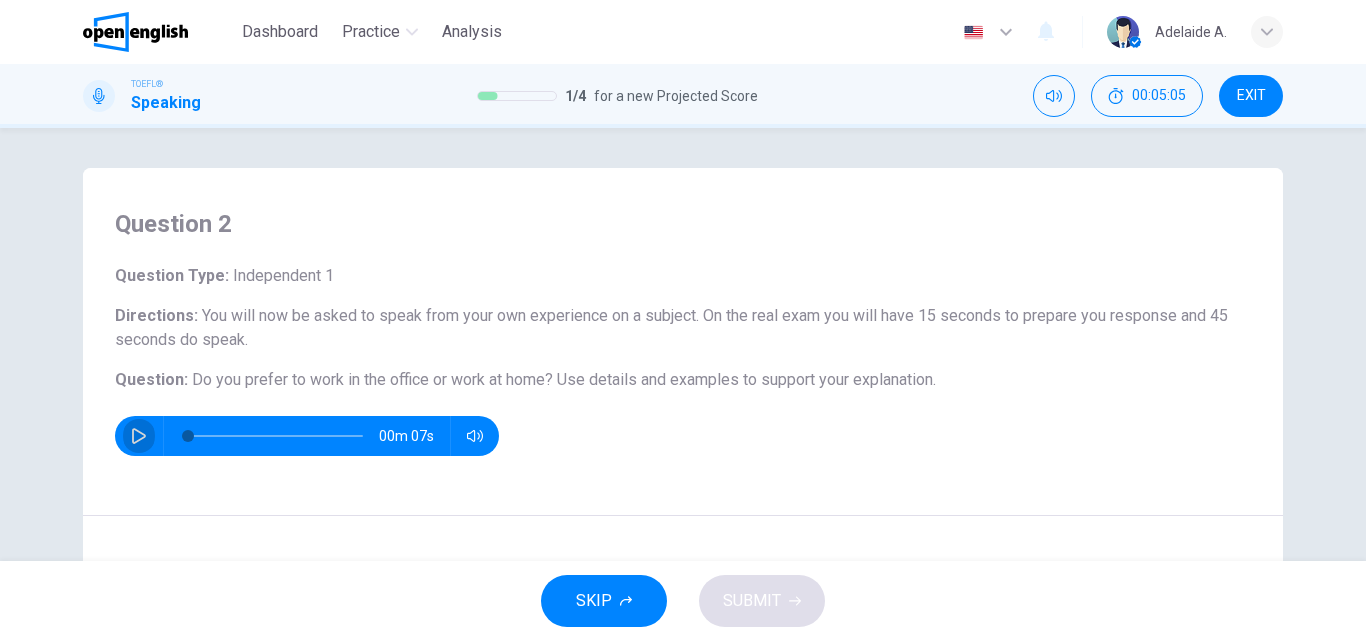 click 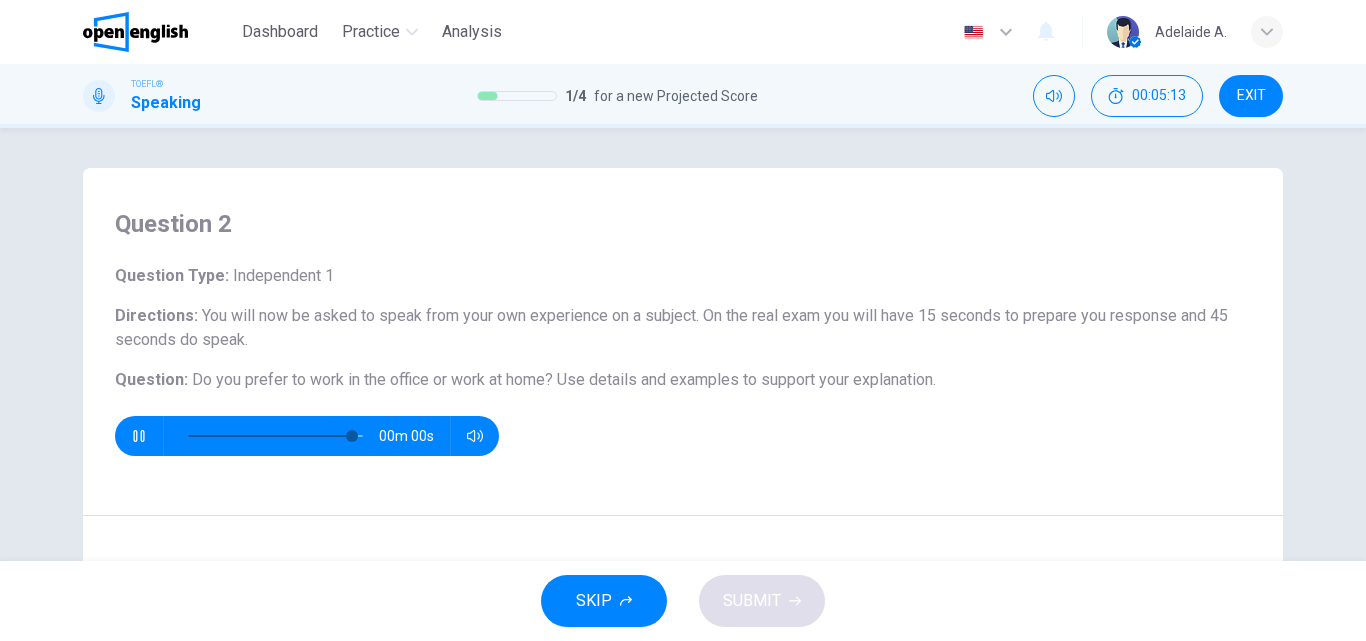 type on "*" 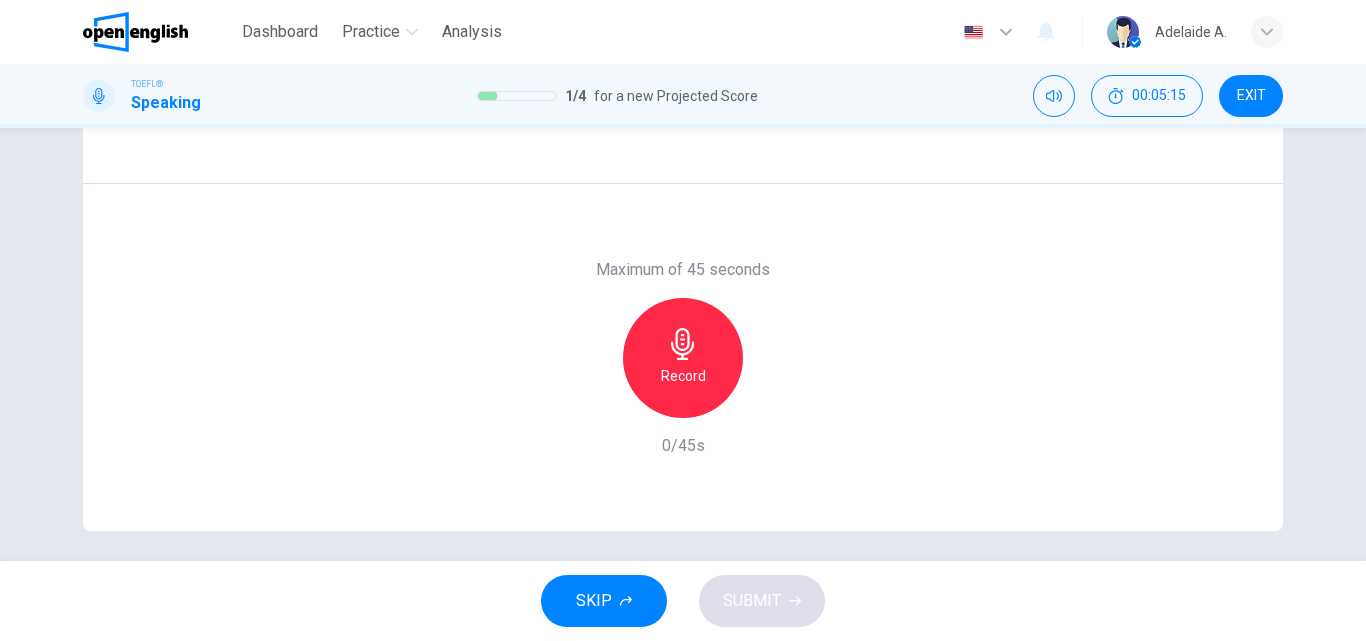 scroll, scrollTop: 342, scrollLeft: 0, axis: vertical 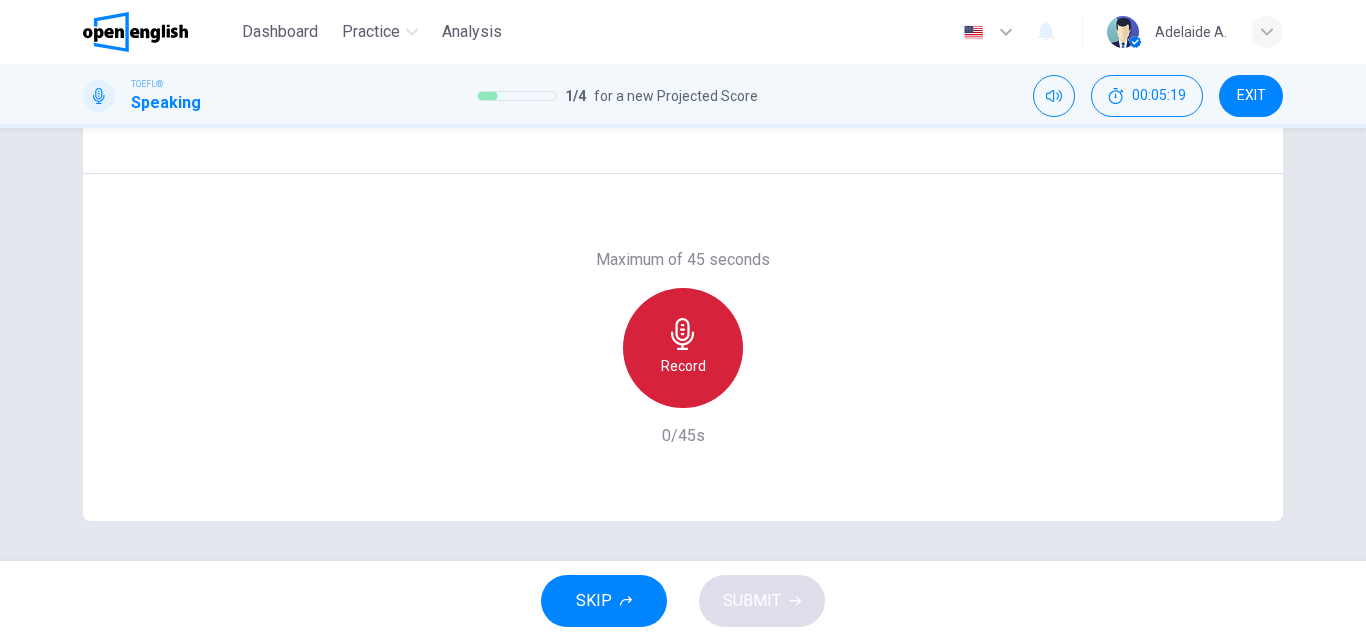 click on "Record" at bounding box center [683, 348] 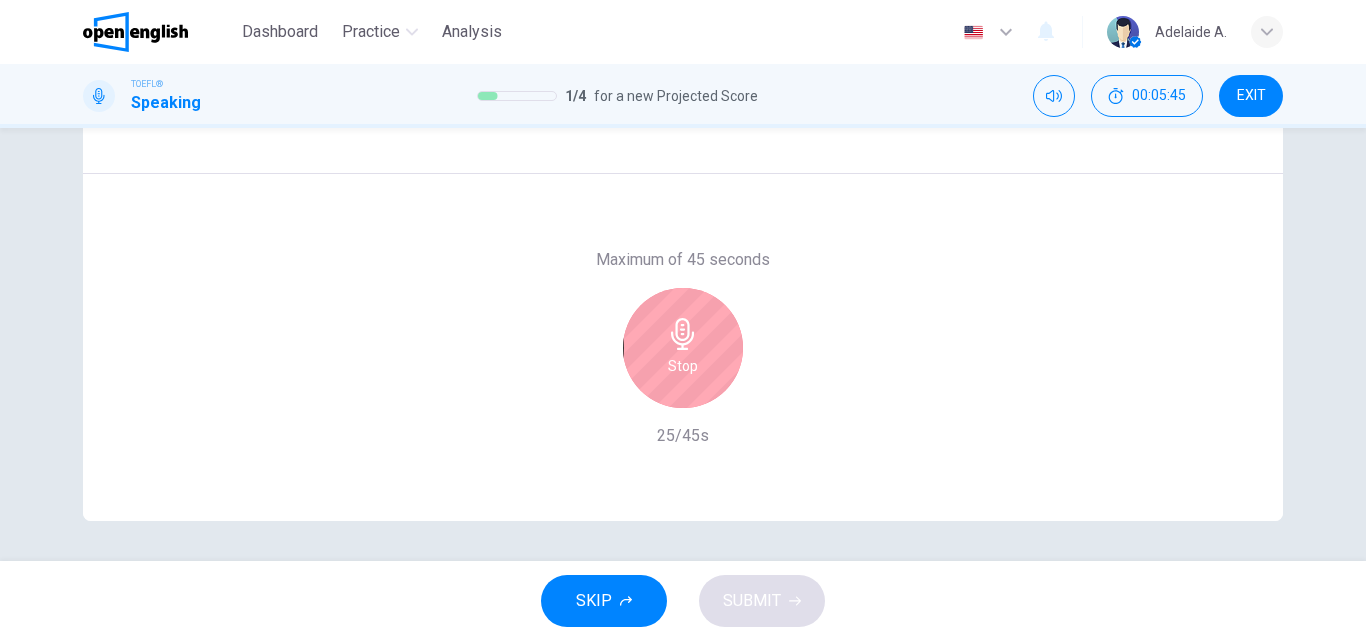click on "Stop" at bounding box center [683, 366] 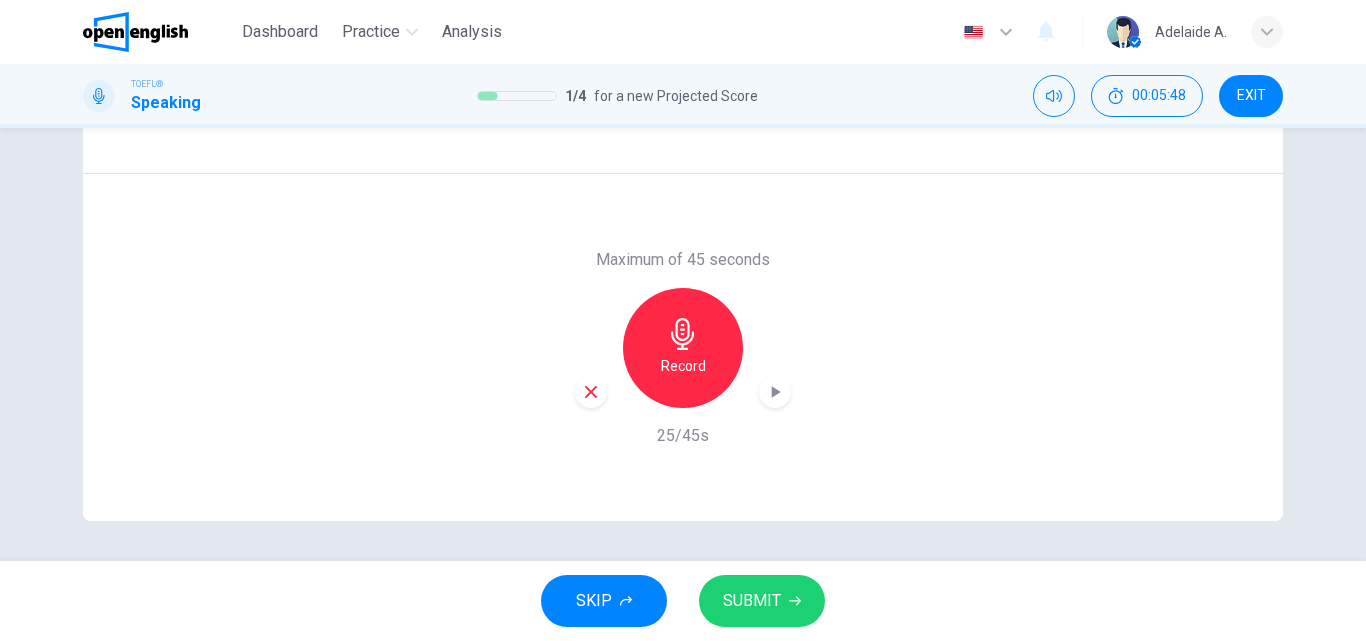 click 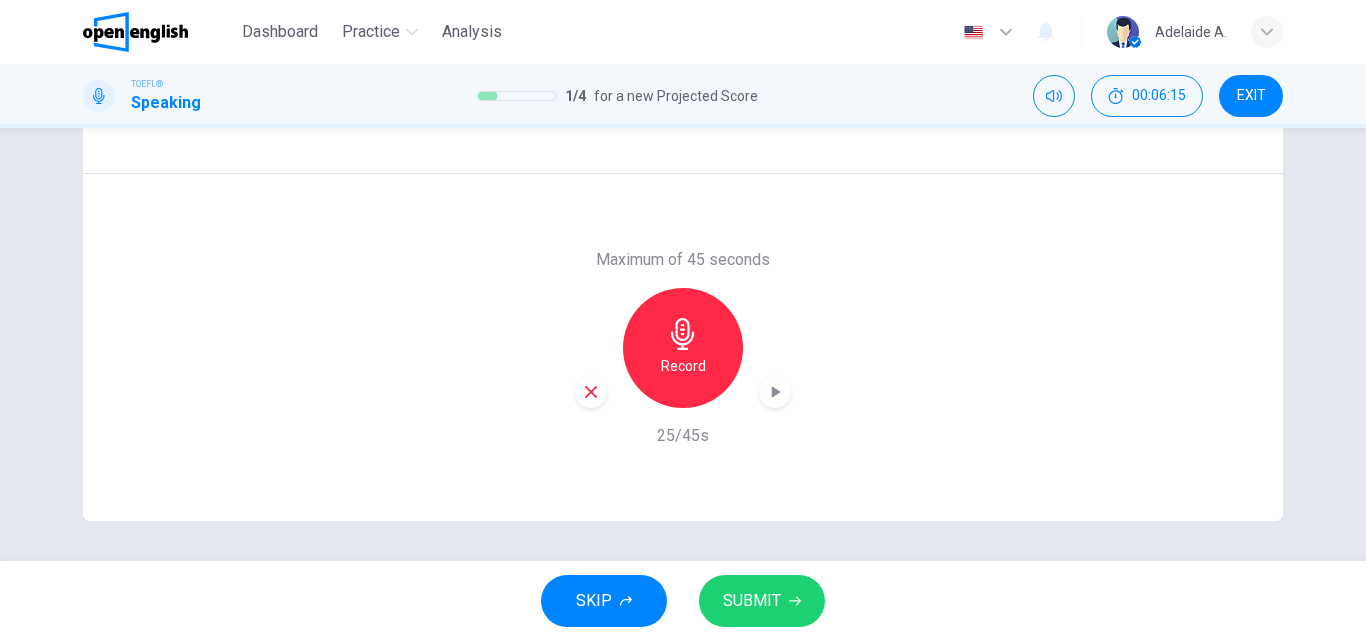 click on "SUBMIT" at bounding box center [752, 601] 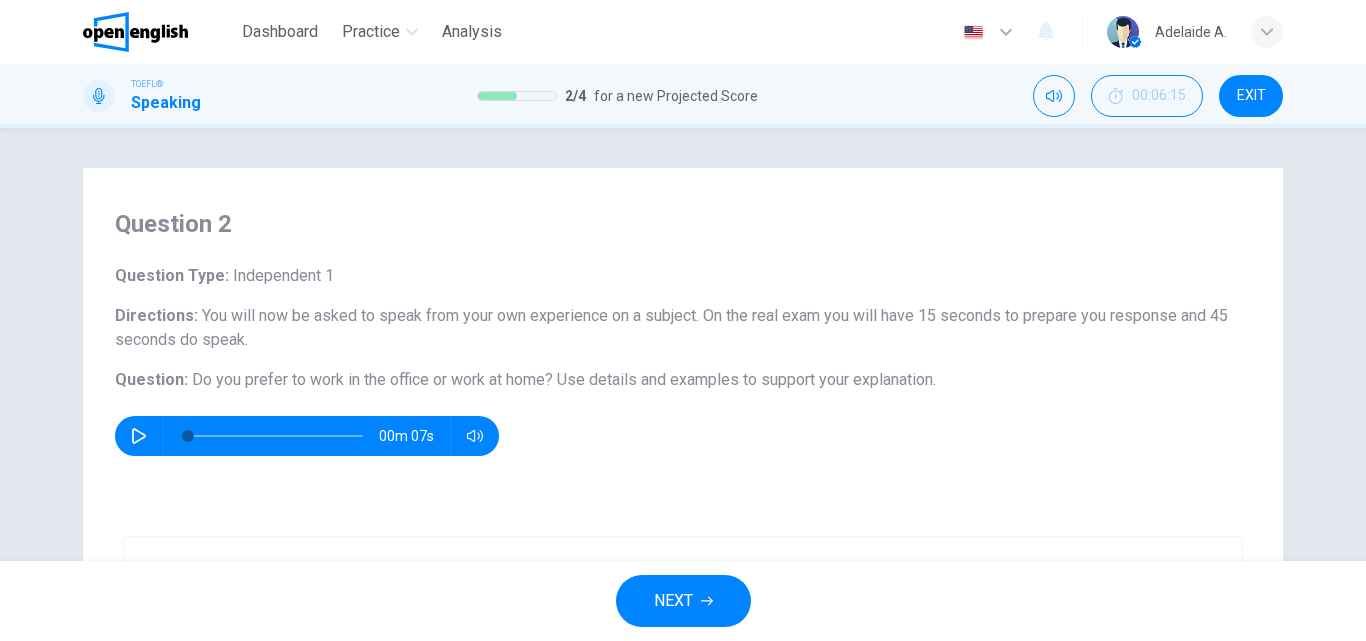 scroll, scrollTop: 365, scrollLeft: 0, axis: vertical 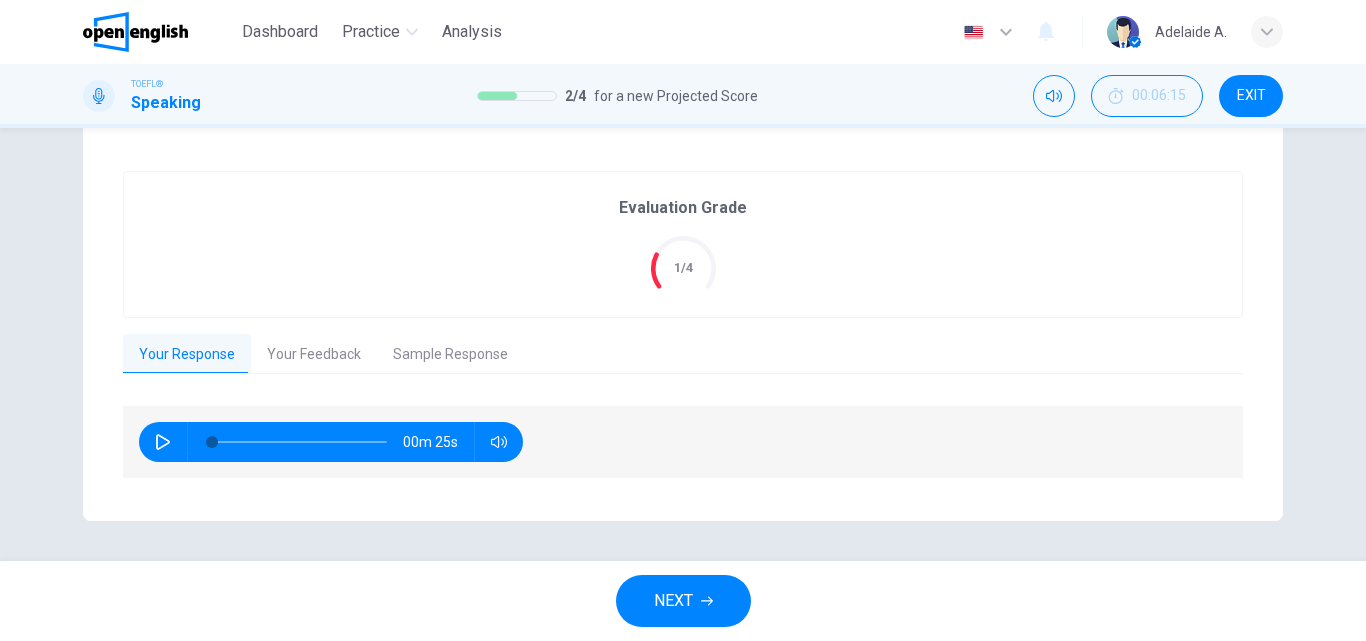click on "NEXT" at bounding box center (673, 601) 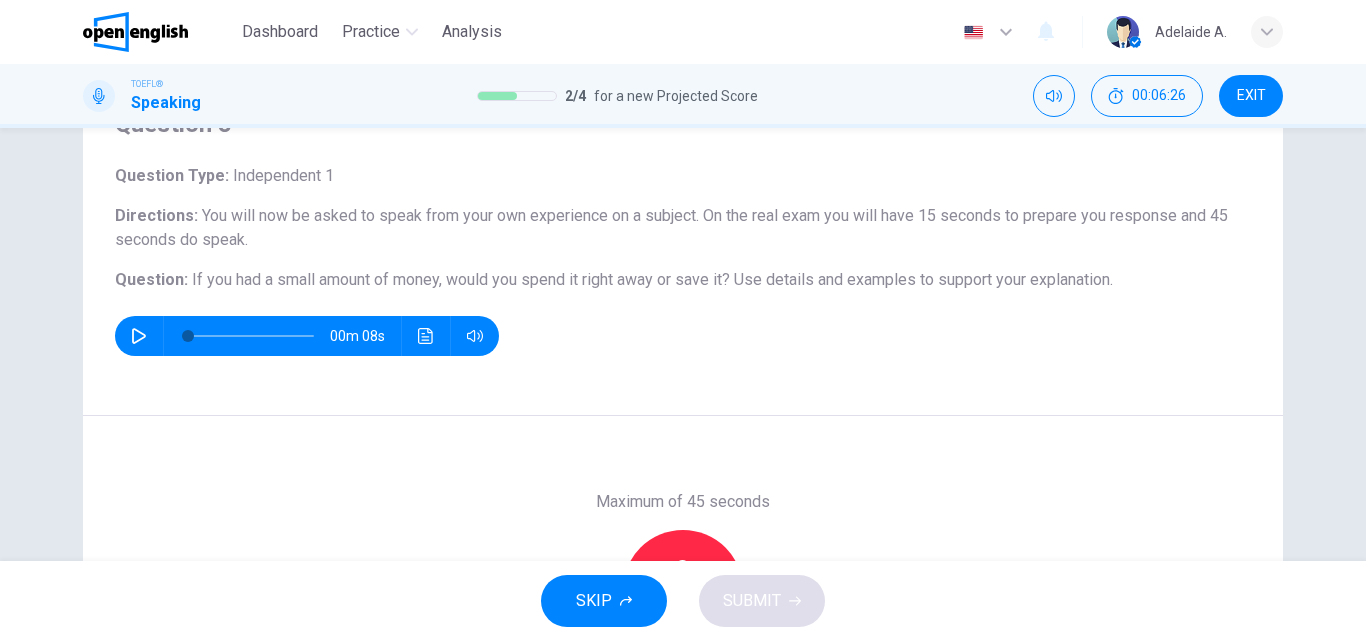scroll, scrollTop: 200, scrollLeft: 0, axis: vertical 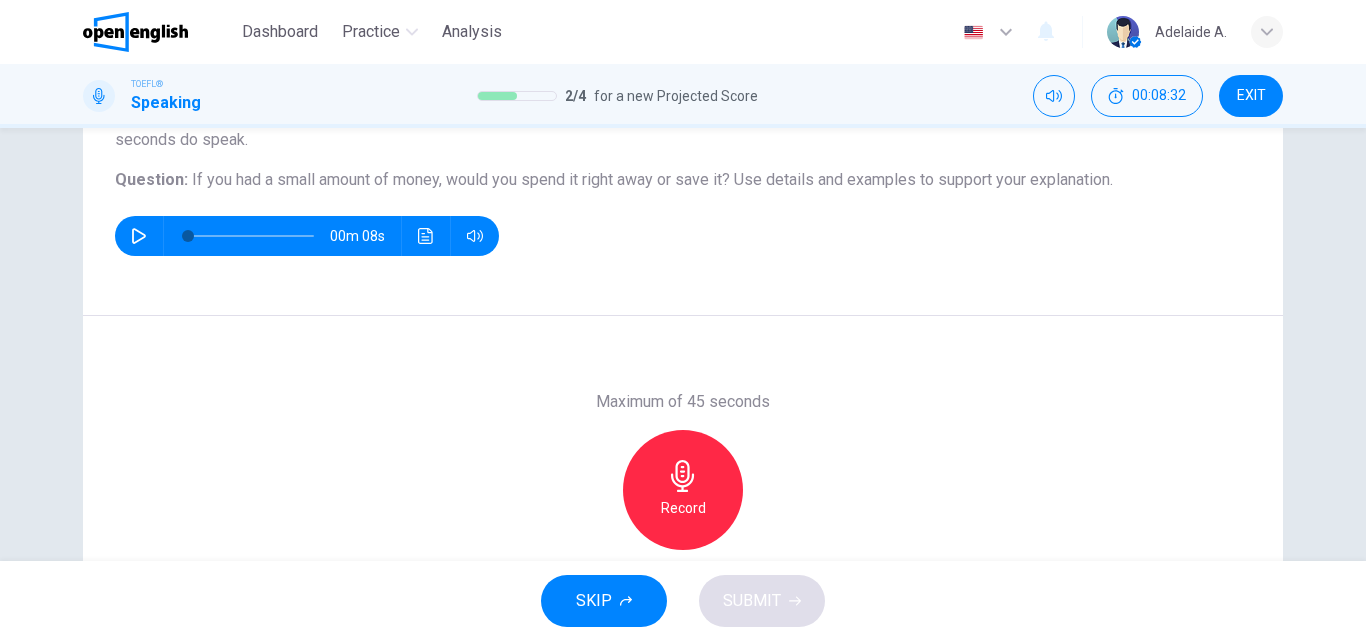 click at bounding box center [139, 236] 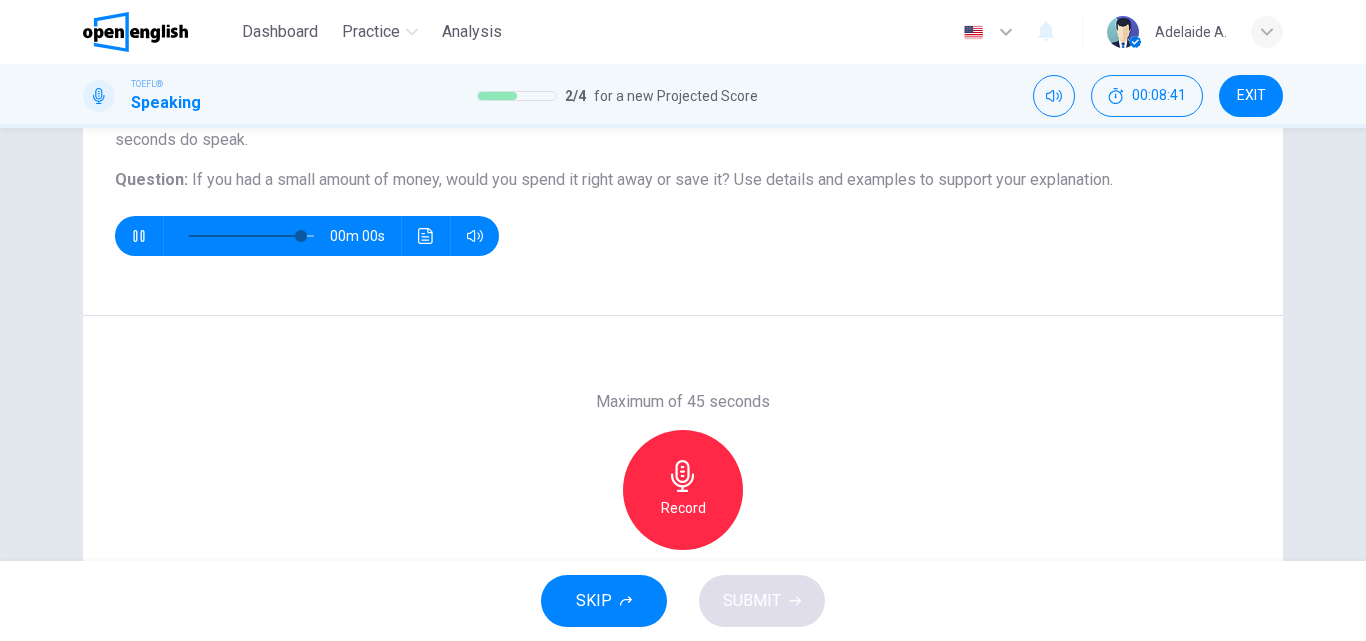 type on "*" 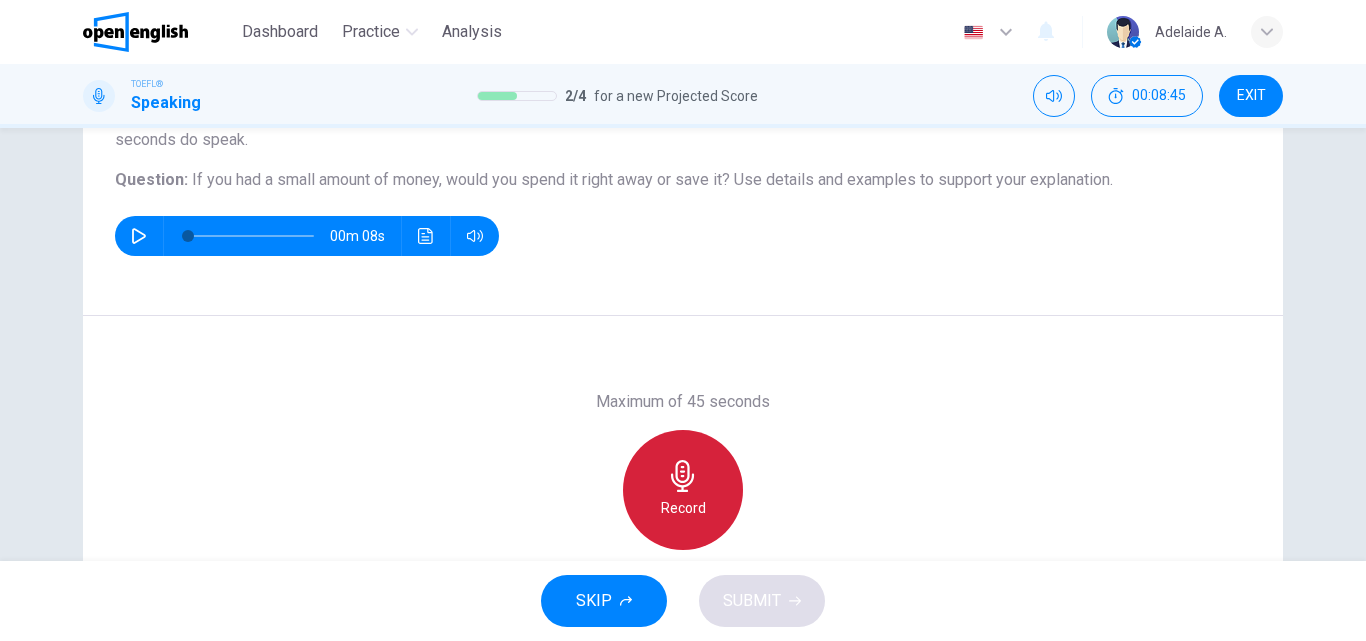 click 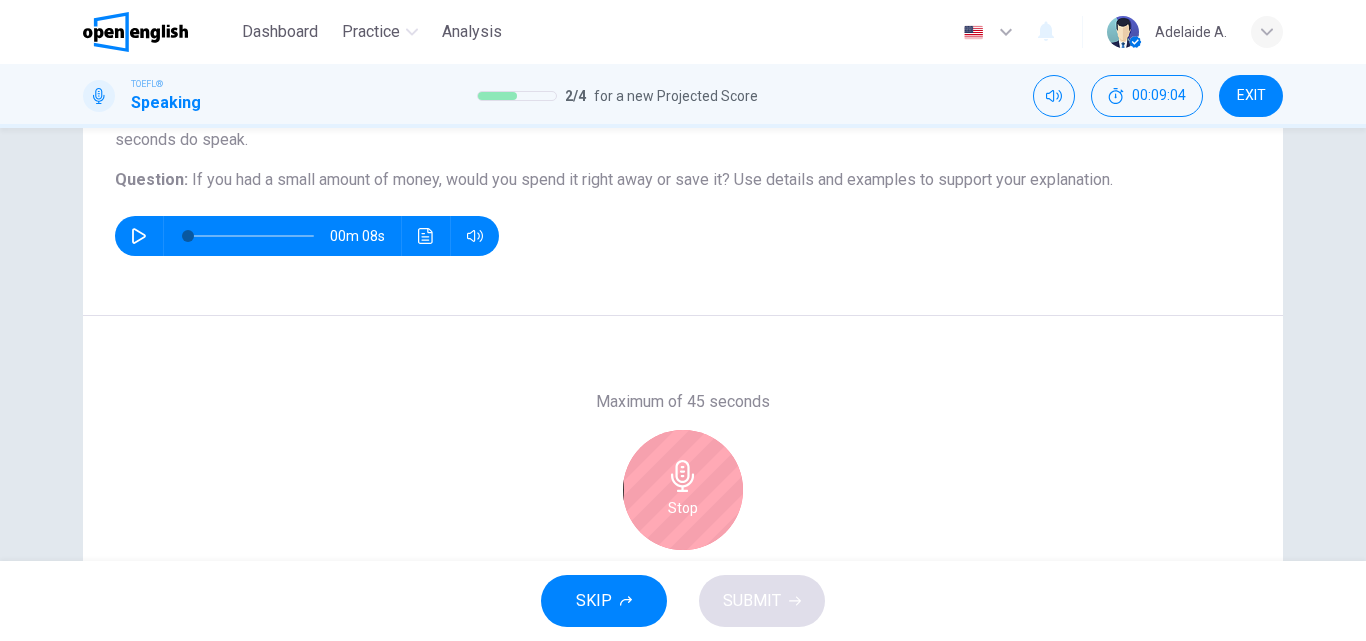 click on "Stop" at bounding box center [683, 490] 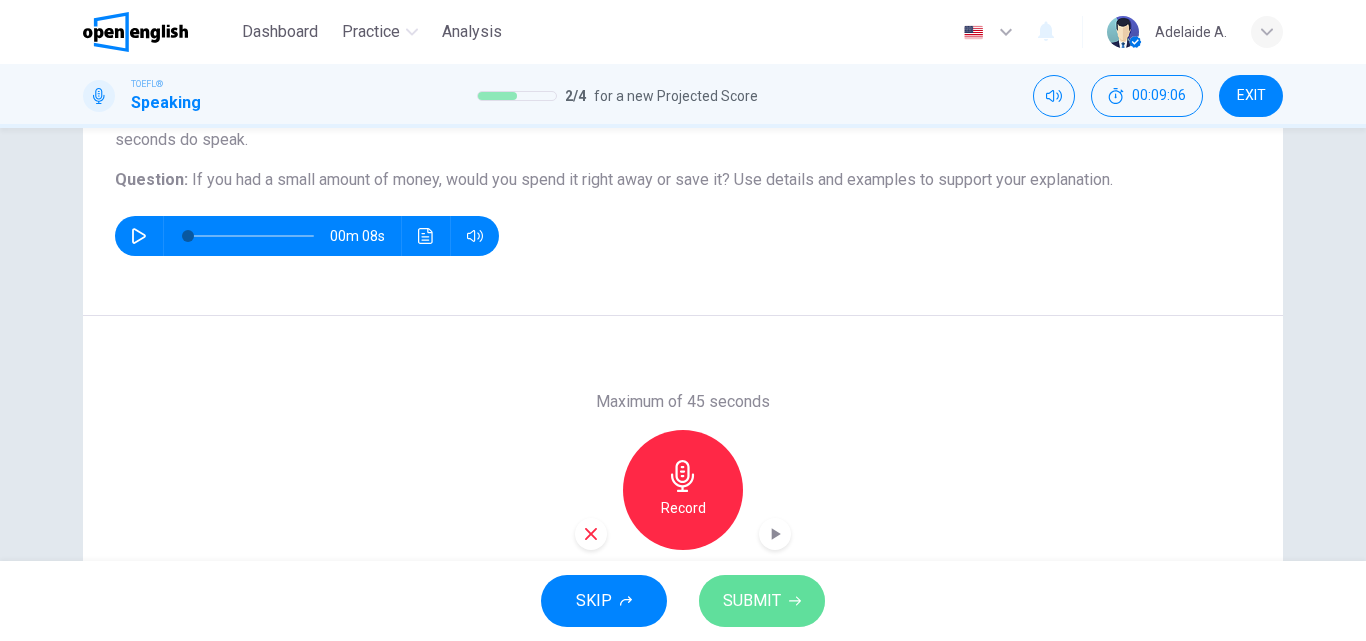 click on "SUBMIT" at bounding box center [752, 601] 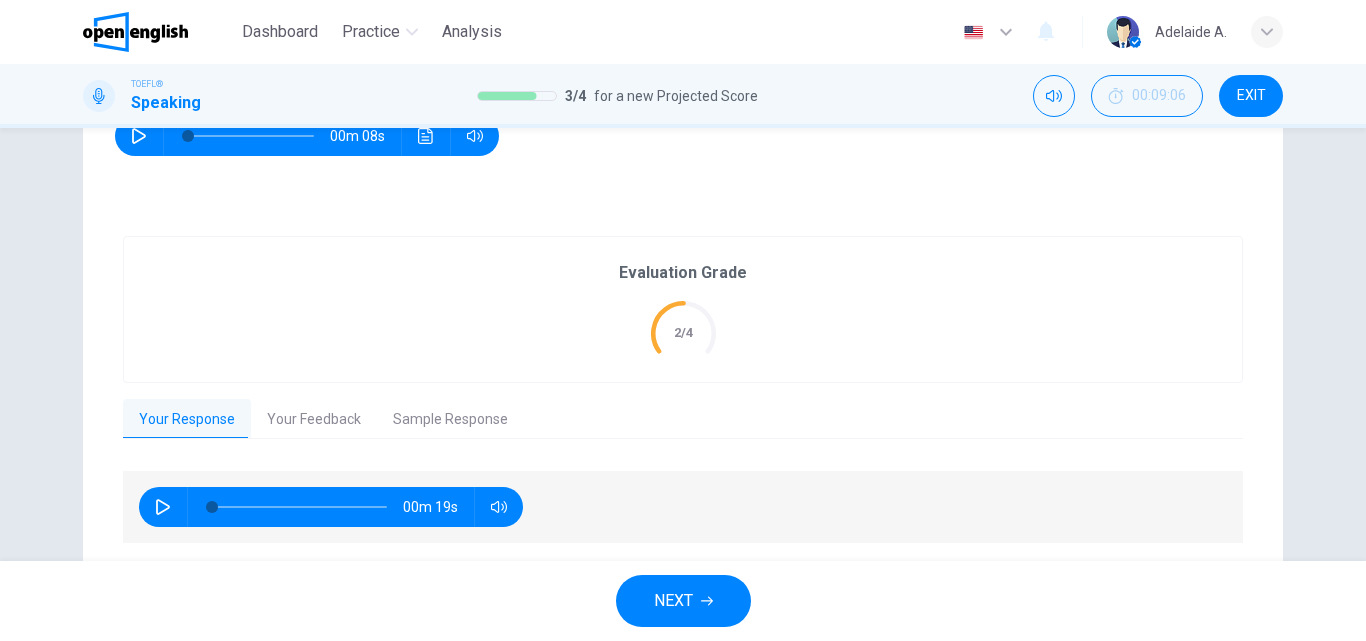 scroll, scrollTop: 365, scrollLeft: 0, axis: vertical 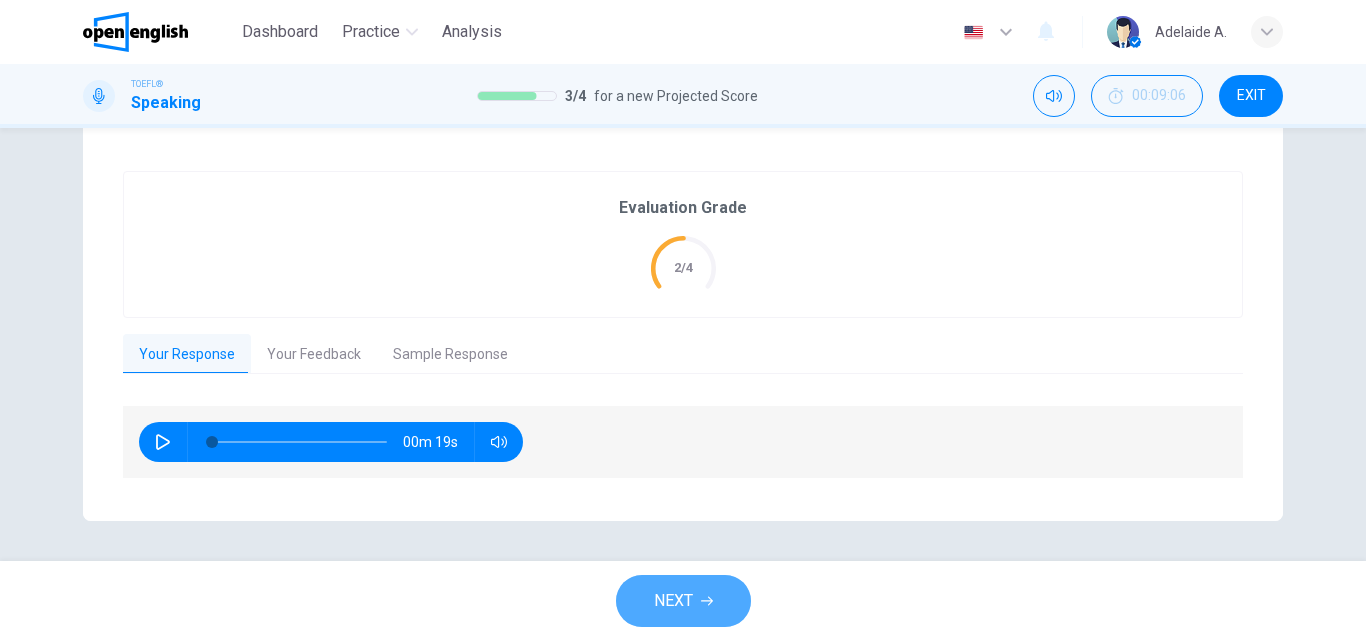 click on "NEXT" at bounding box center [683, 601] 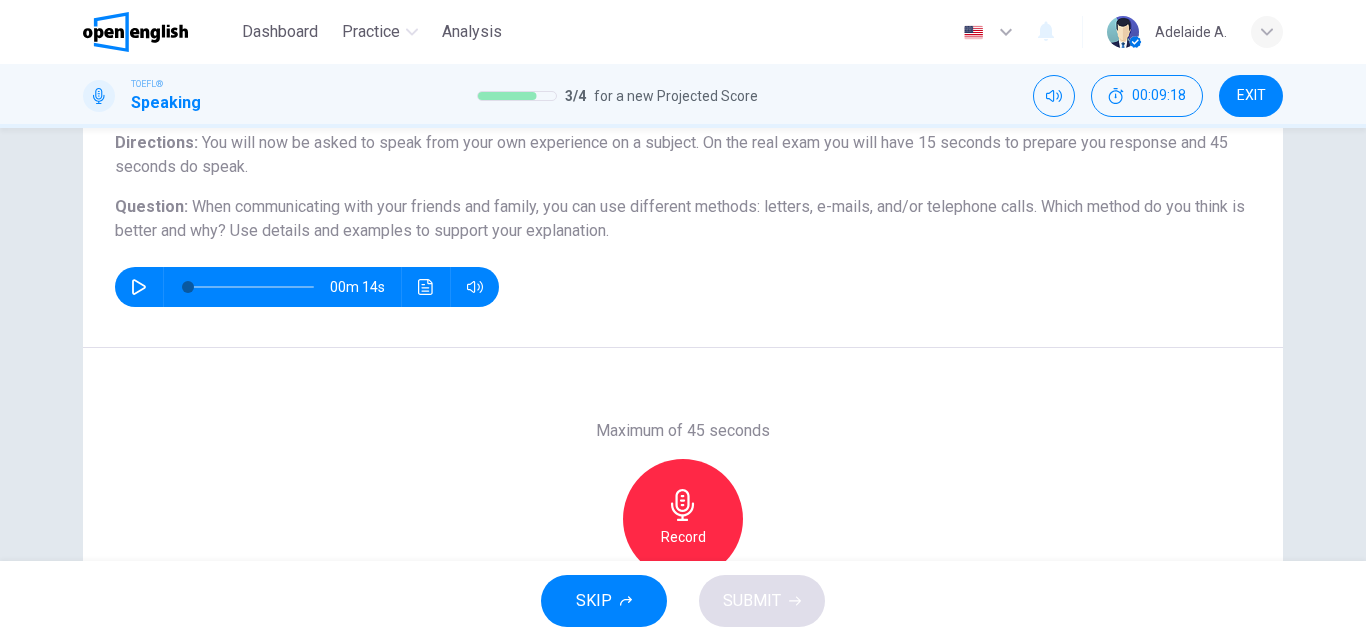 scroll, scrollTop: 200, scrollLeft: 0, axis: vertical 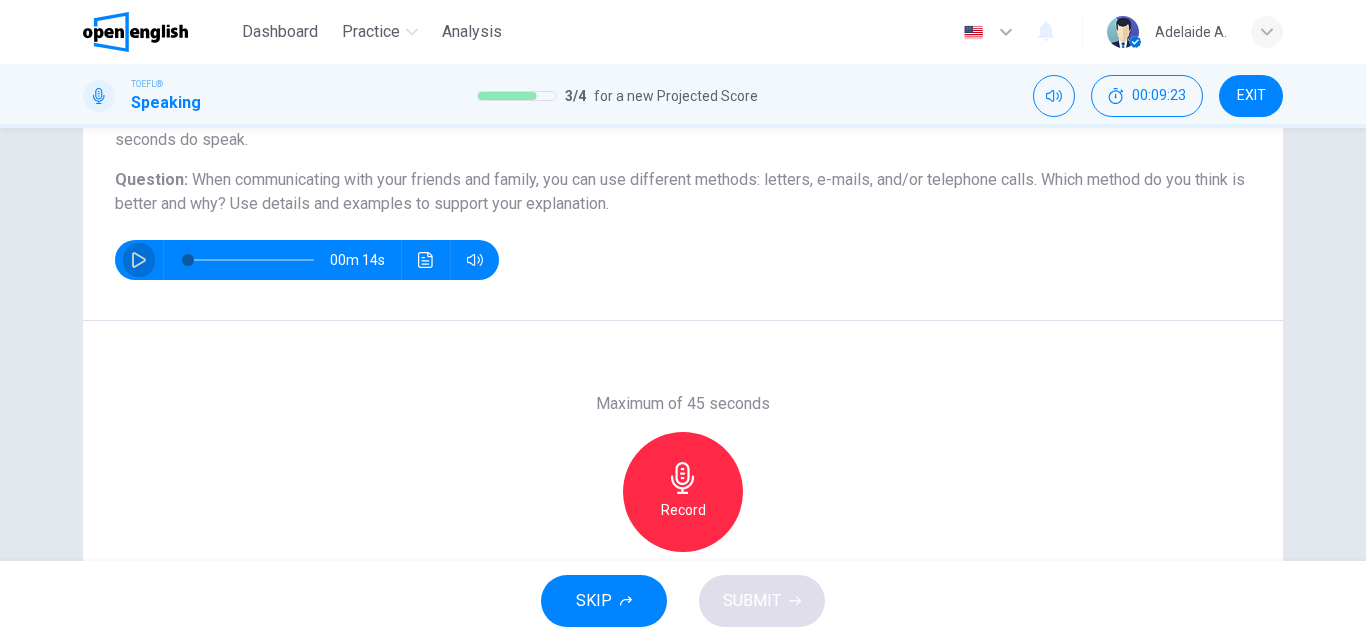 click 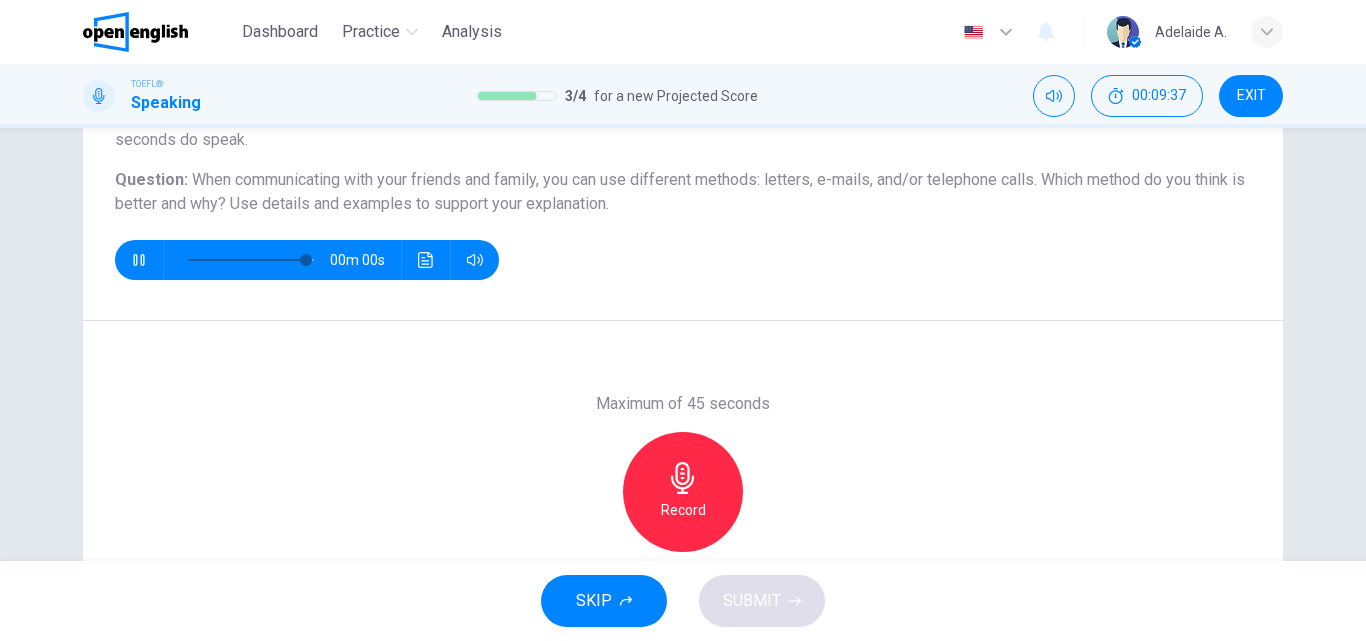 type on "*" 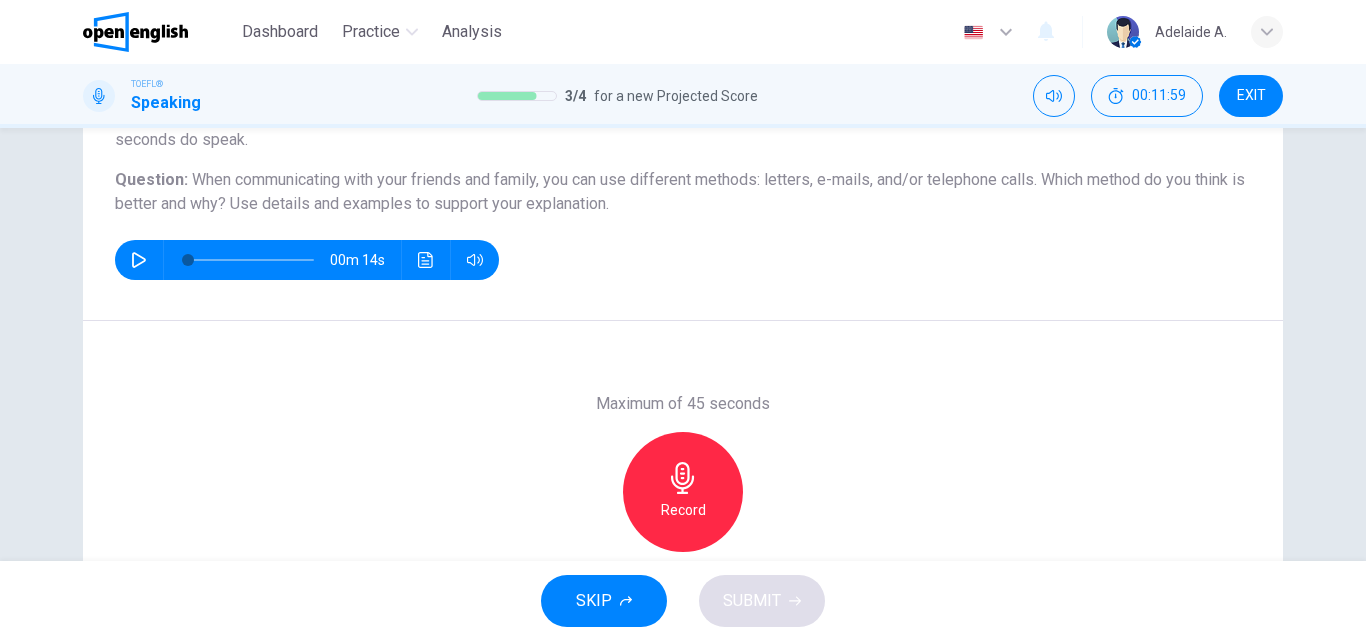 click on "Record" at bounding box center (683, 492) 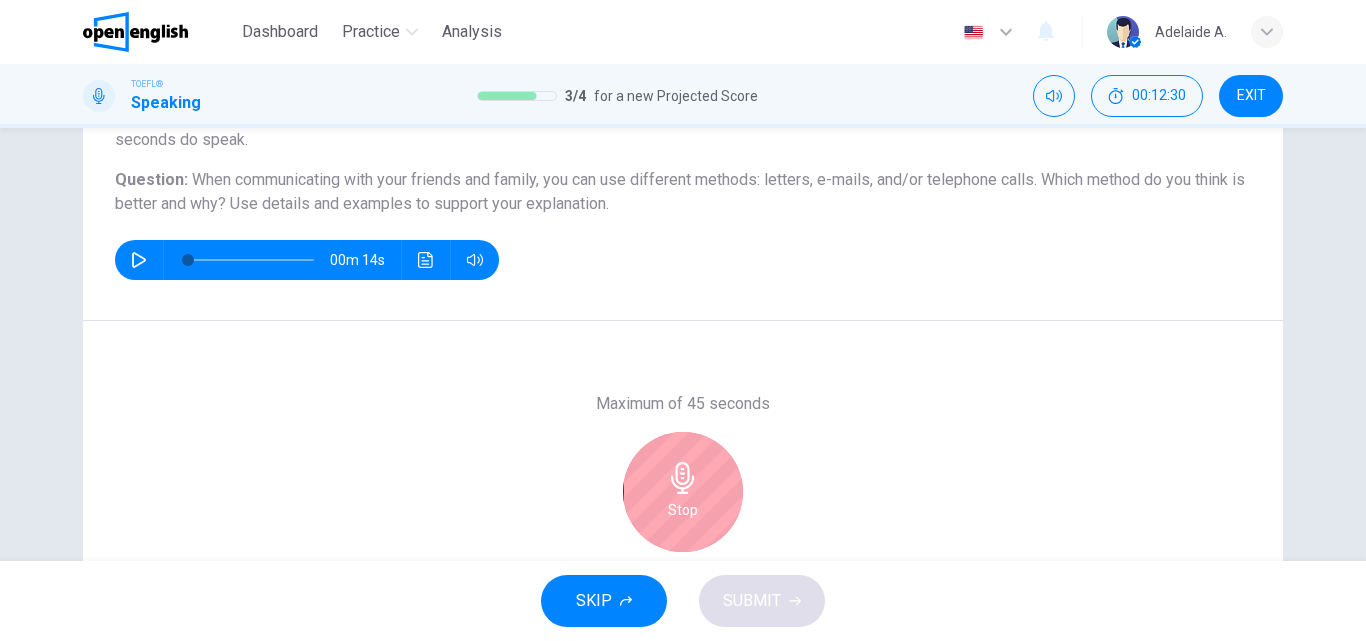 click 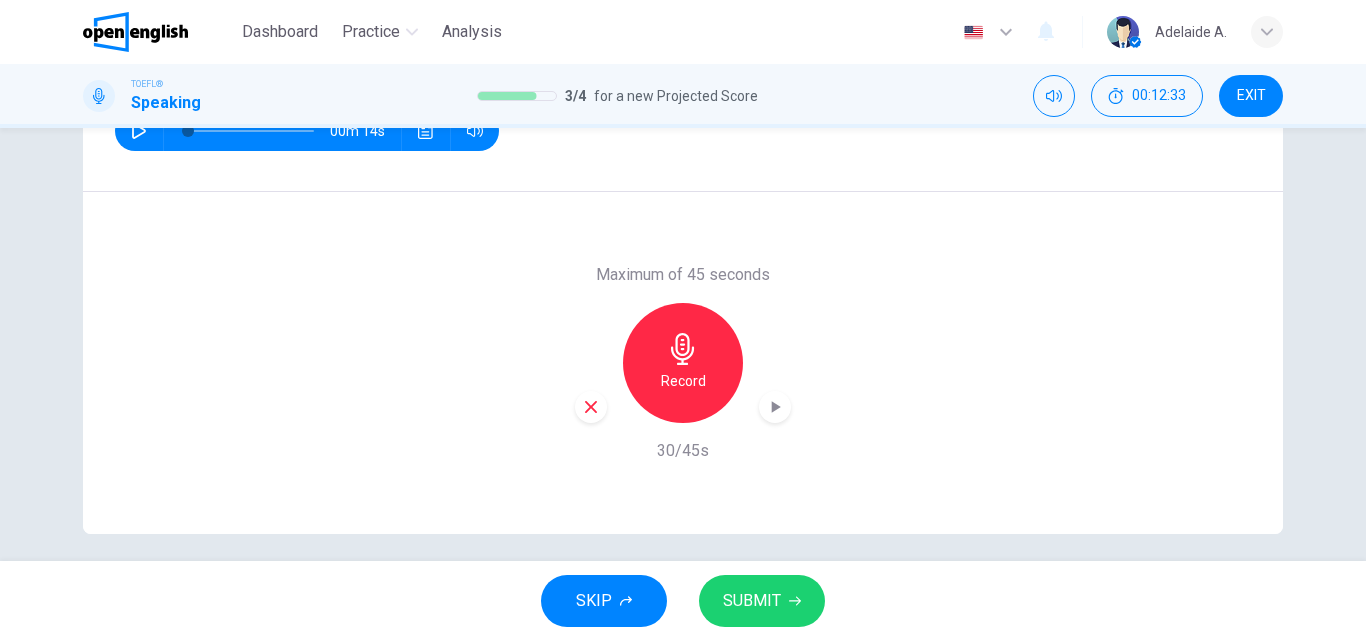 scroll, scrollTop: 342, scrollLeft: 0, axis: vertical 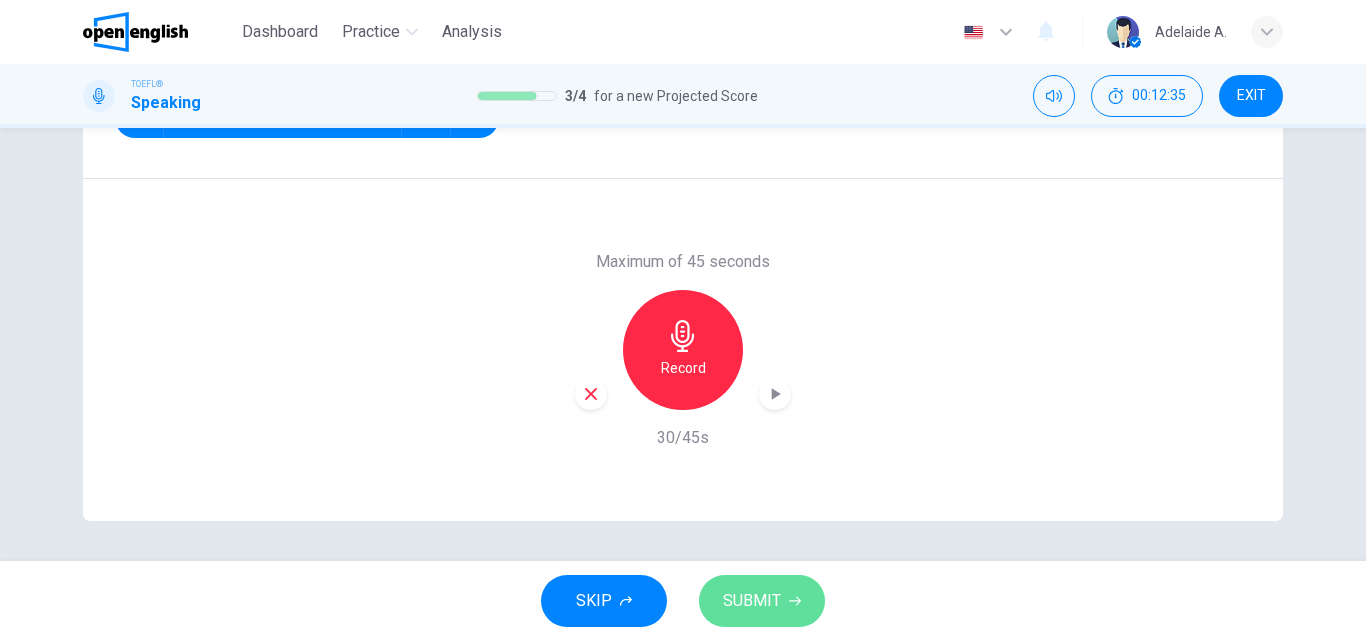 click on "SUBMIT" at bounding box center [752, 601] 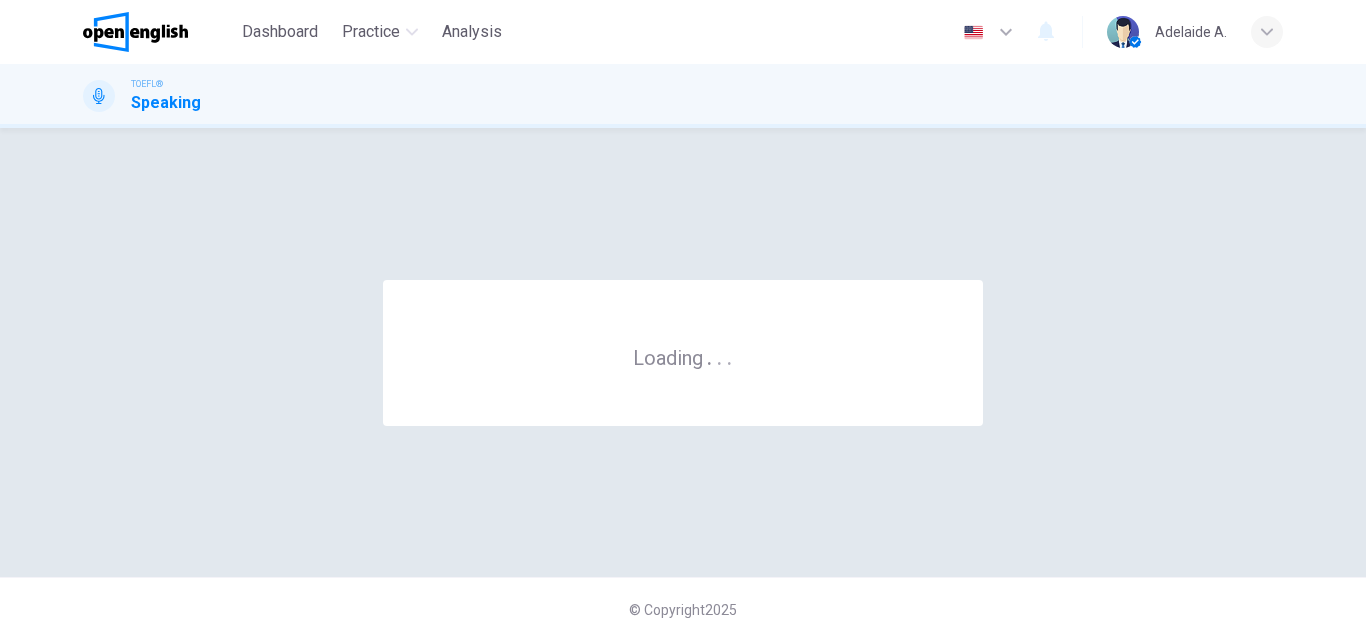 scroll, scrollTop: 0, scrollLeft: 0, axis: both 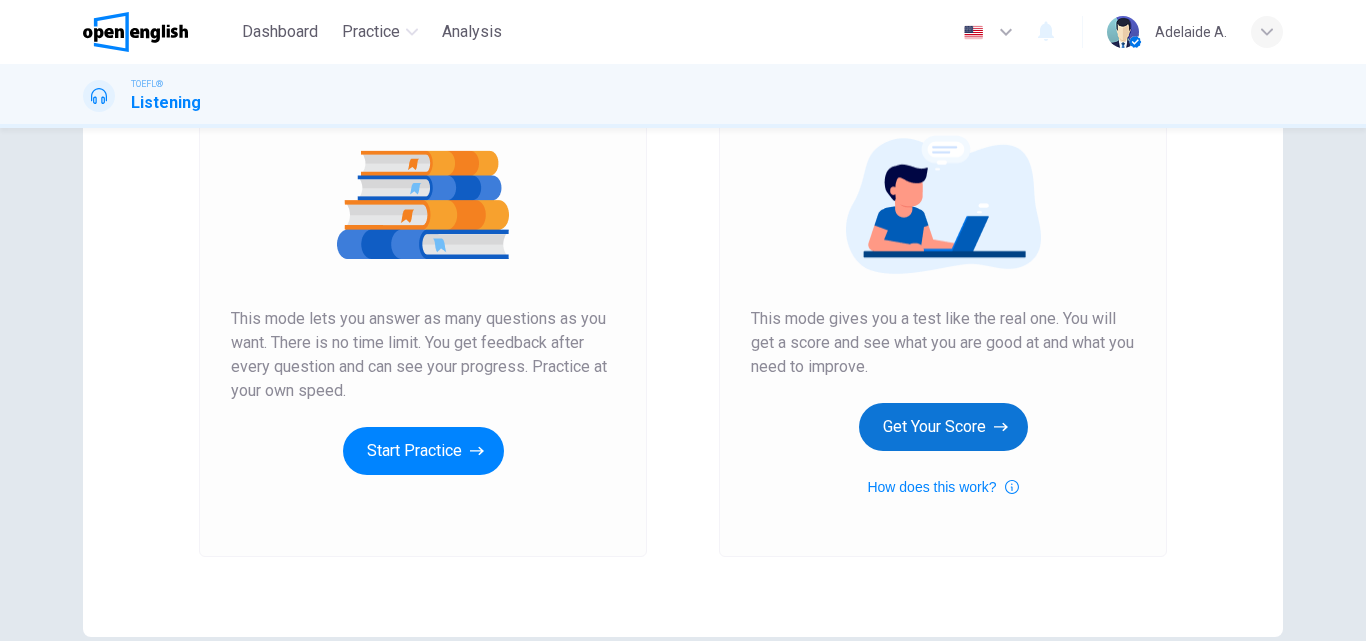 click on "Get Your Score" at bounding box center [943, 427] 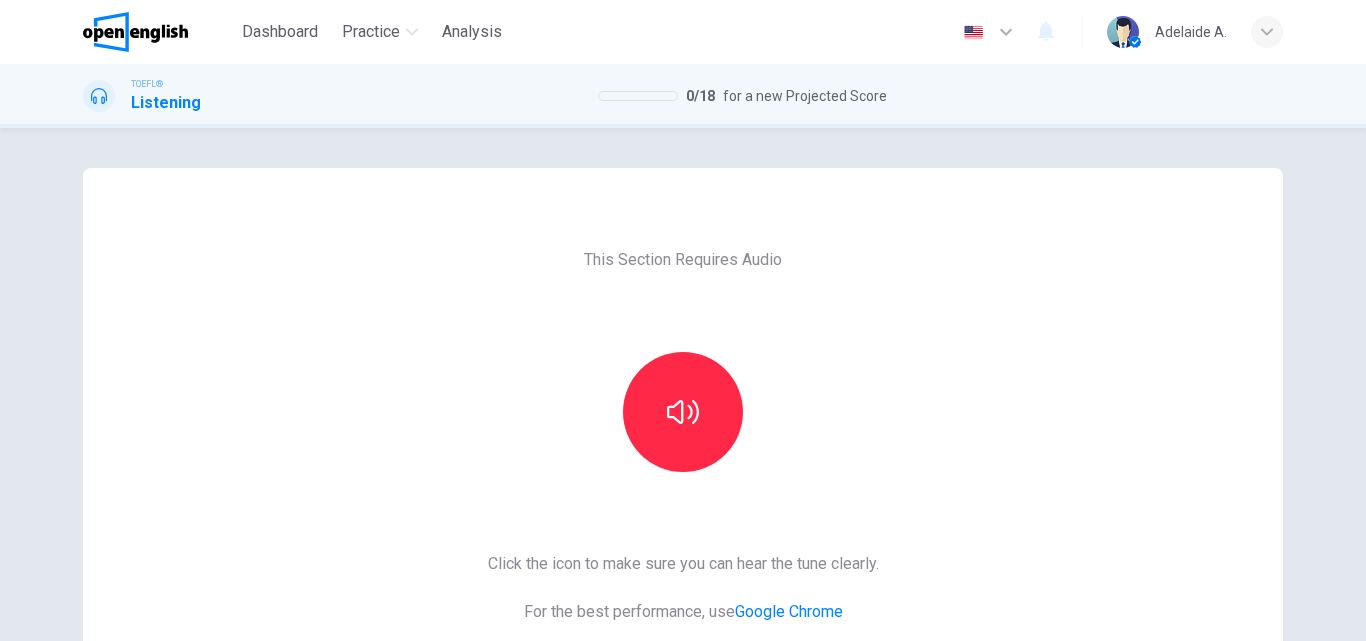 scroll, scrollTop: 100, scrollLeft: 0, axis: vertical 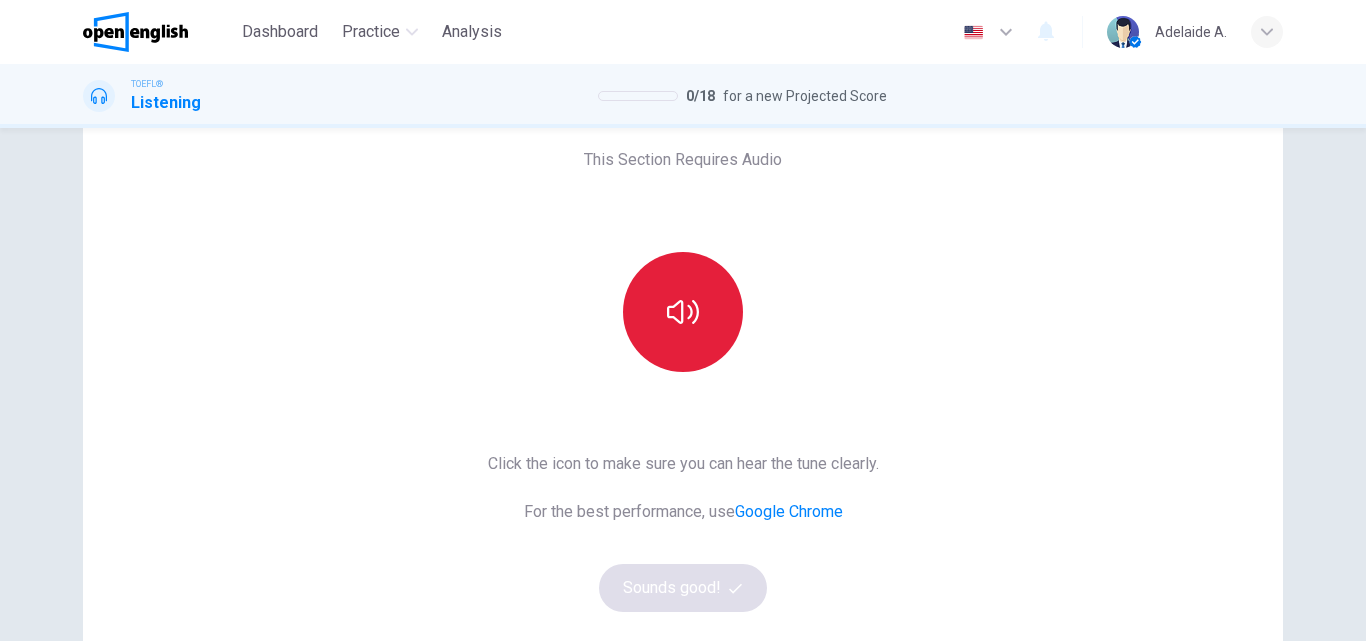 click 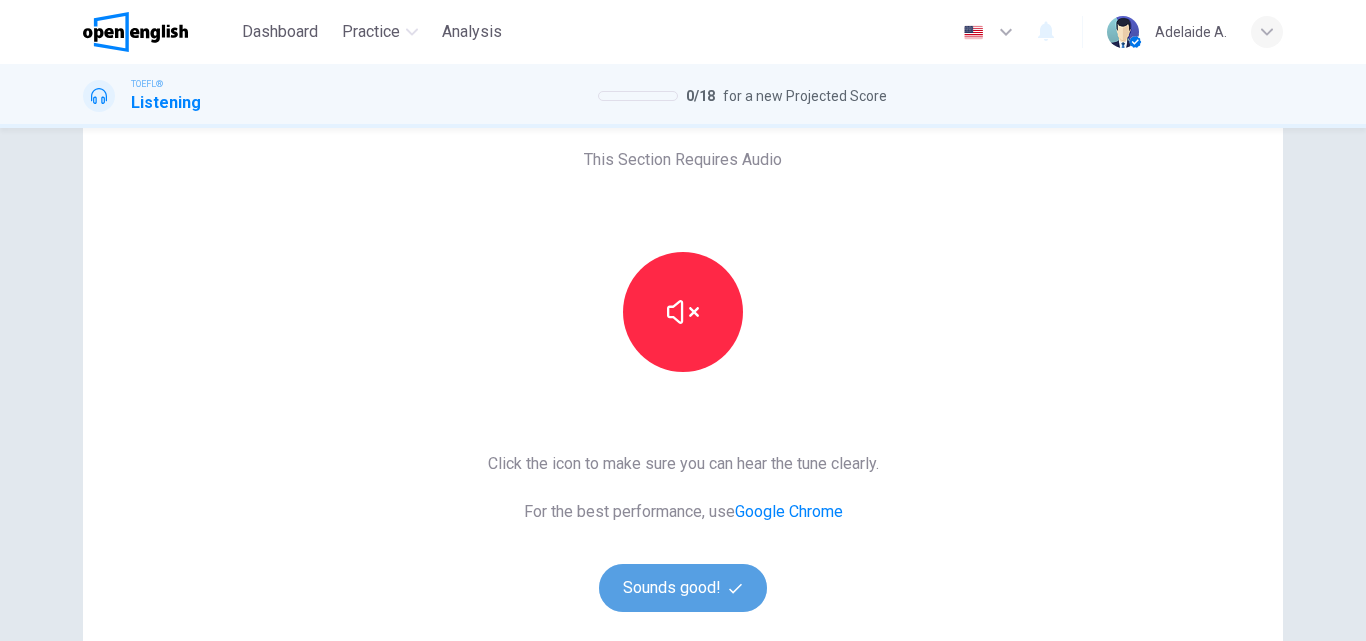 click on "Sounds good!" at bounding box center [683, 588] 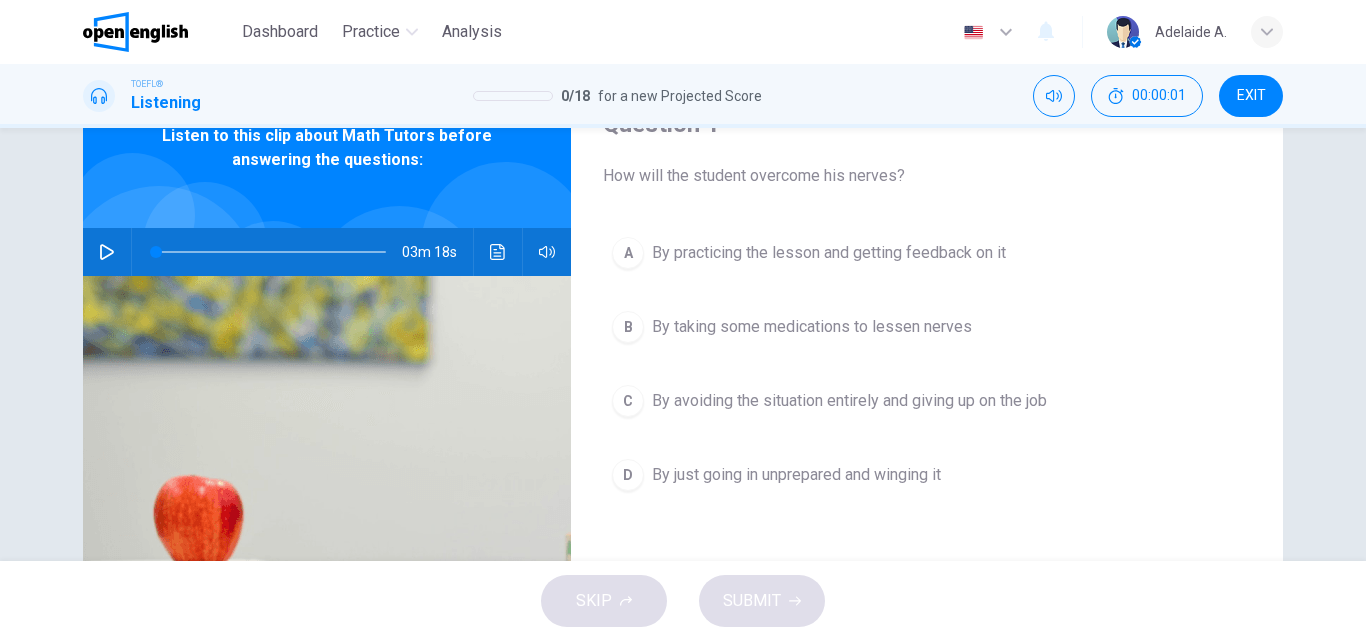 scroll, scrollTop: 0, scrollLeft: 0, axis: both 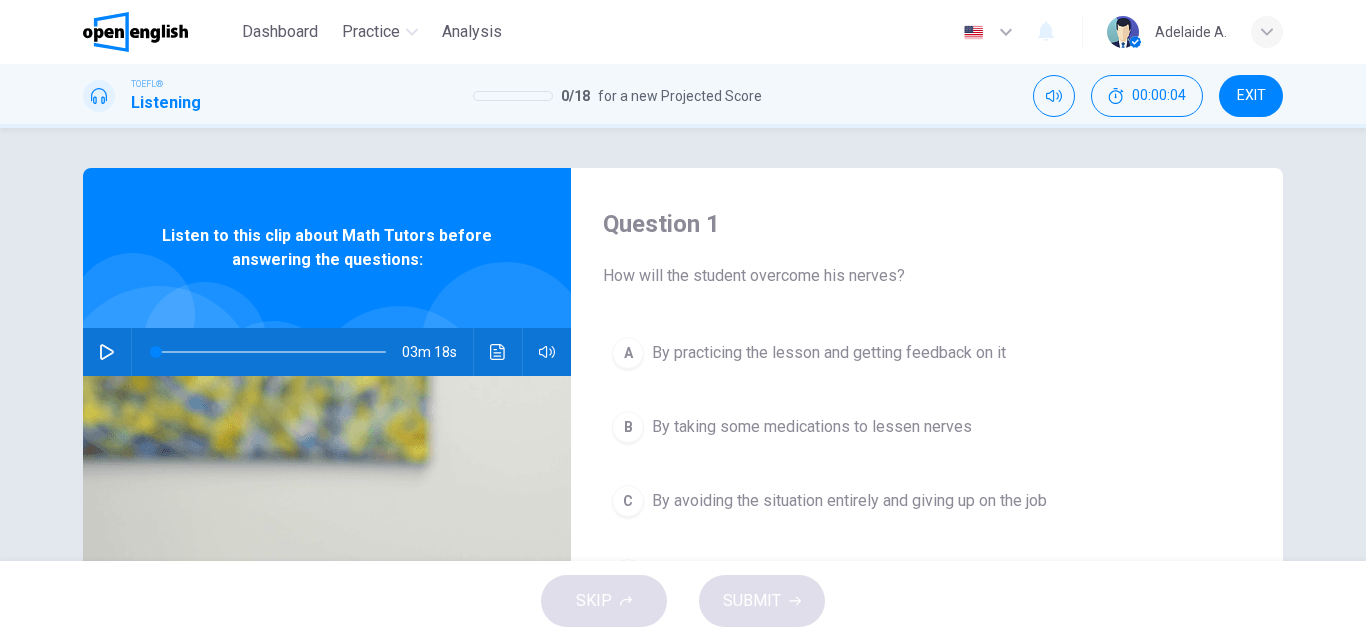 click 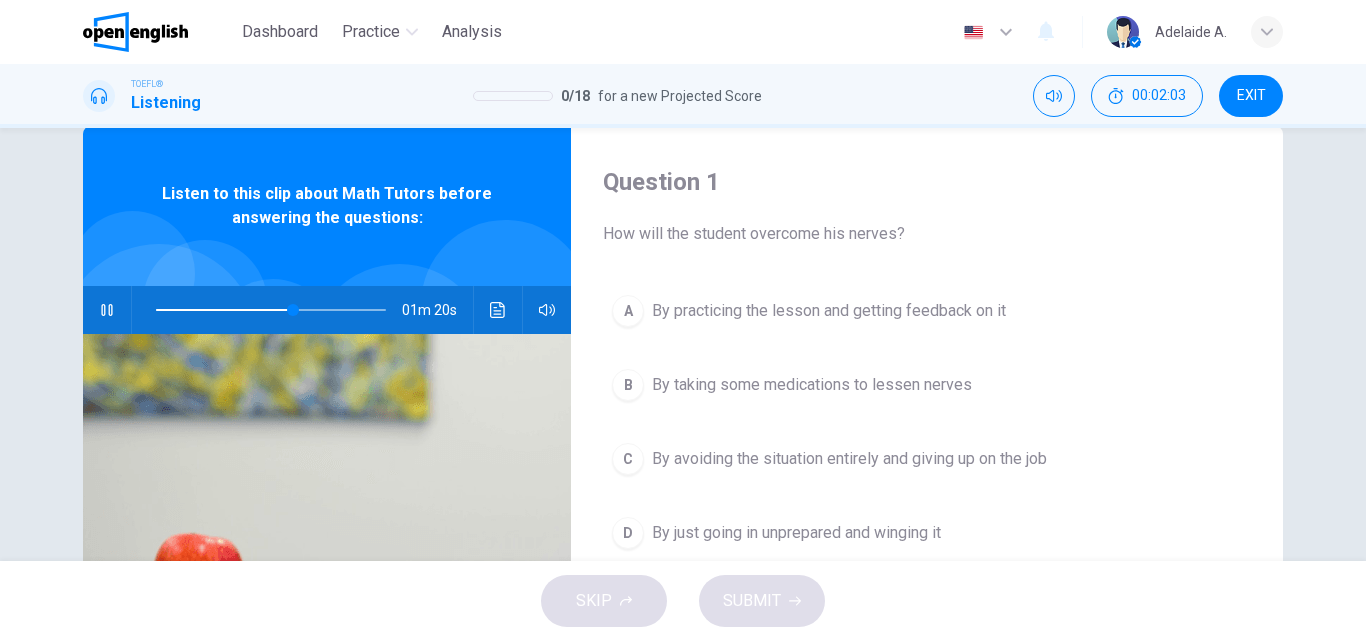 scroll, scrollTop: 142, scrollLeft: 0, axis: vertical 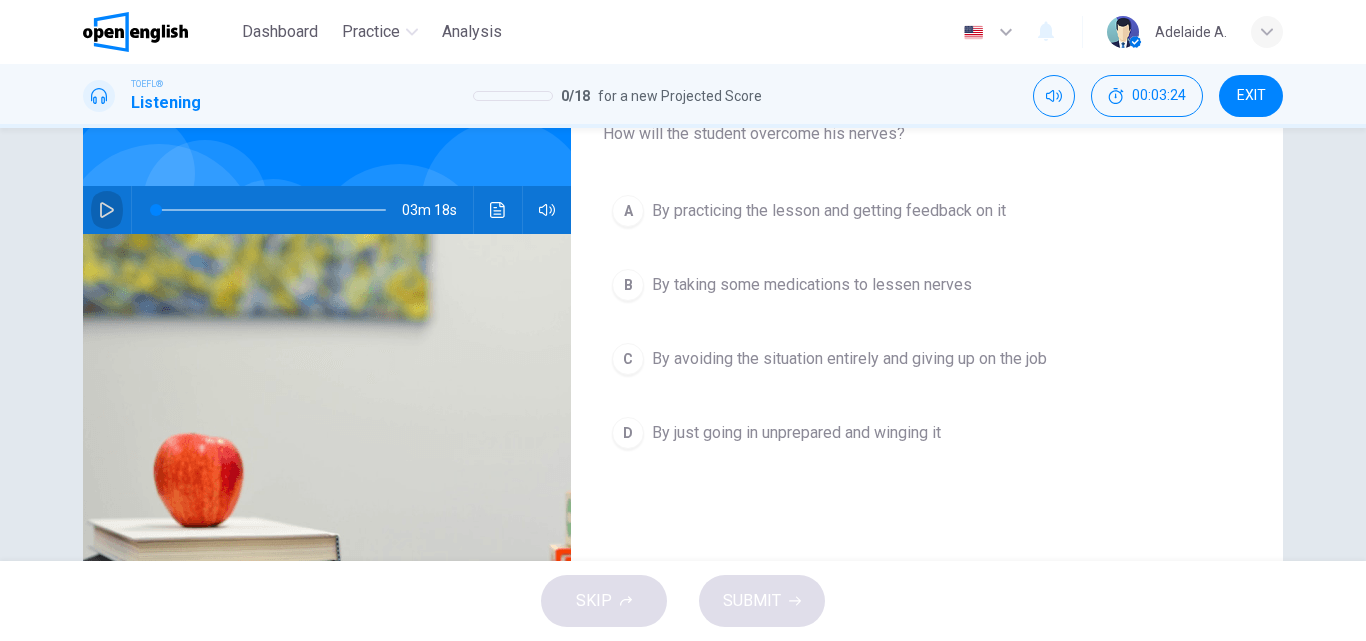 click 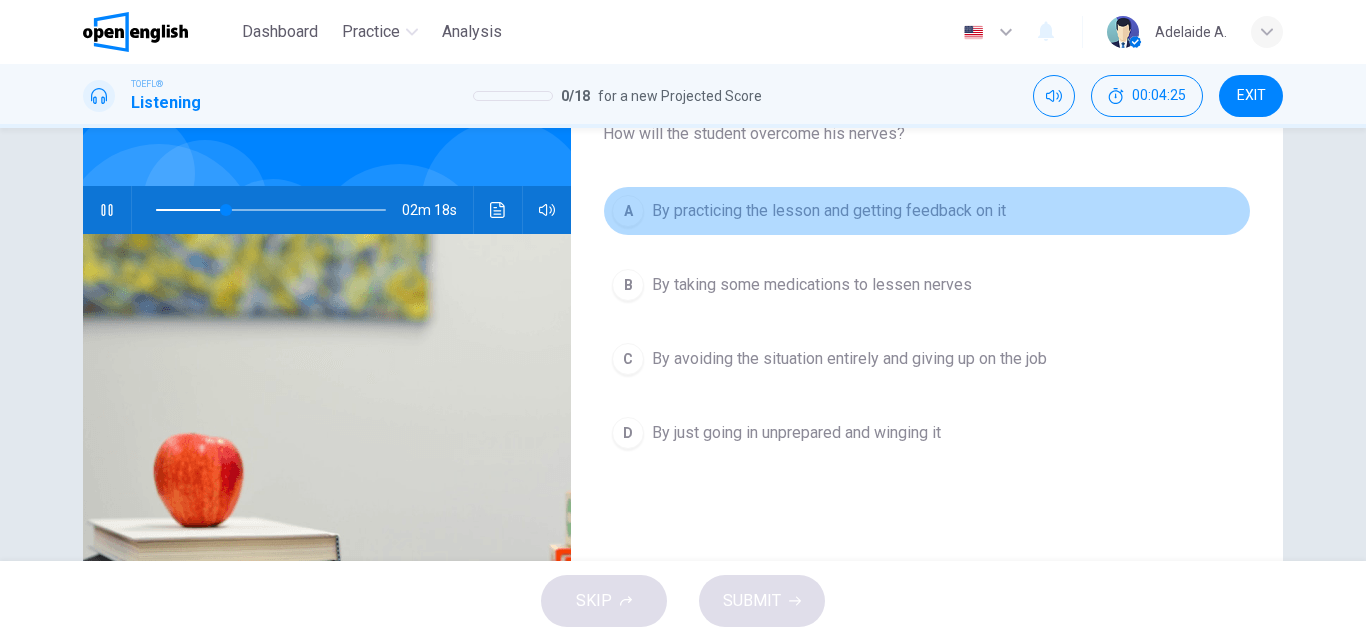 click on "By practicing the lesson and getting feedback on it" at bounding box center (829, 211) 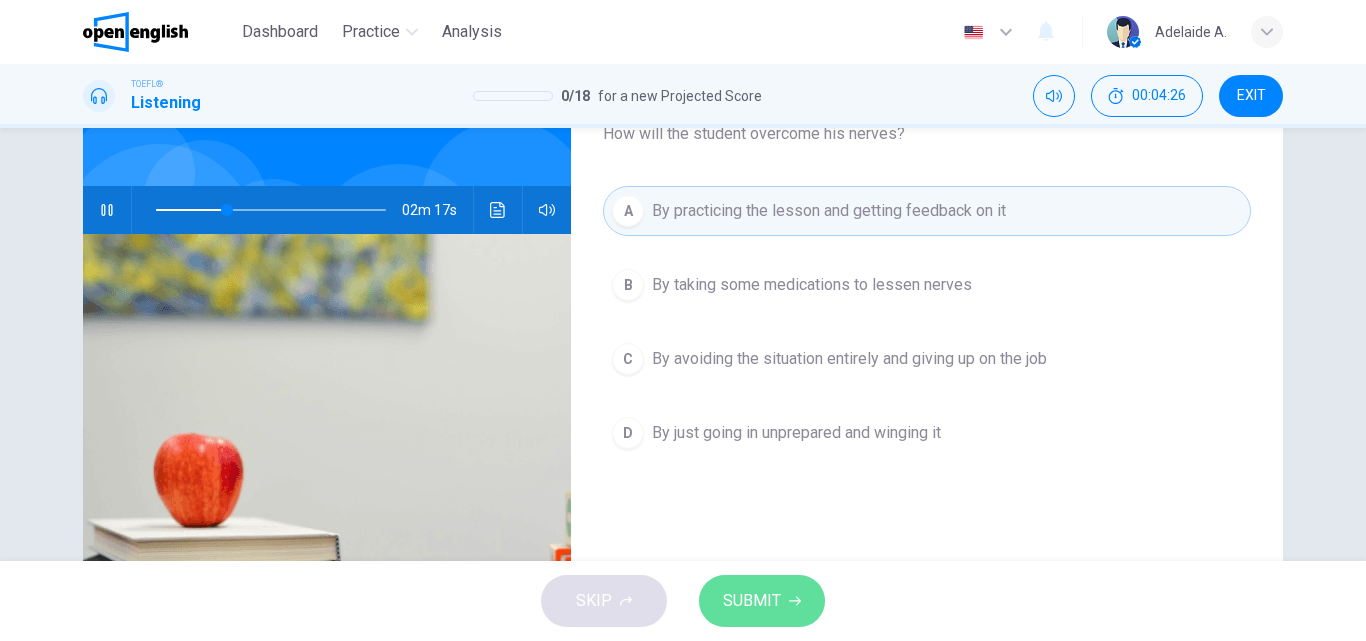 click on "SUBMIT" at bounding box center (752, 601) 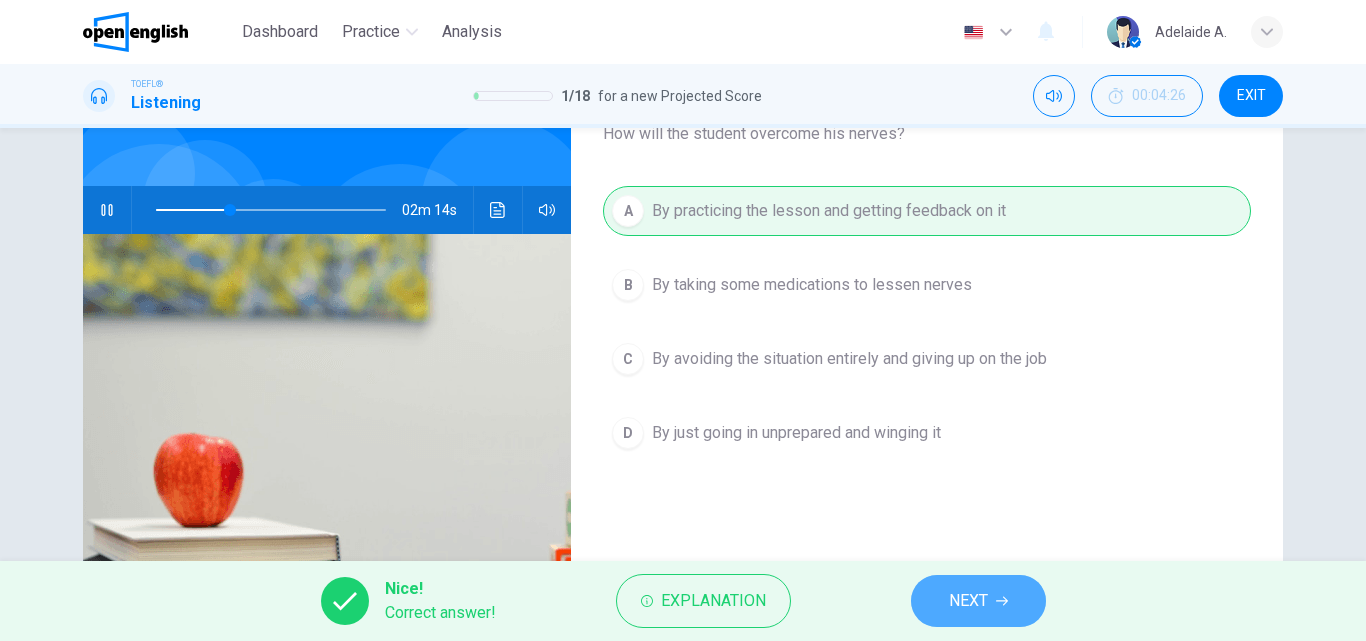 click on "NEXT" at bounding box center (968, 601) 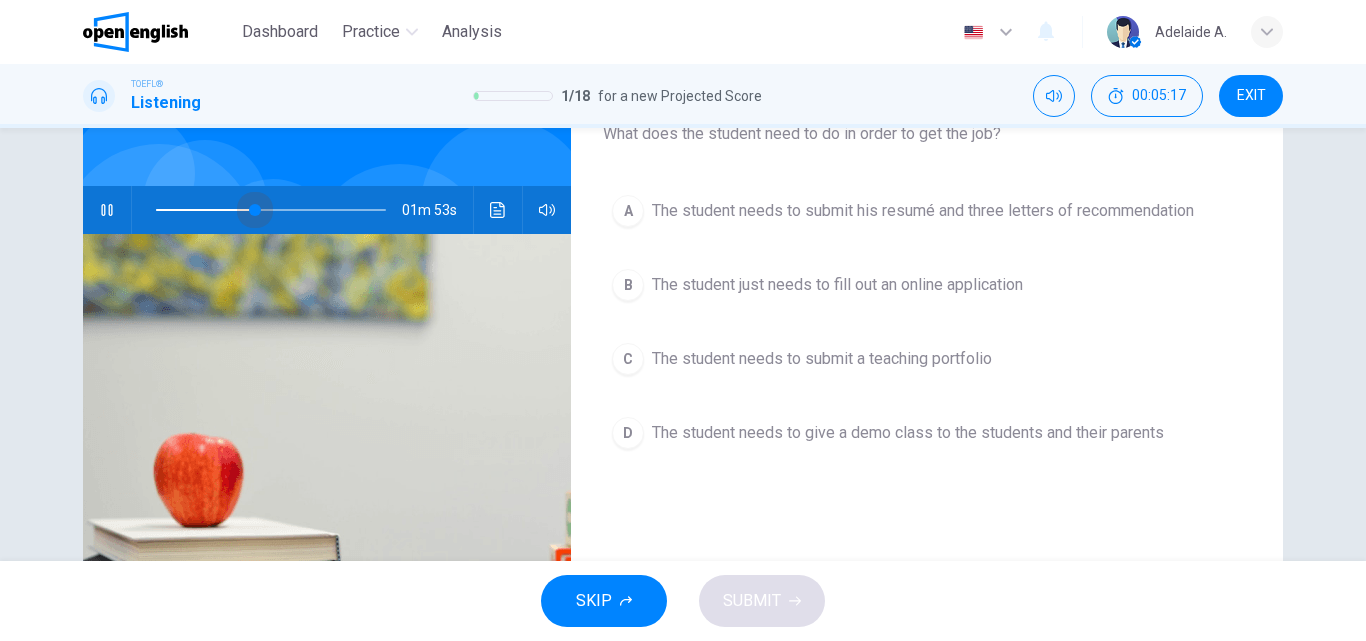 drag, startPoint x: 283, startPoint y: 207, endPoint x: 249, endPoint y: 210, distance: 34.132095 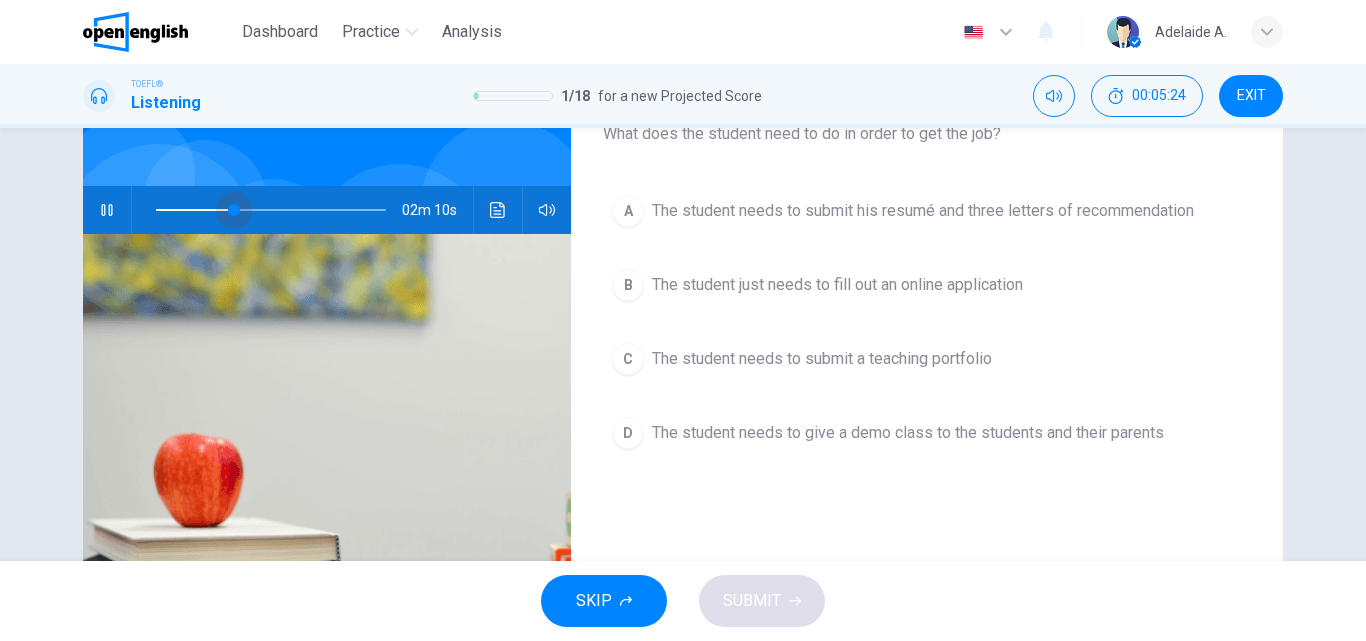 drag, startPoint x: 254, startPoint y: 208, endPoint x: 221, endPoint y: 208, distance: 33 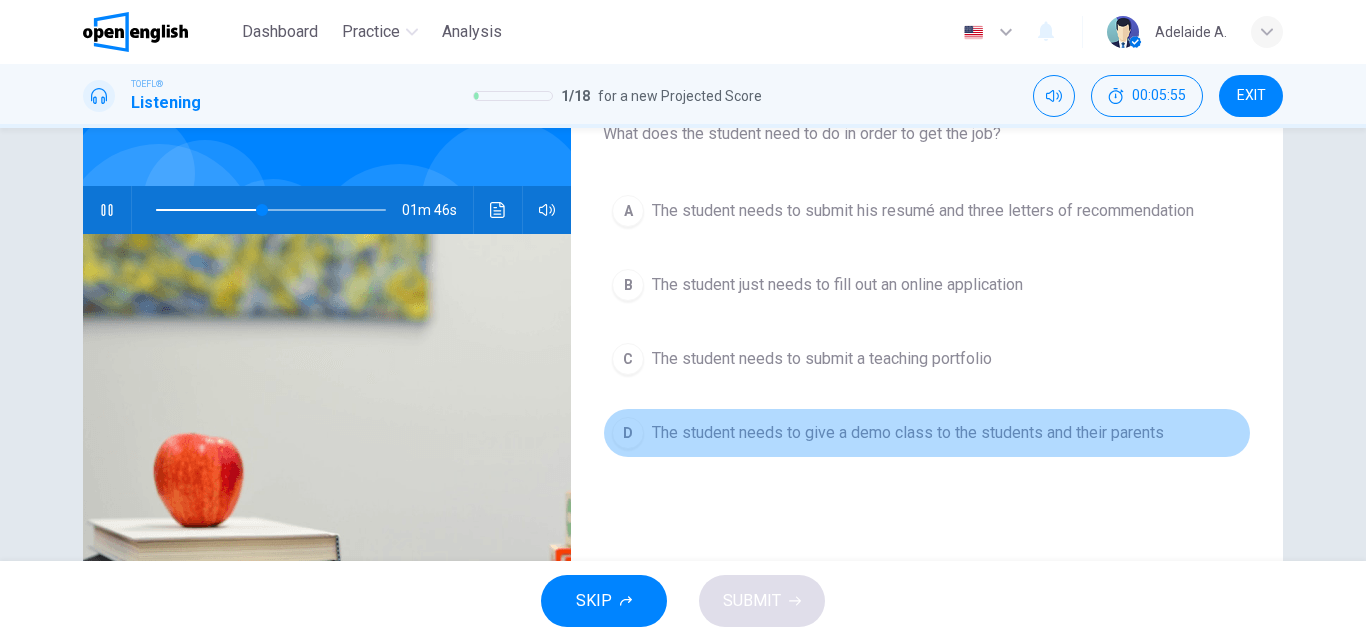 click on "The student needs to give a demo class to the students and their parents" at bounding box center (908, 433) 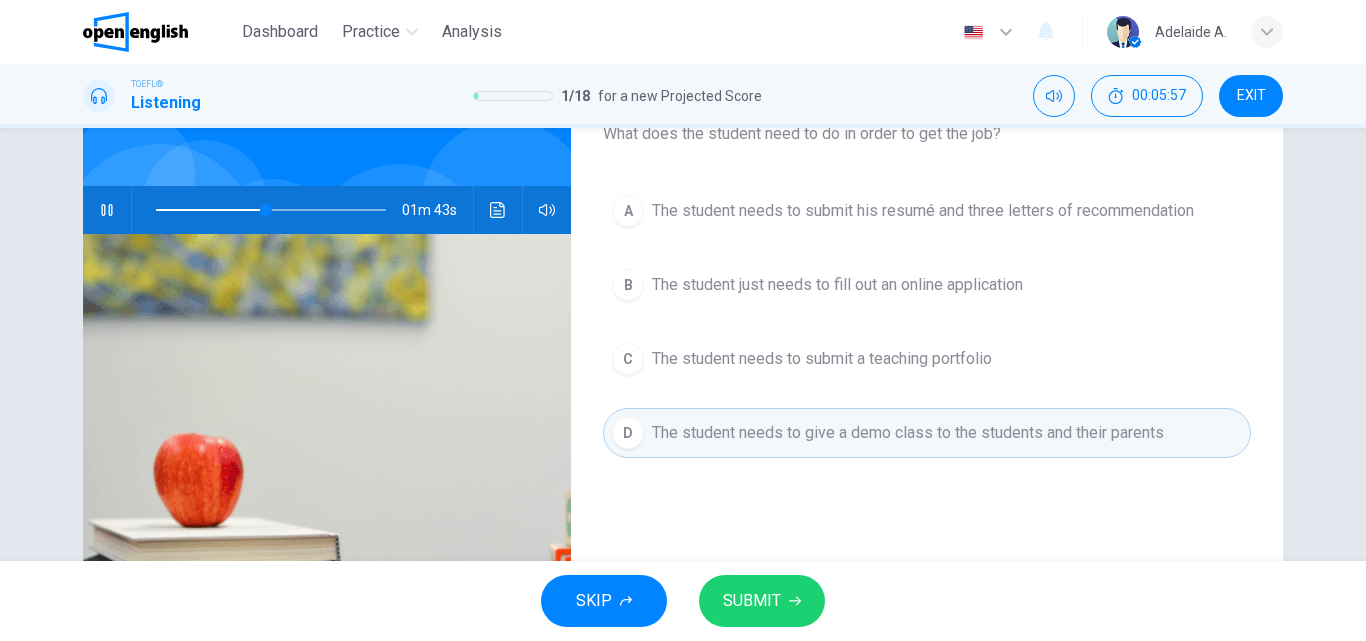 click on "SUBMIT" at bounding box center [752, 601] 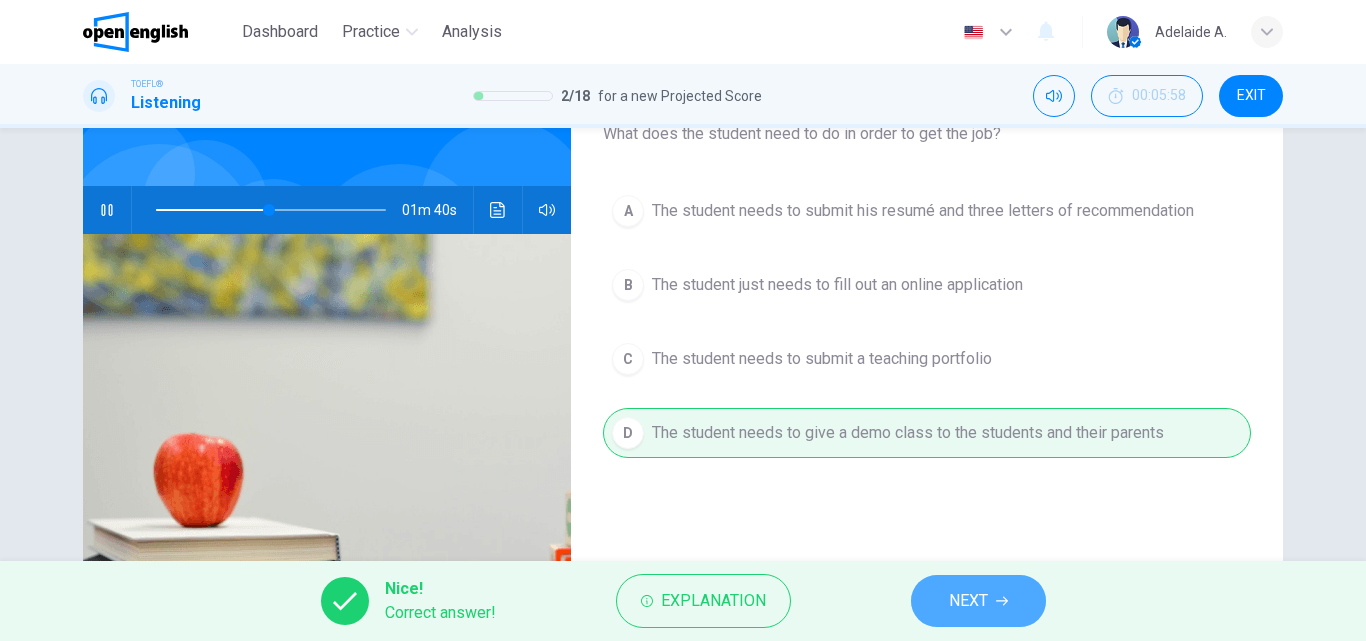 click on "NEXT" at bounding box center [968, 601] 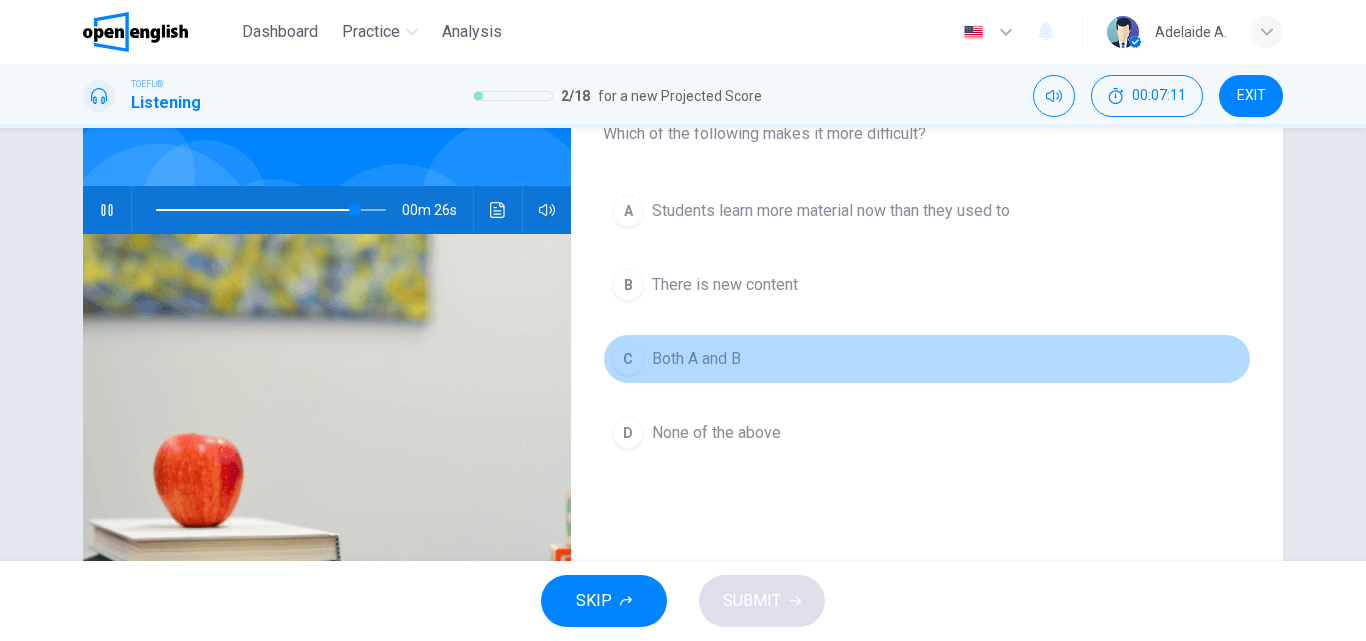 click on "C" at bounding box center [628, 359] 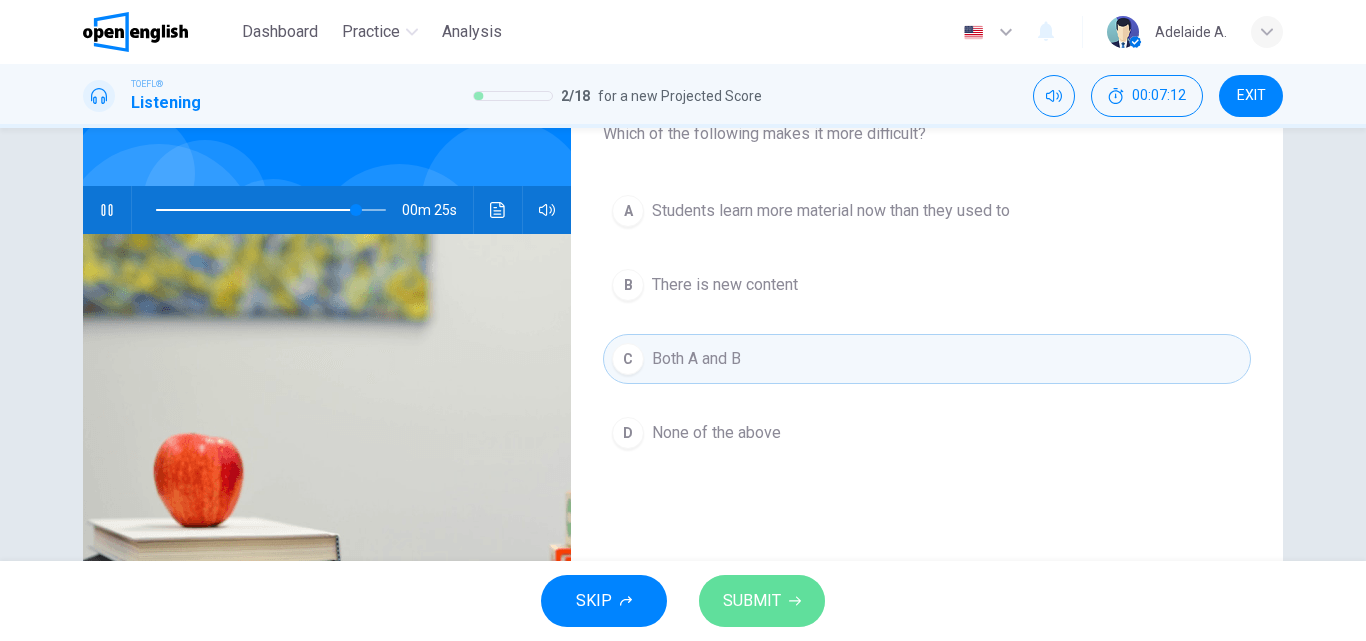 click on "SUBMIT" at bounding box center [752, 601] 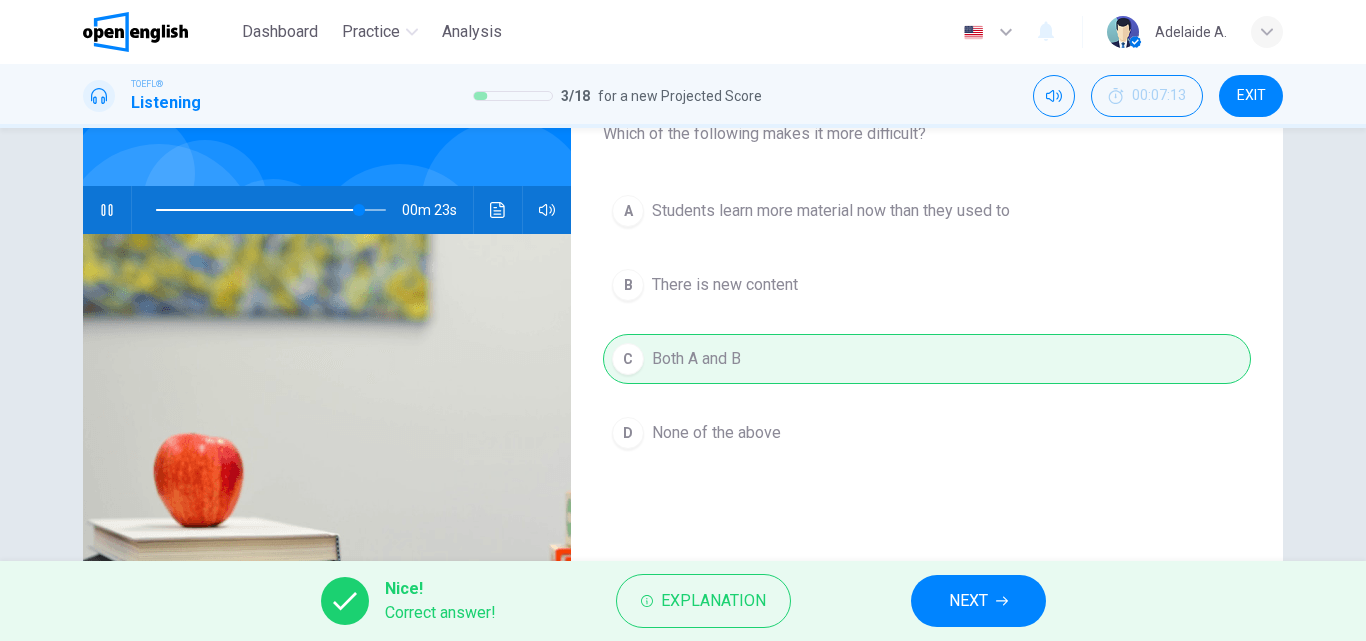 click on "NEXT" at bounding box center [978, 601] 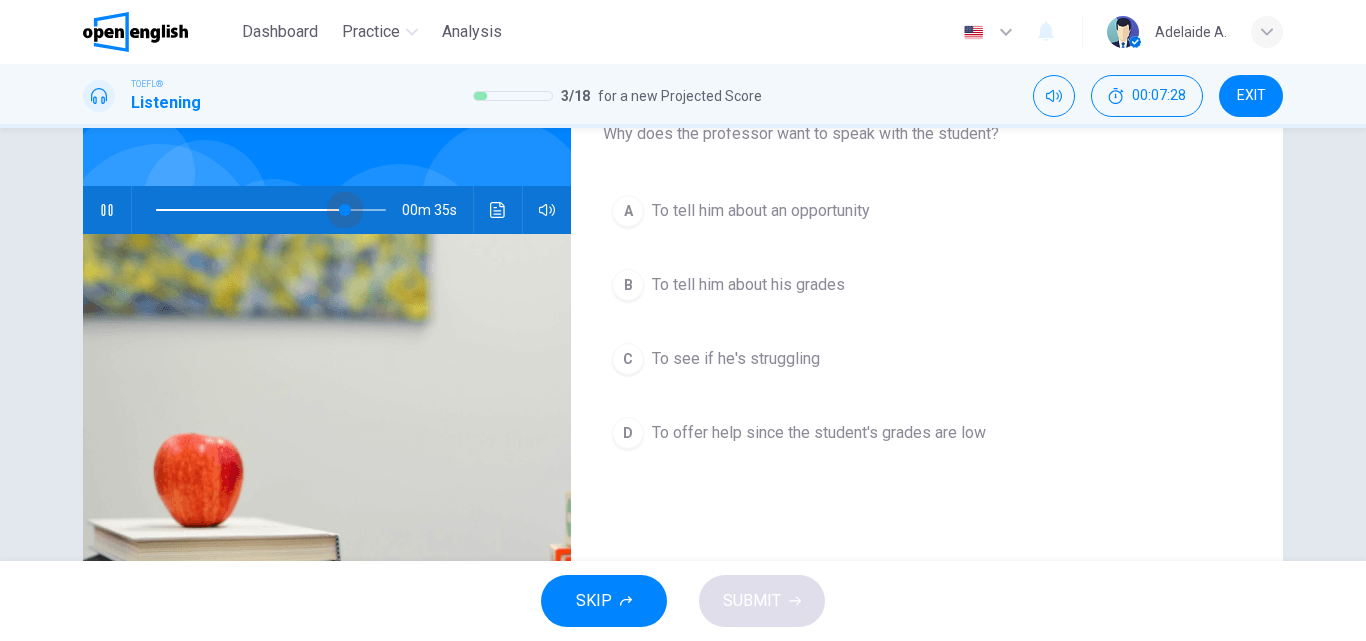 drag, startPoint x: 368, startPoint y: 210, endPoint x: 339, endPoint y: 210, distance: 29 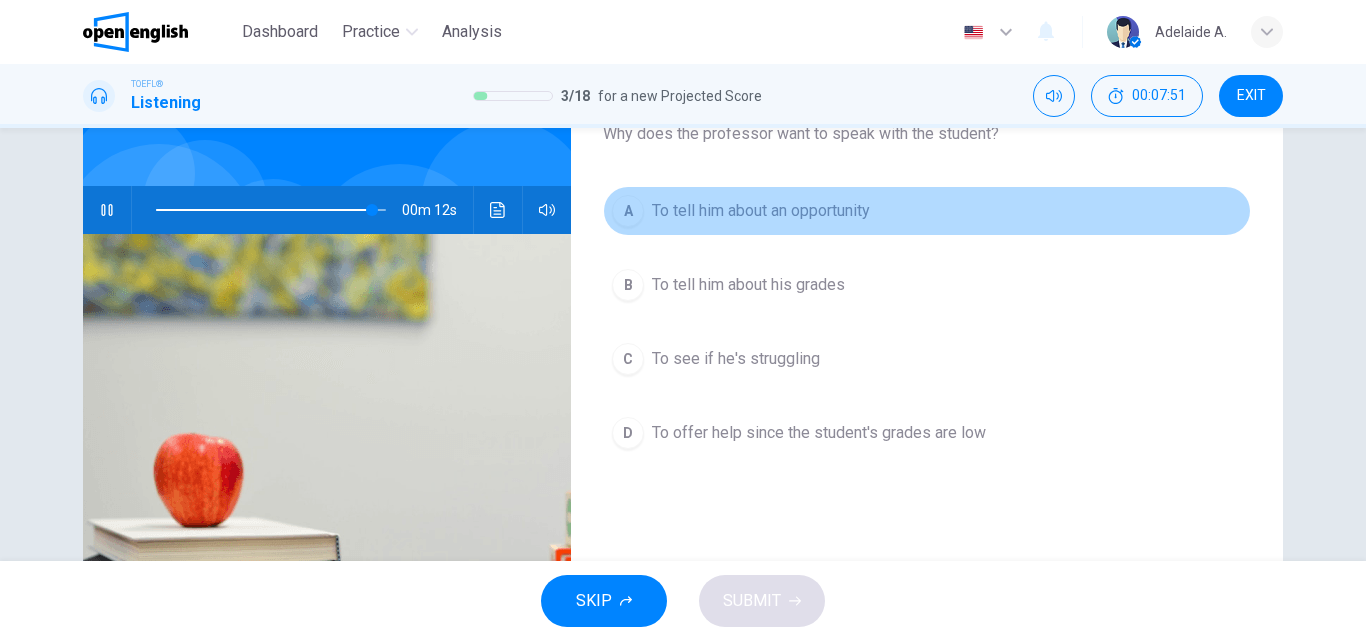 click on "To tell him about an opportunity" at bounding box center (761, 211) 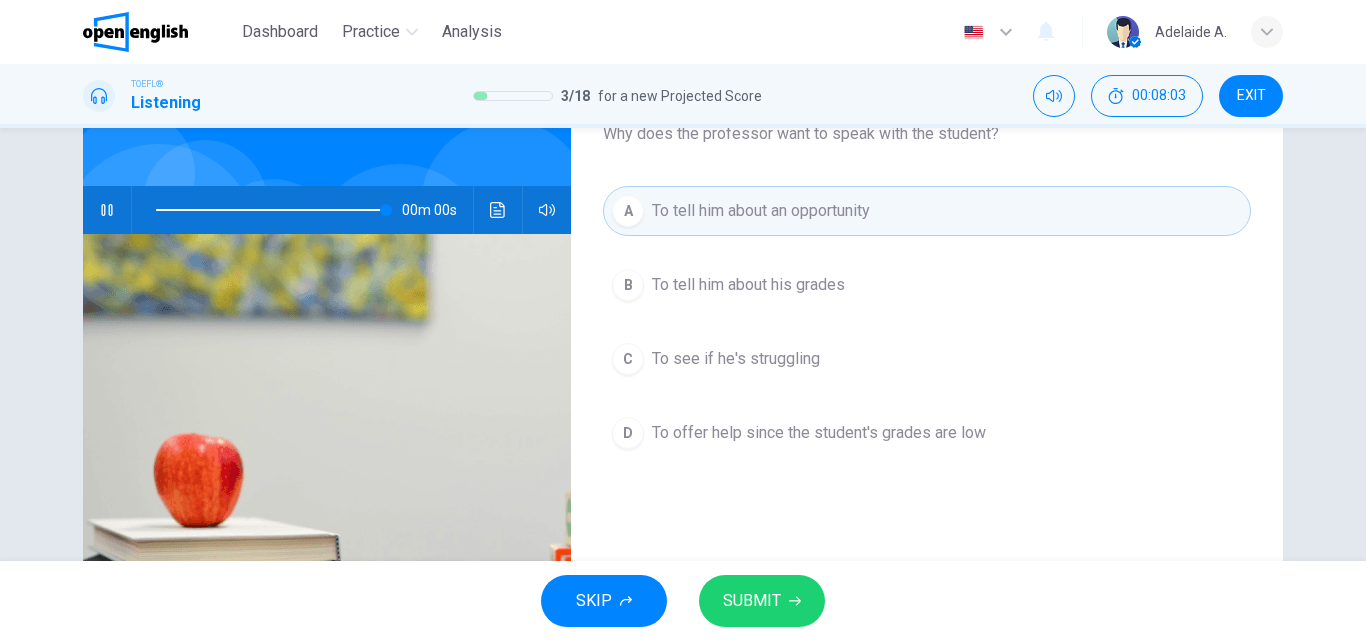 type on "*" 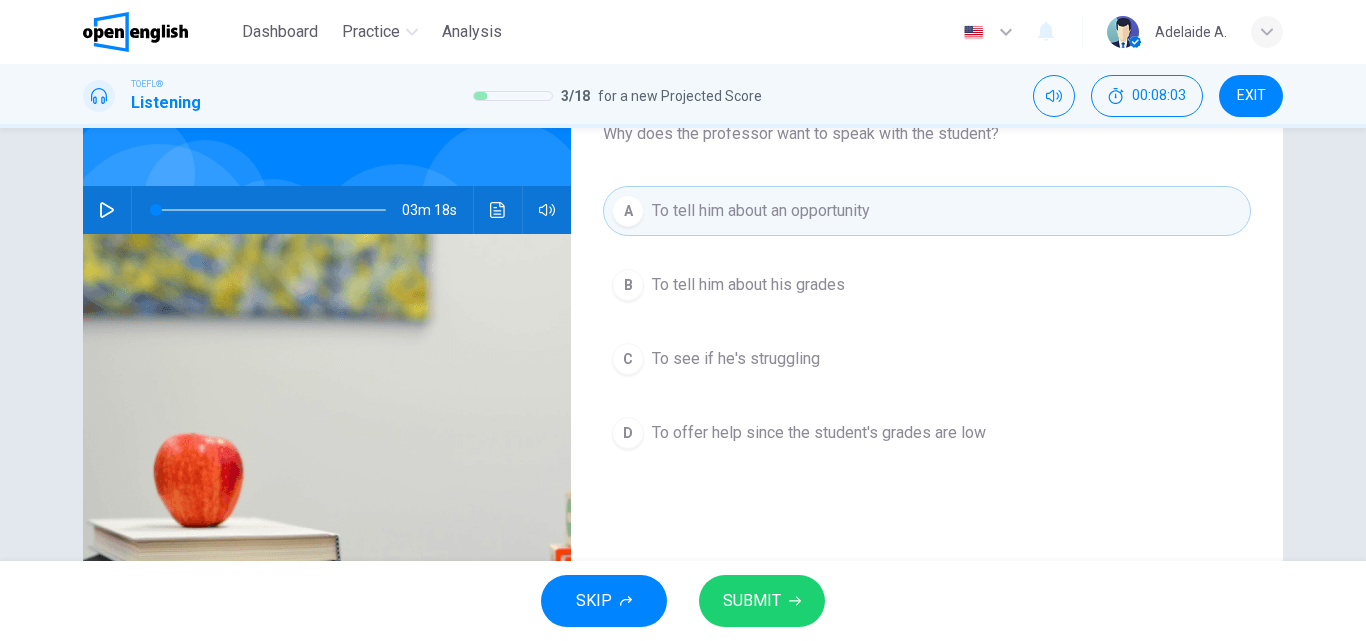 click on "SUBMIT" at bounding box center (752, 601) 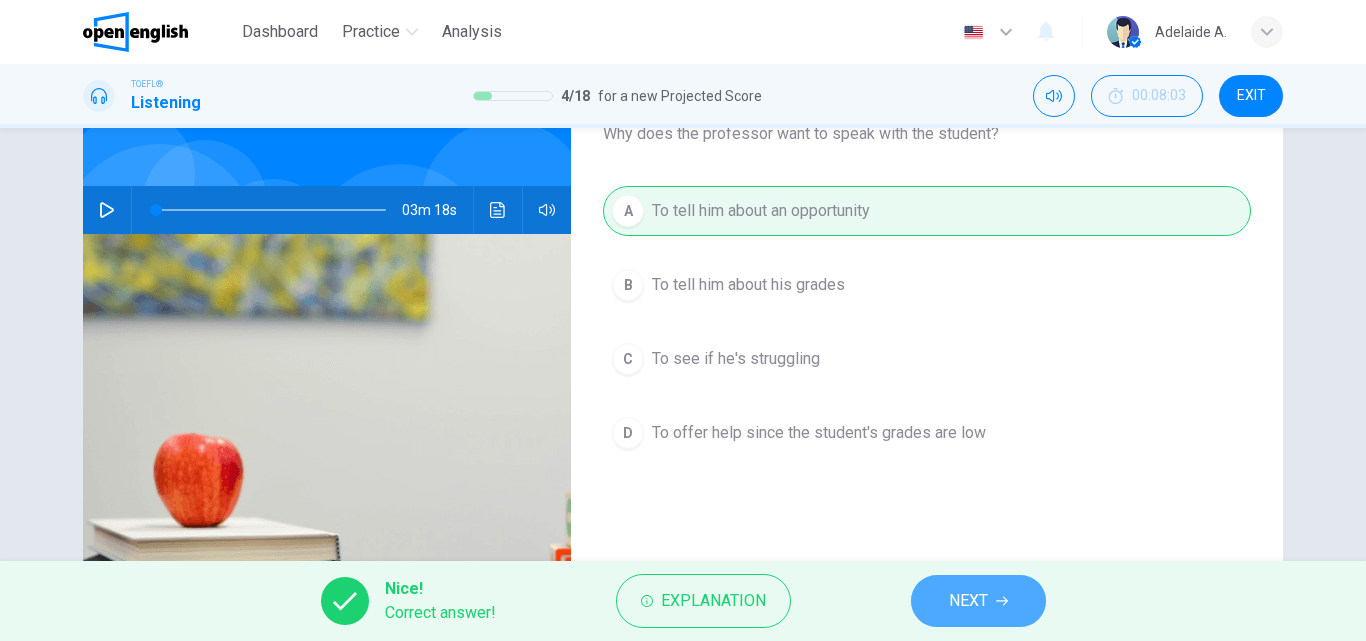 click on "NEXT" at bounding box center (968, 601) 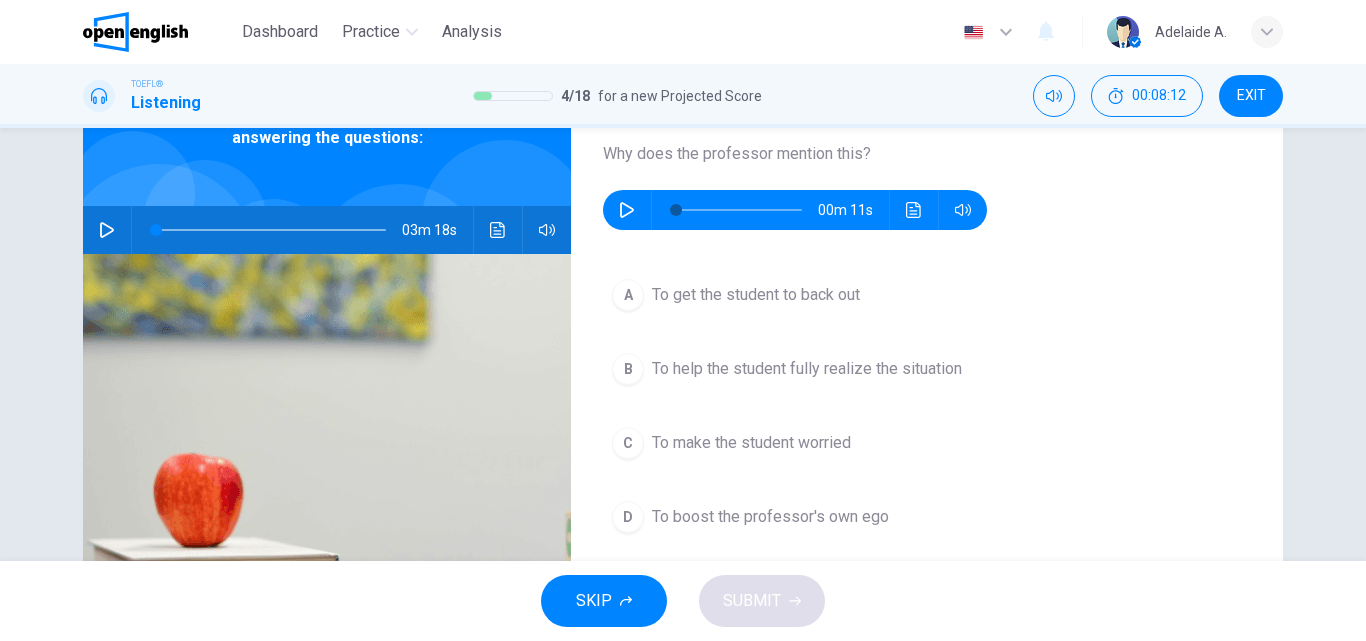 scroll, scrollTop: 142, scrollLeft: 0, axis: vertical 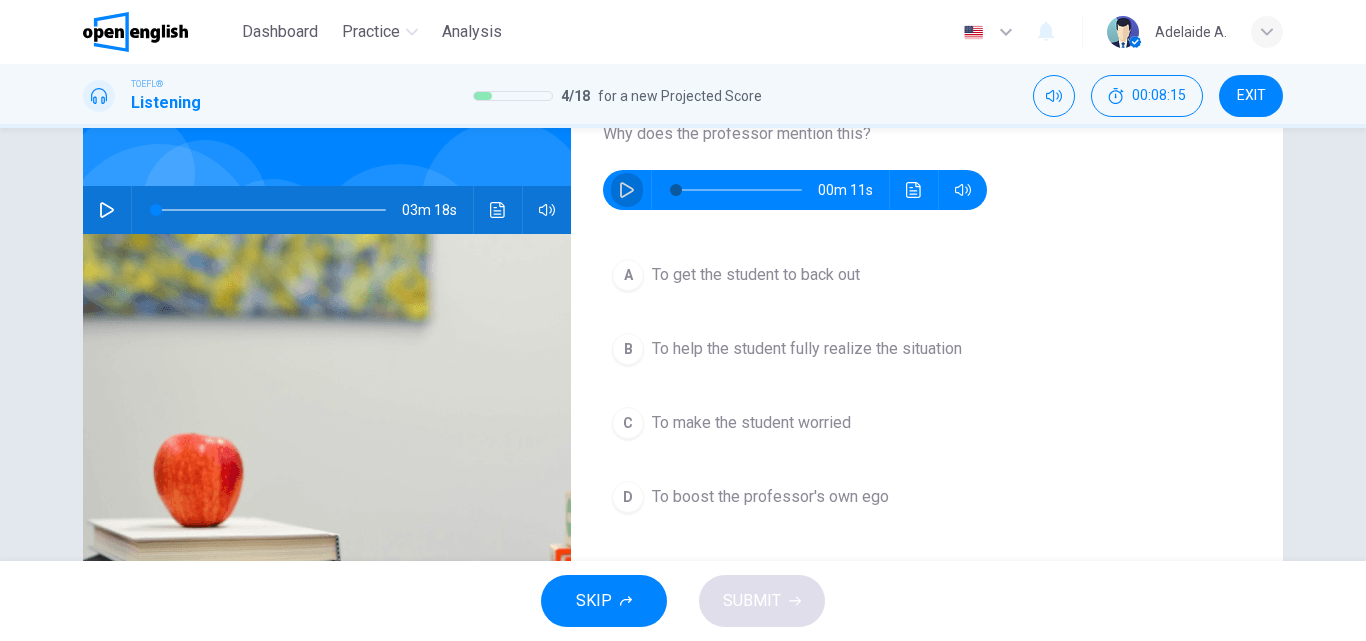 click 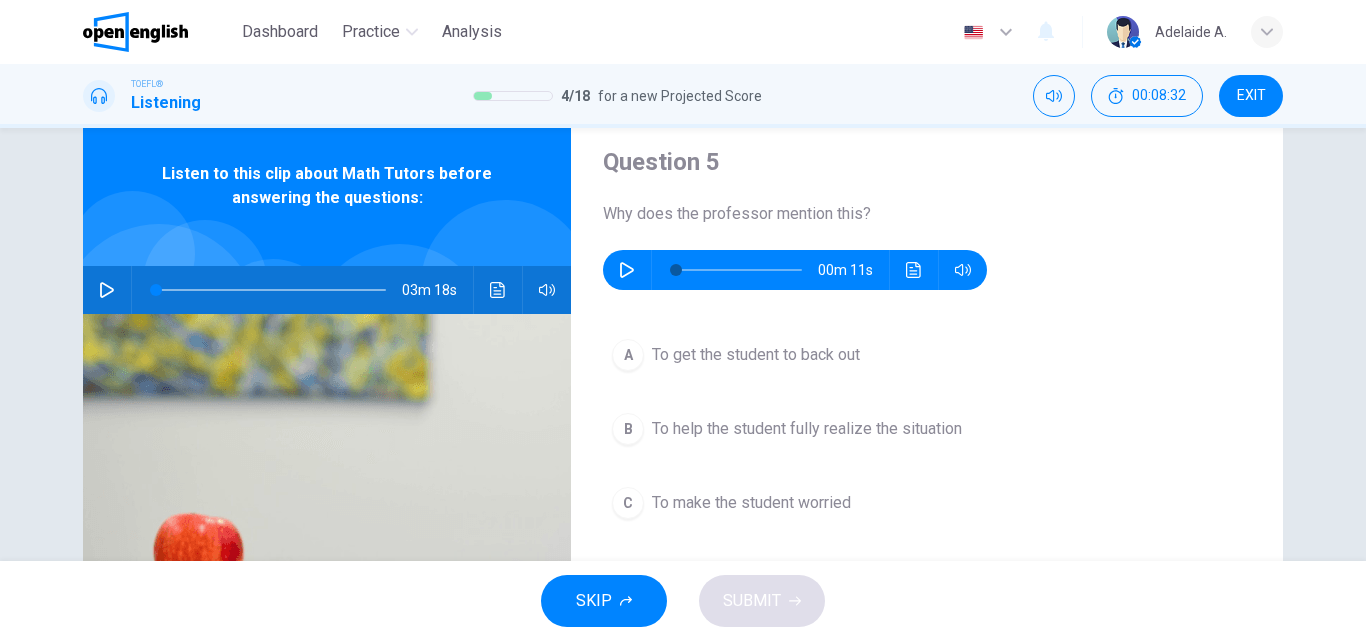 scroll, scrollTop: 42, scrollLeft: 0, axis: vertical 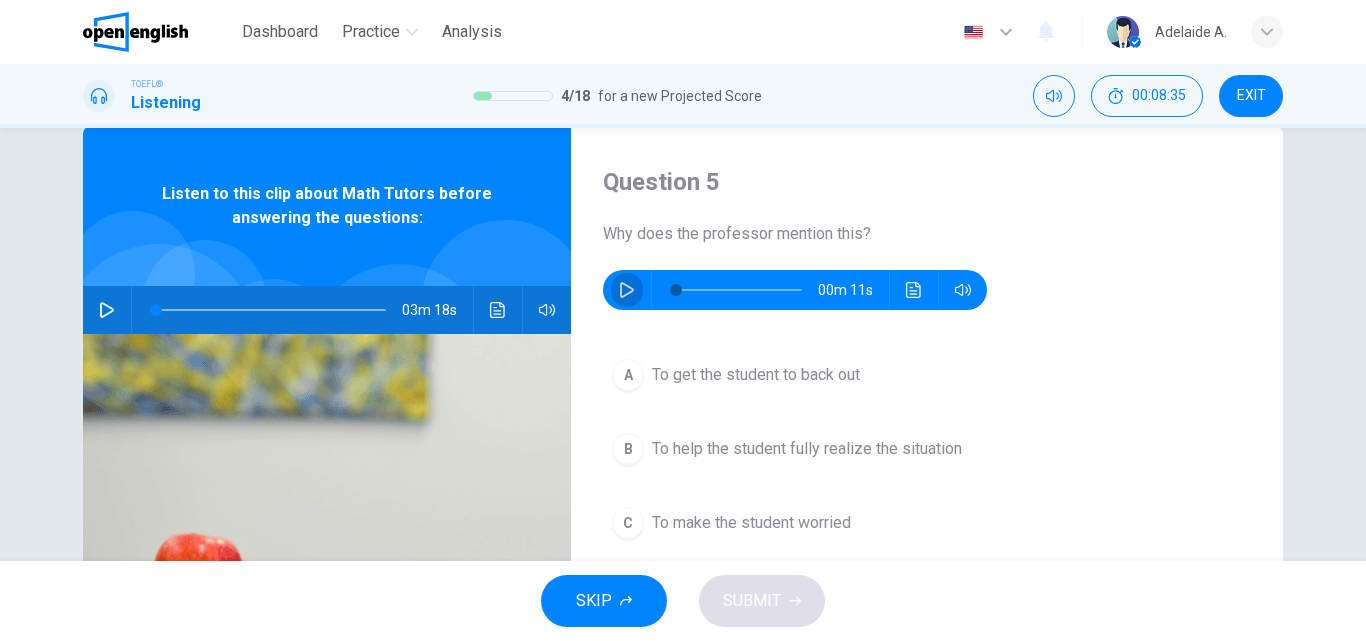 click 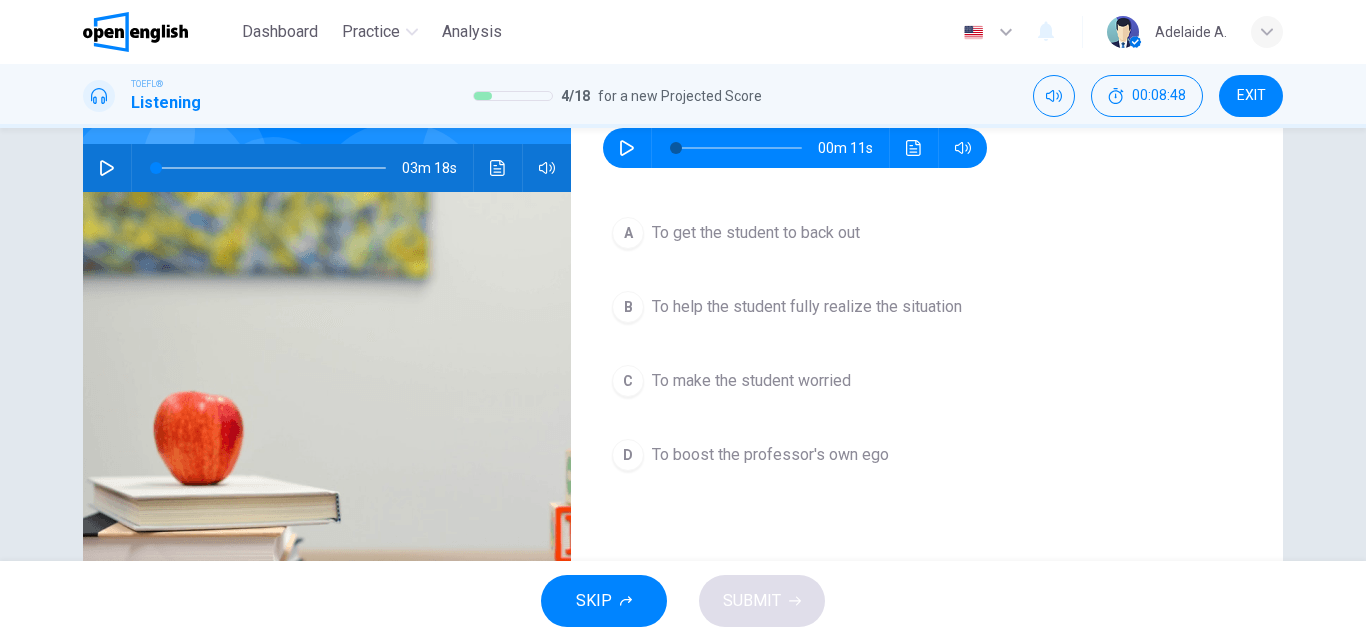 scroll, scrollTop: 142, scrollLeft: 0, axis: vertical 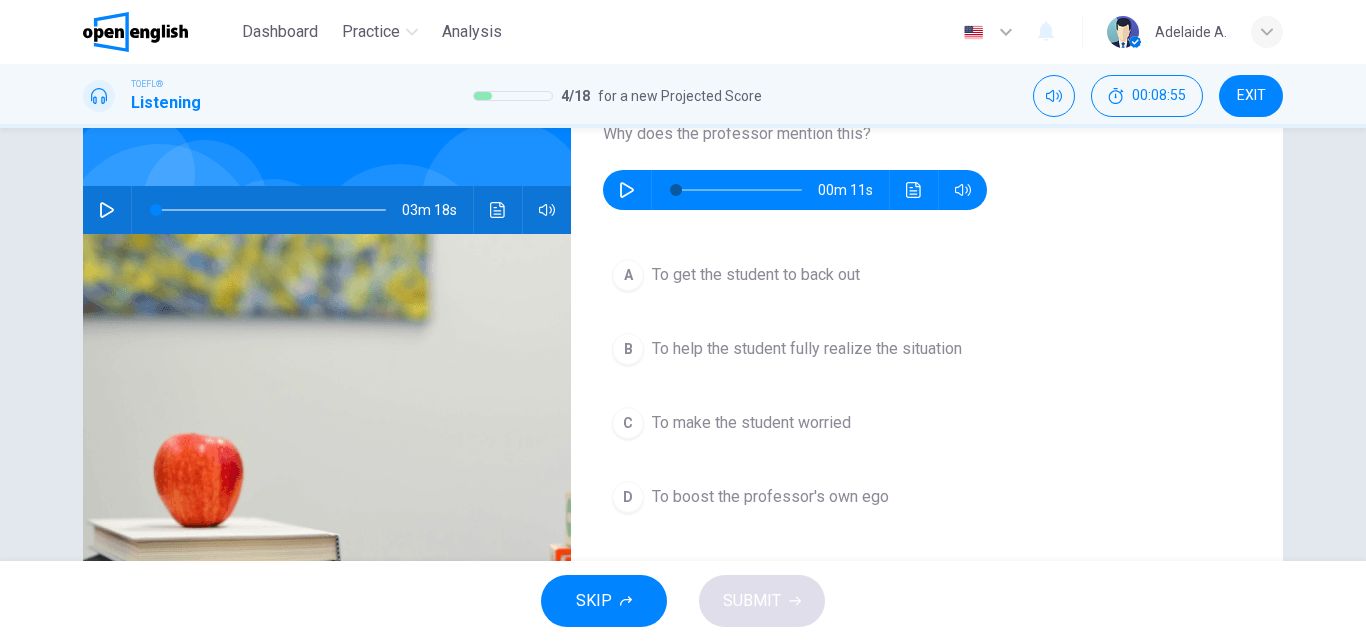 click 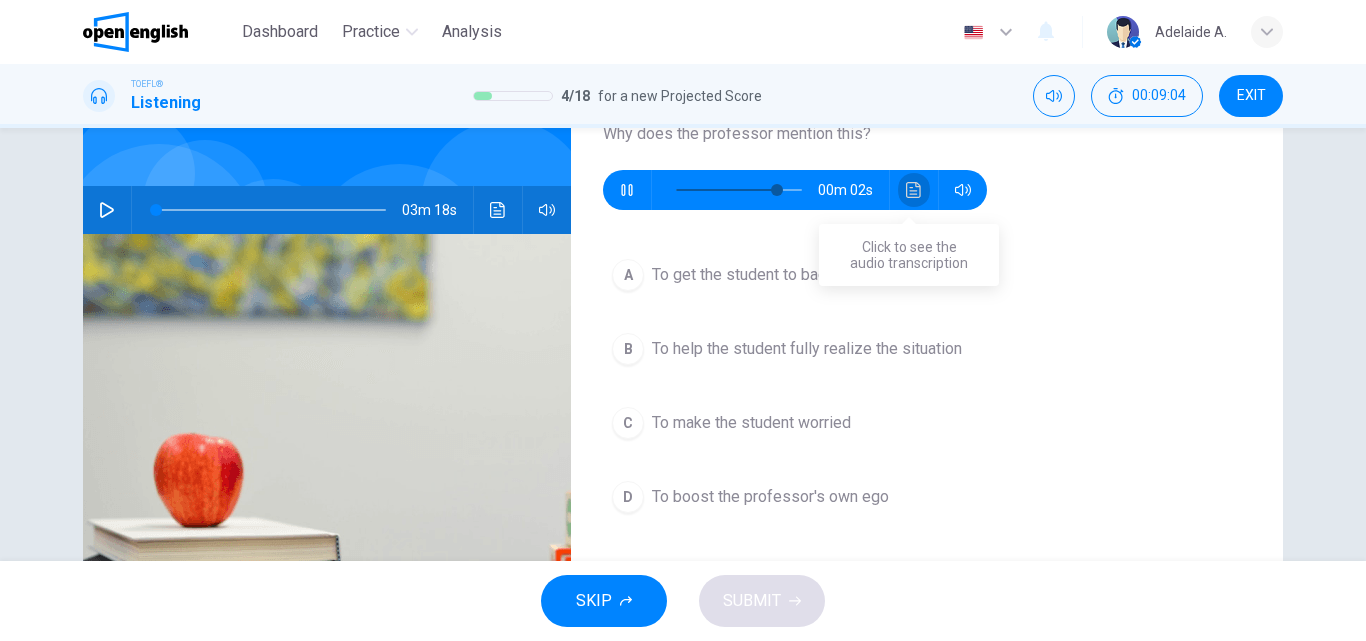 click 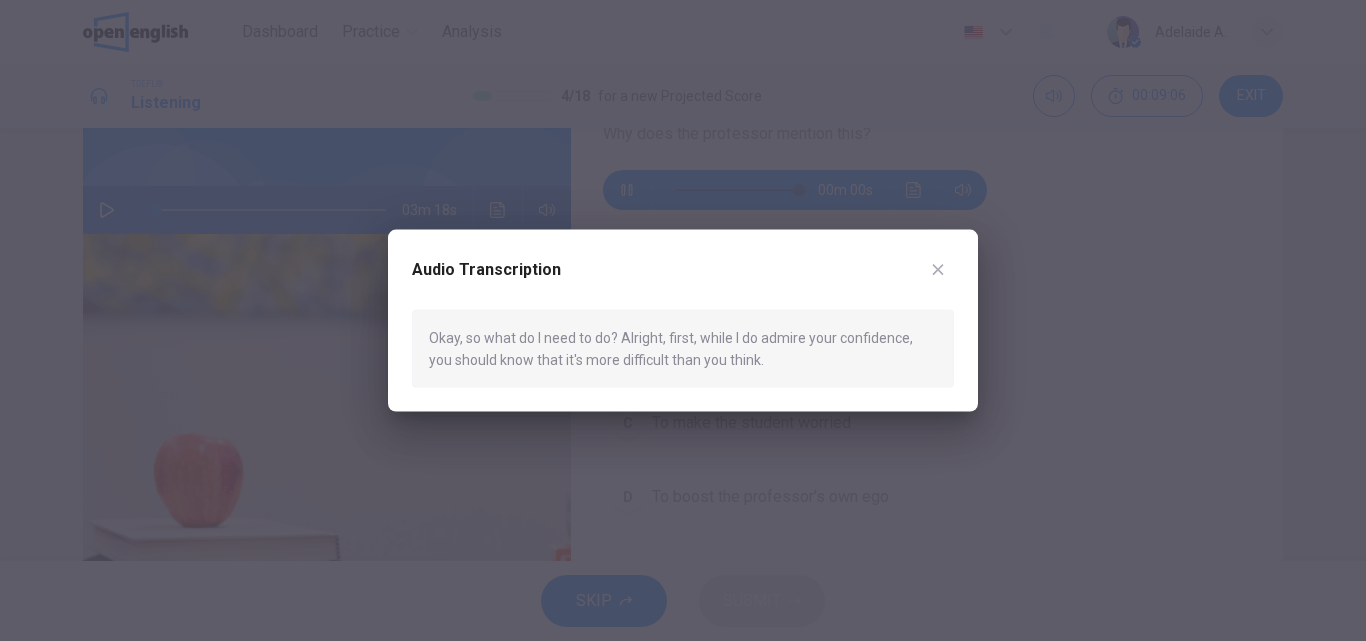 type on "*" 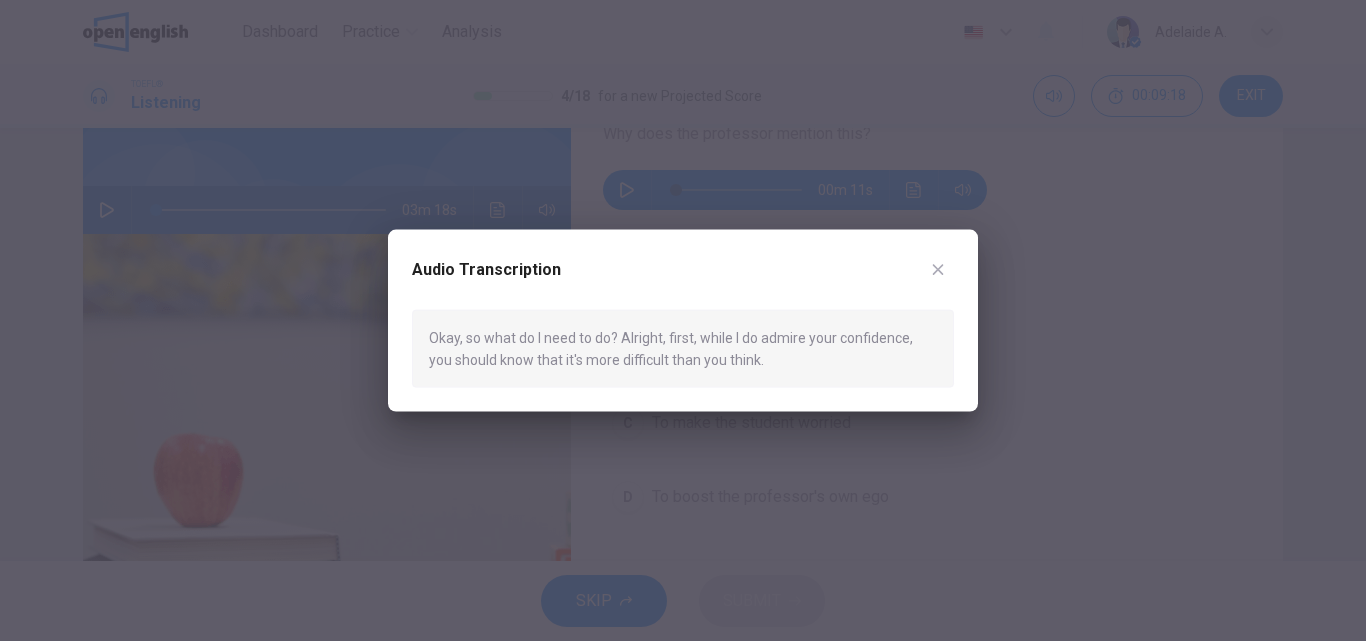 click 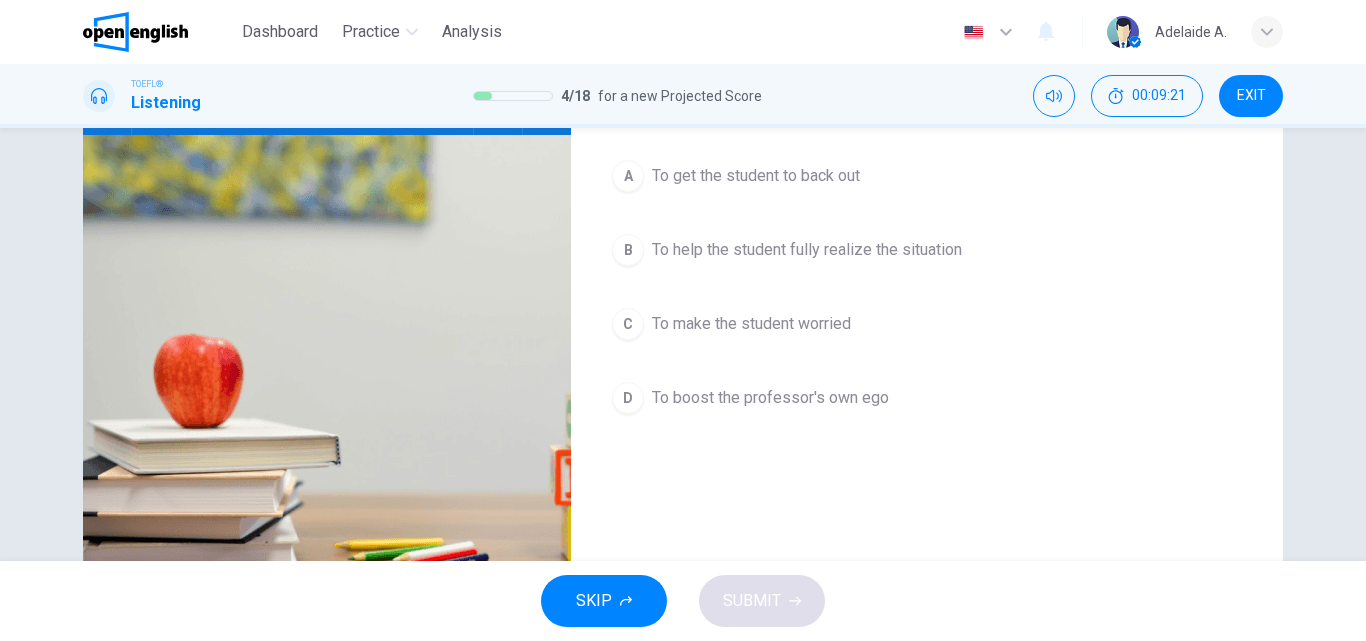 scroll, scrollTop: 242, scrollLeft: 0, axis: vertical 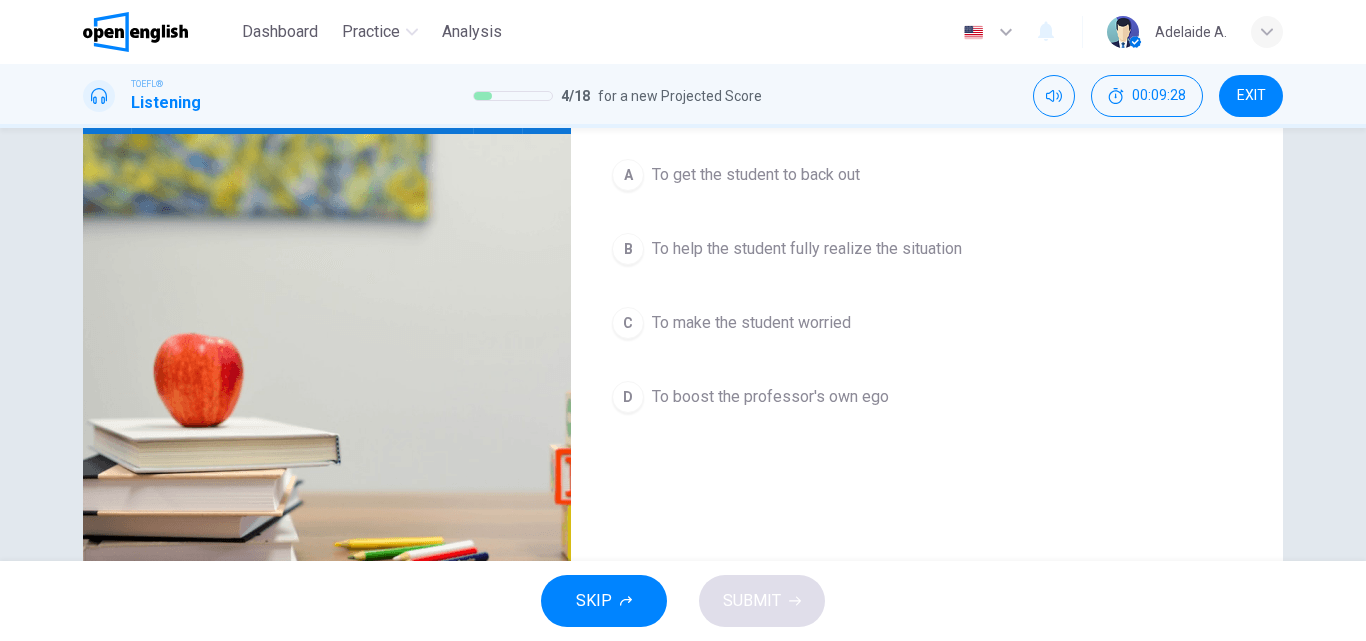 click on "To help the student fully realize the situation" at bounding box center [807, 249] 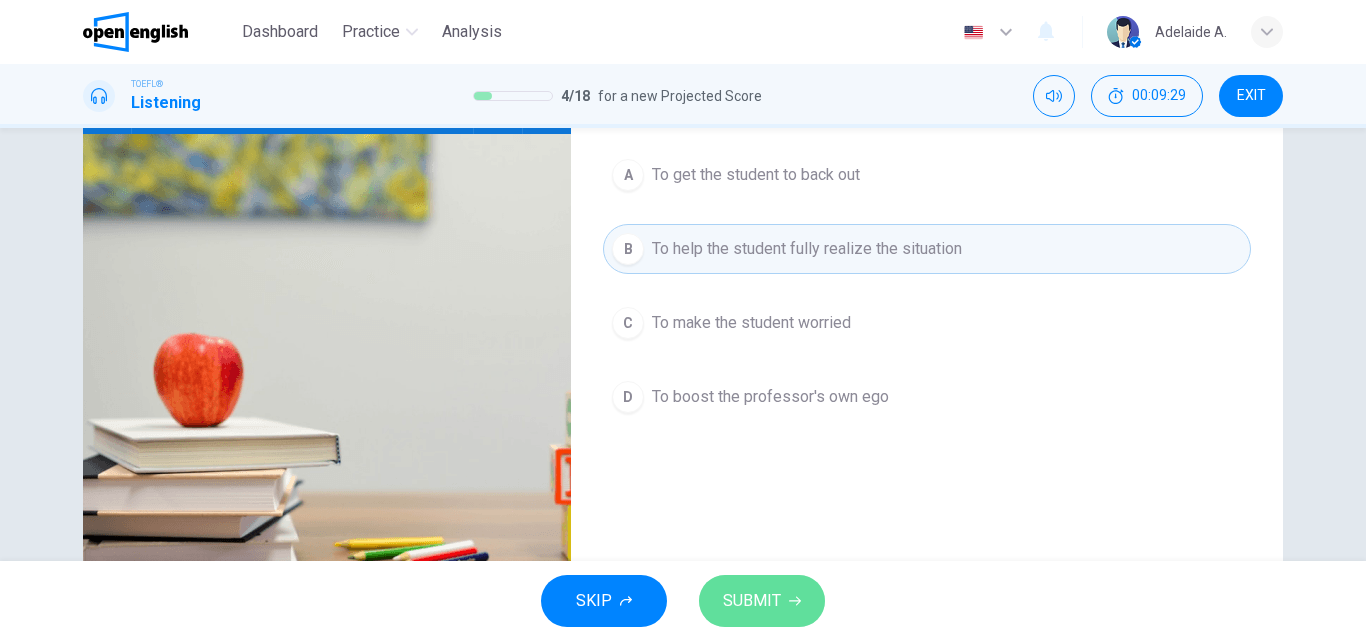 click on "SUBMIT" at bounding box center [752, 601] 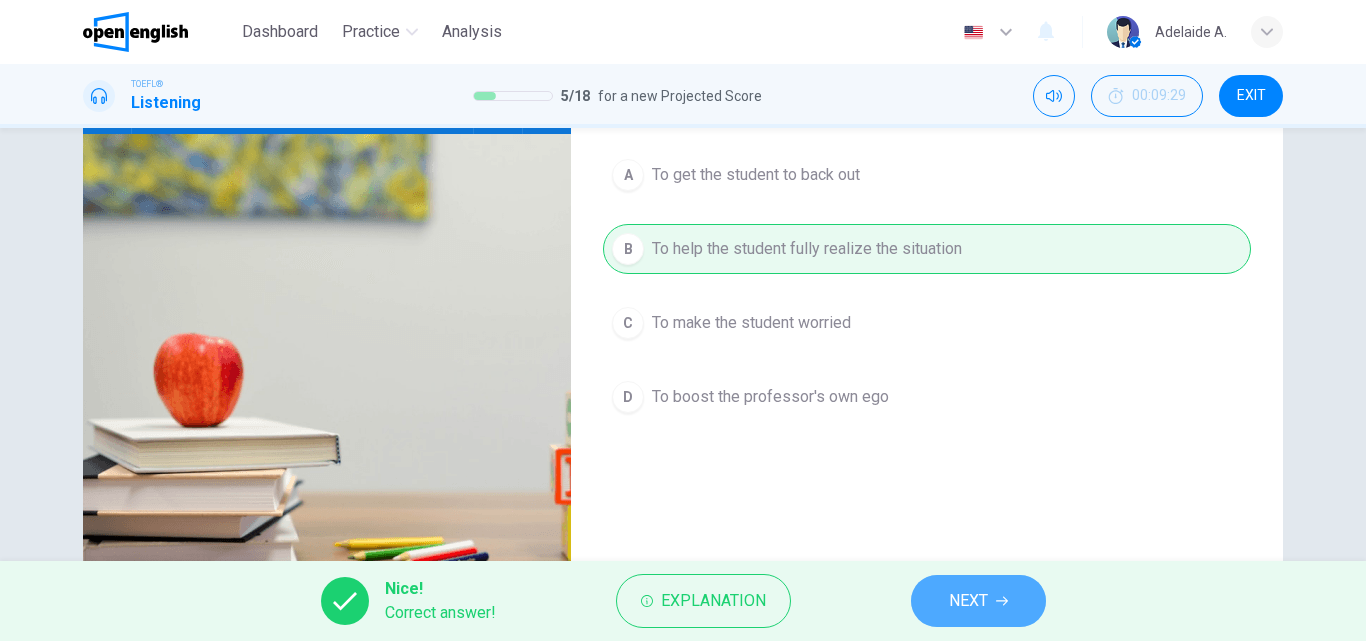 click on "NEXT" at bounding box center [968, 601] 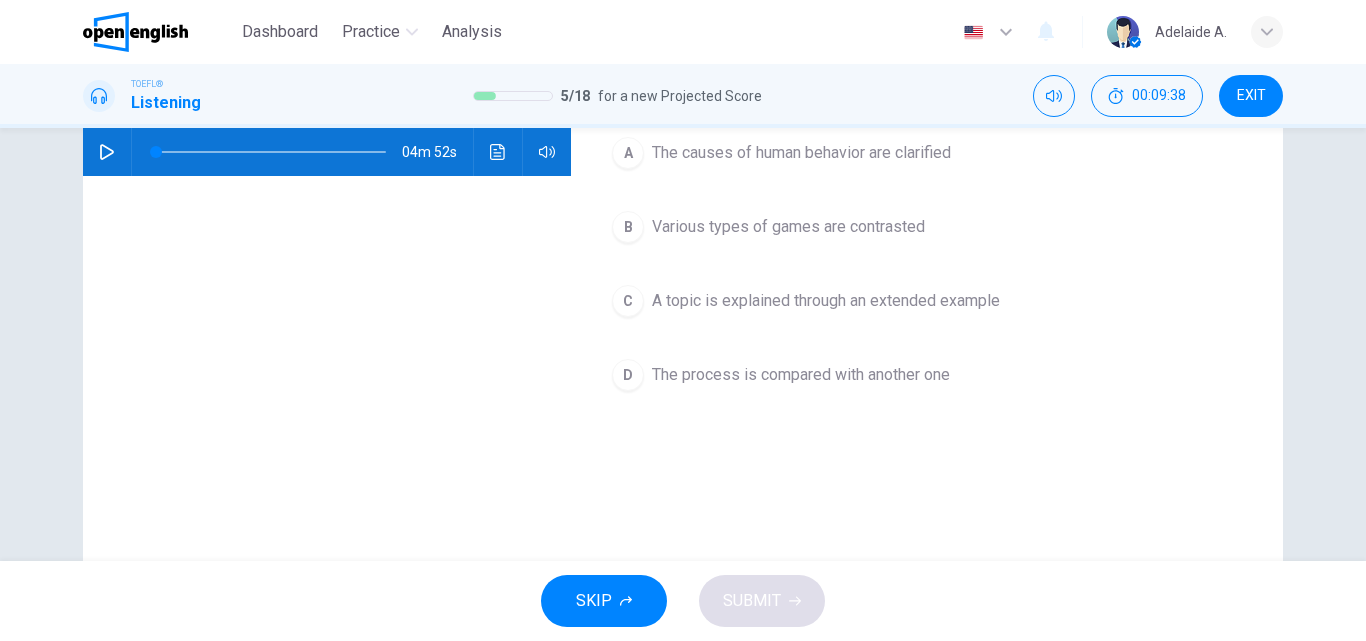 scroll, scrollTop: 100, scrollLeft: 0, axis: vertical 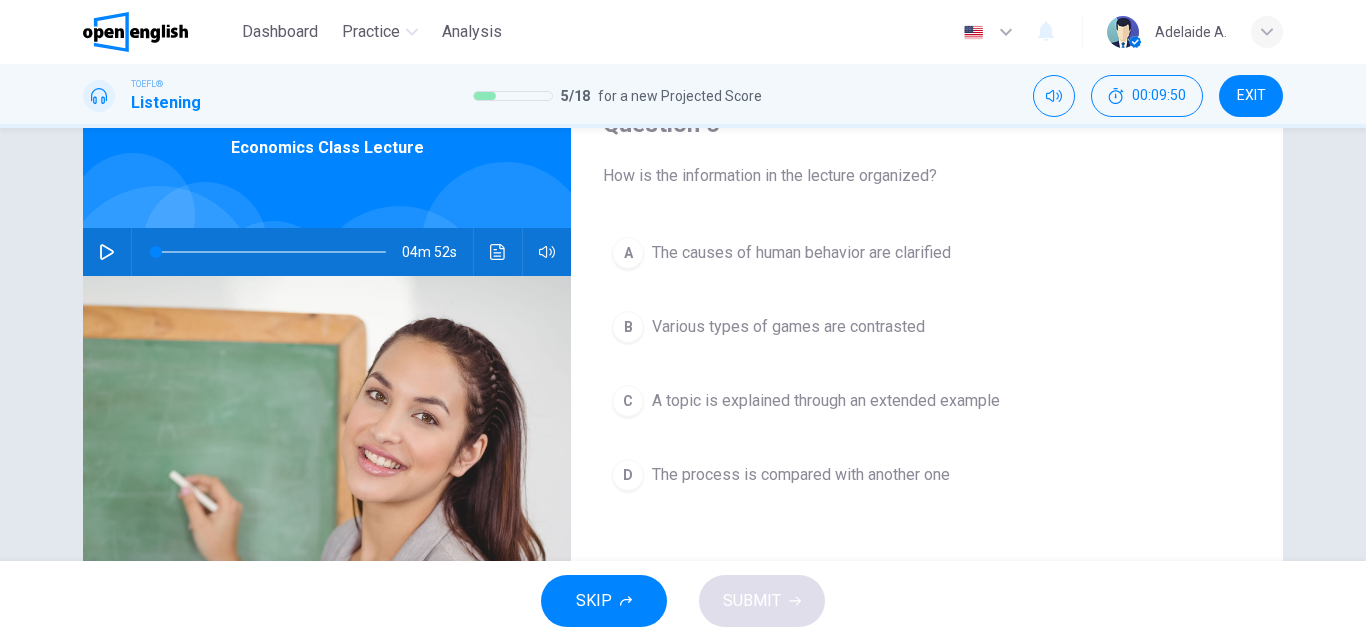 click 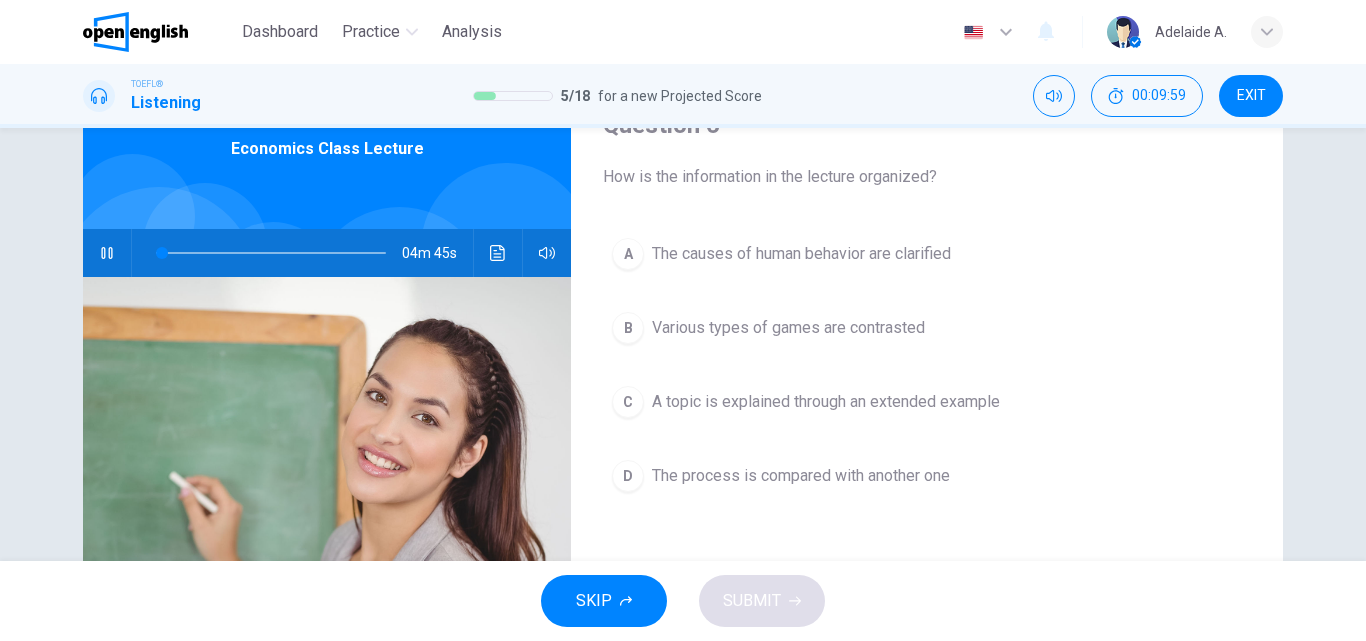 scroll, scrollTop: 100, scrollLeft: 0, axis: vertical 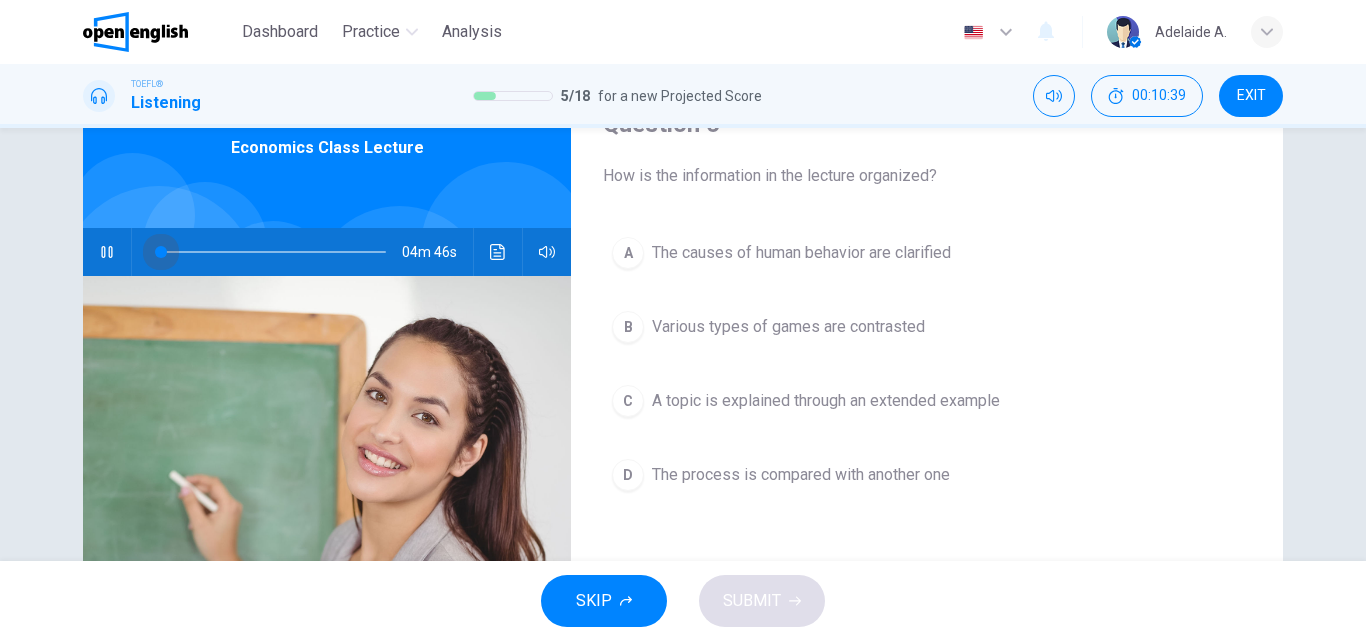 drag, startPoint x: 192, startPoint y: 253, endPoint x: 90, endPoint y: 264, distance: 102.59142 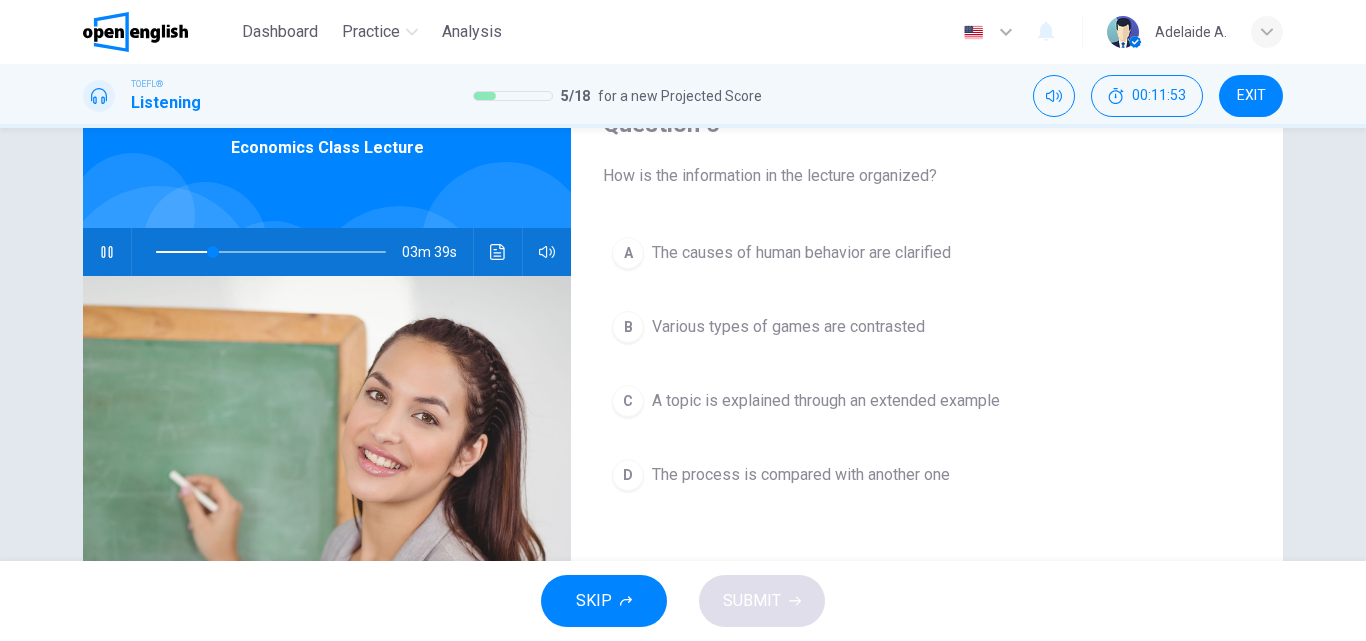scroll, scrollTop: 200, scrollLeft: 0, axis: vertical 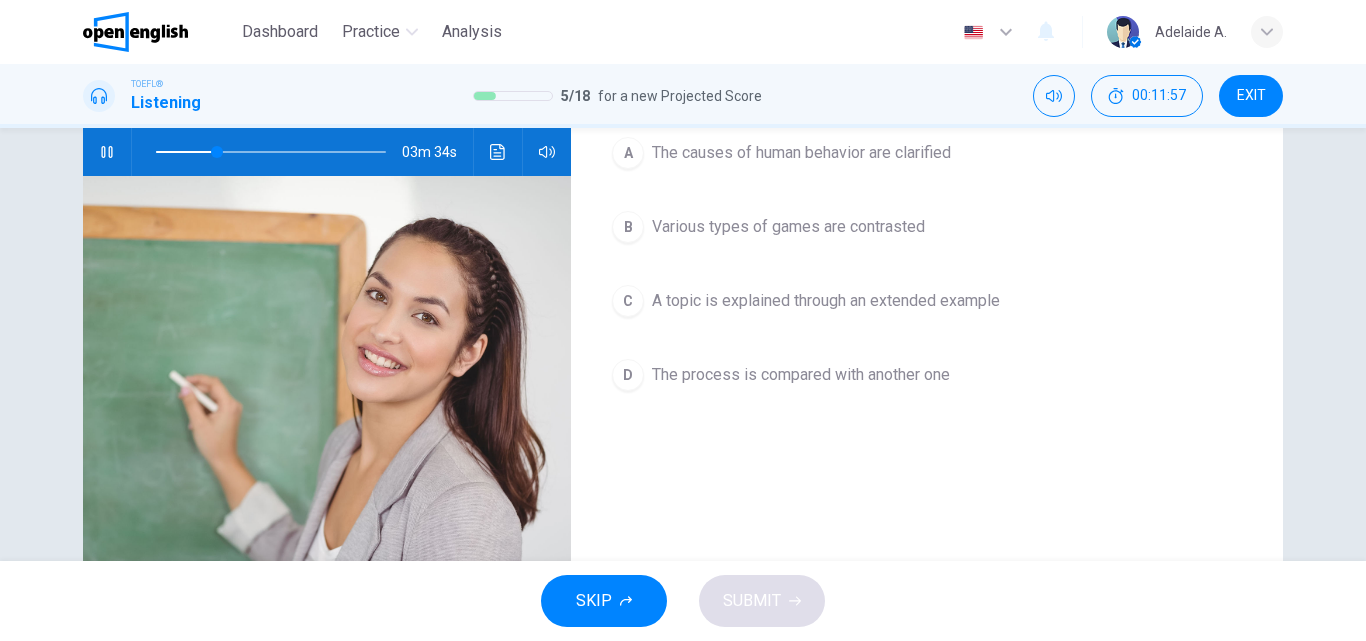 click on "The causes of human behavior are clarified" at bounding box center (801, 153) 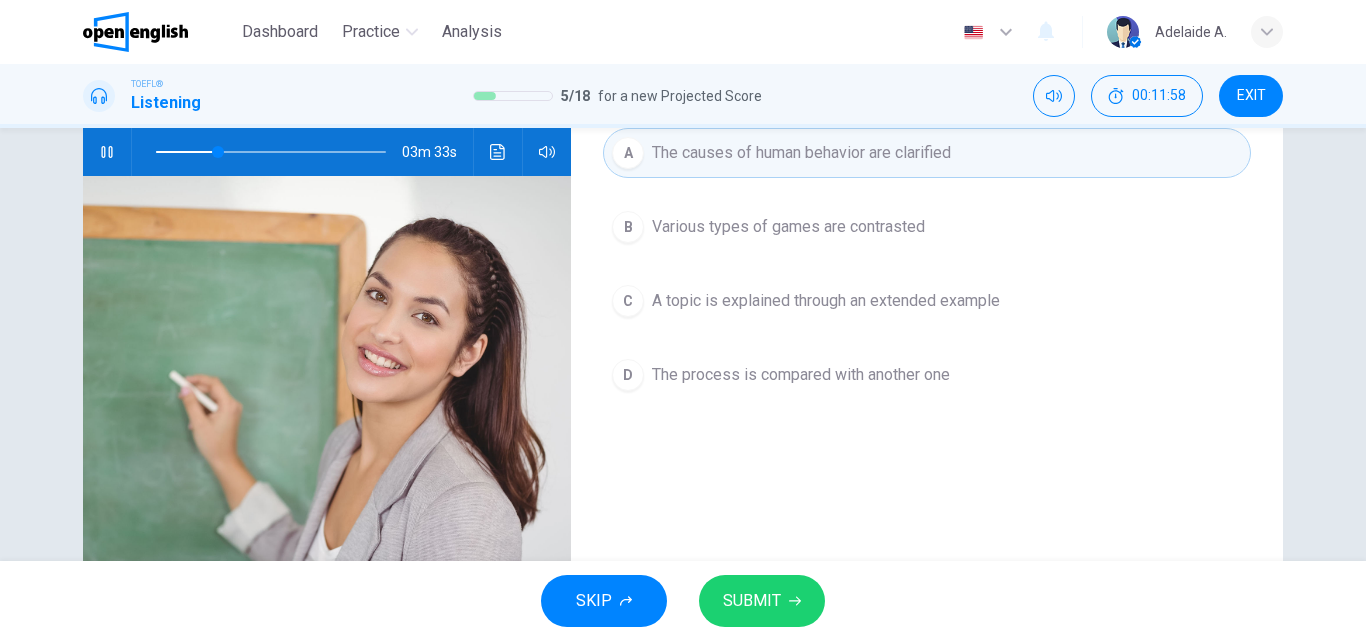 click on "SUBMIT" at bounding box center [752, 601] 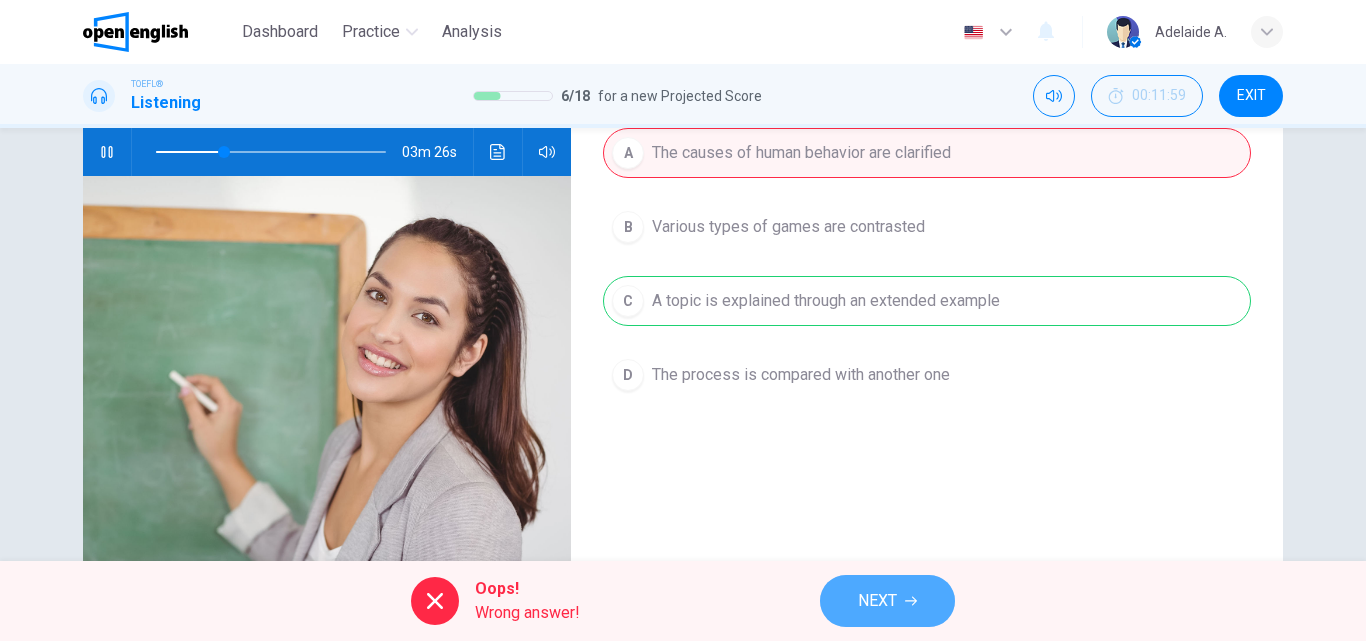 click on "NEXT" at bounding box center (877, 601) 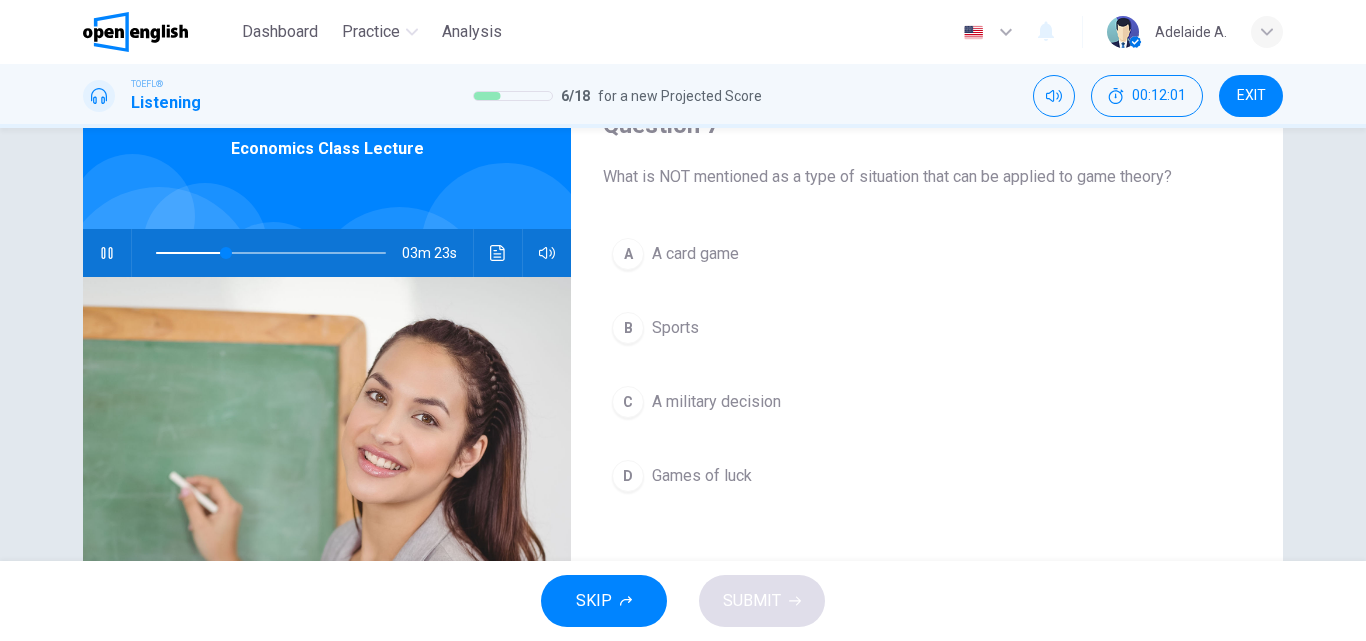 scroll, scrollTop: 100, scrollLeft: 0, axis: vertical 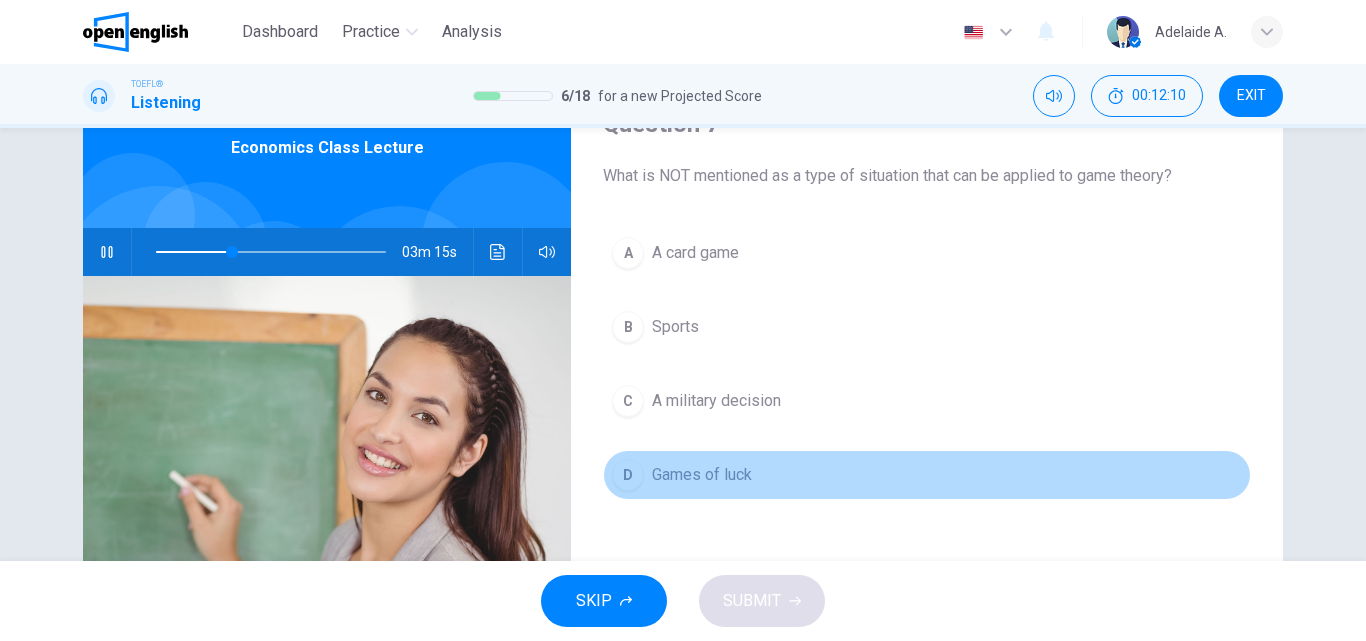 click on "Games of luck" at bounding box center [702, 475] 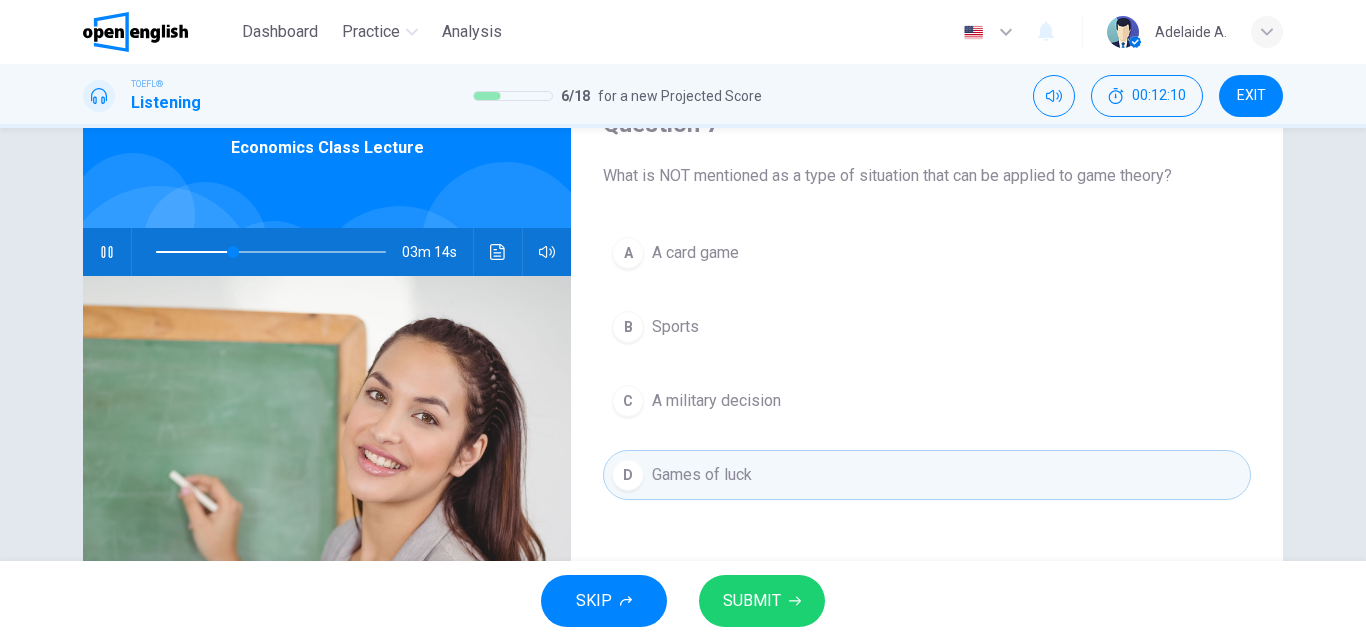click on "SUBMIT" at bounding box center (752, 601) 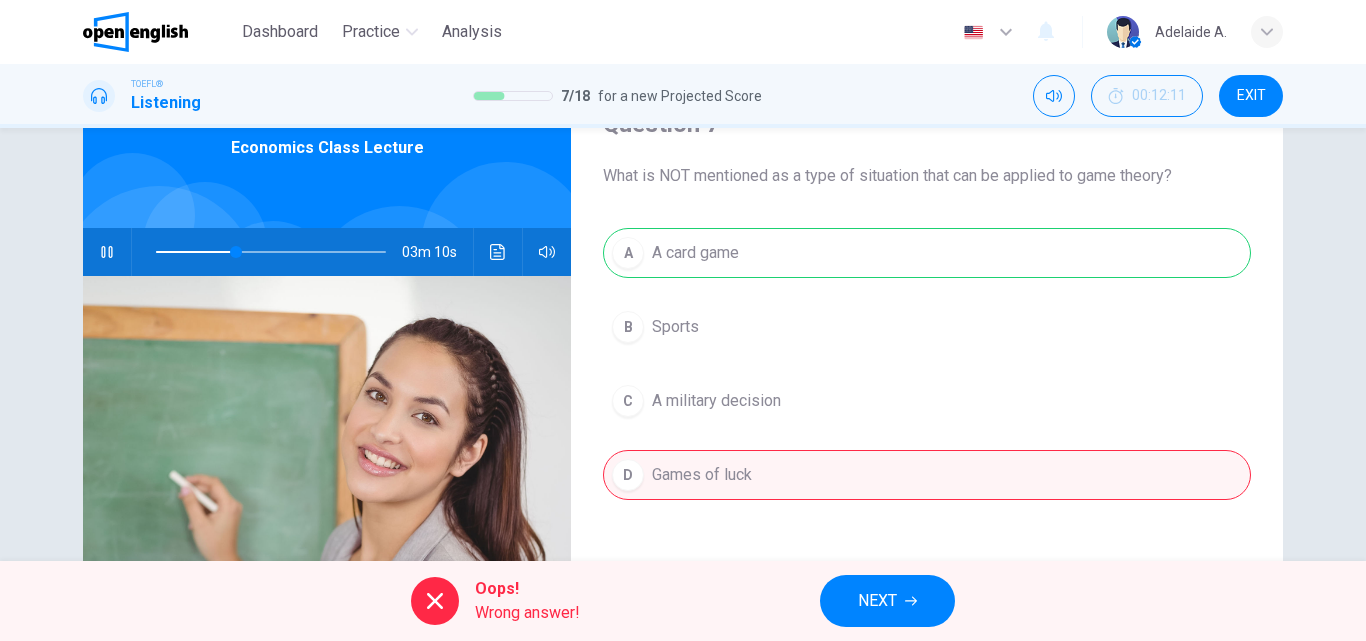 click on "NEXT" at bounding box center (877, 601) 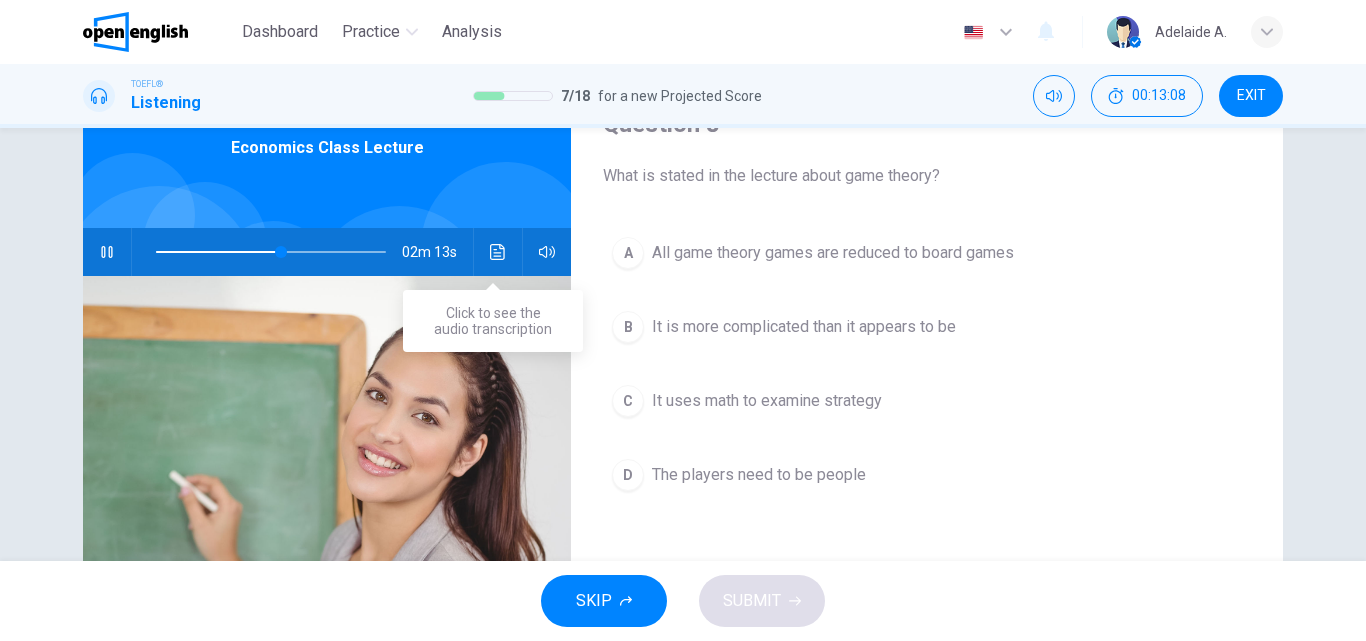 click 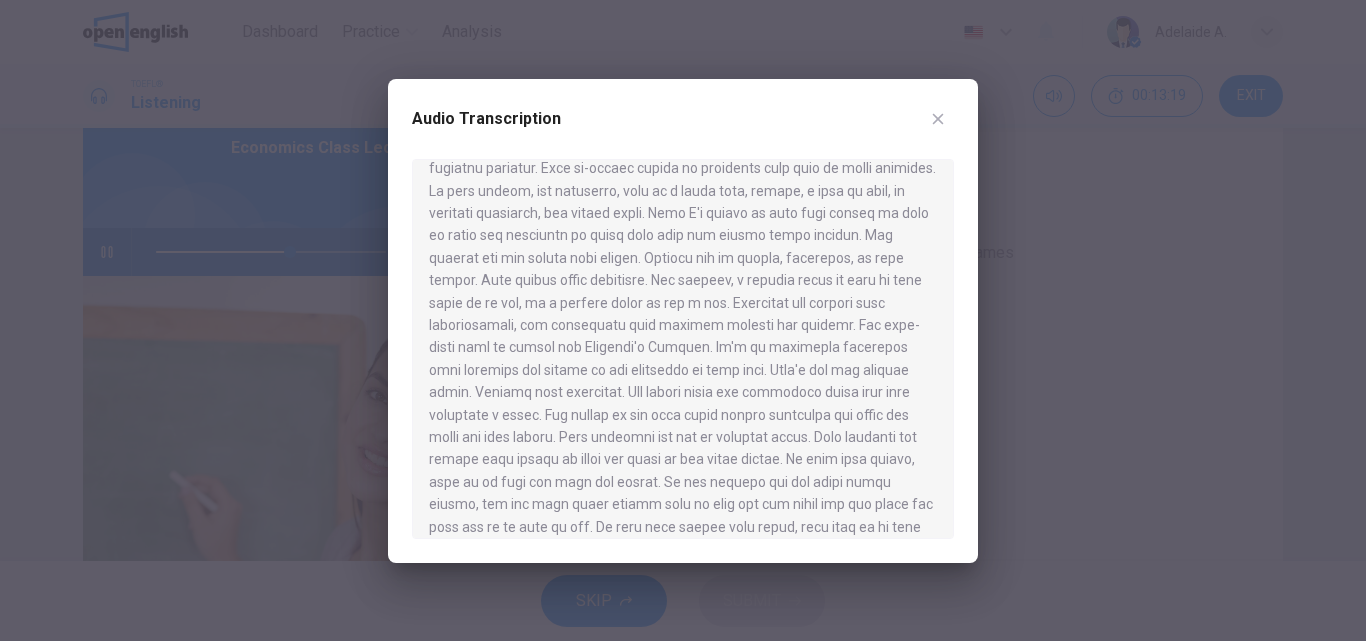 scroll, scrollTop: 0, scrollLeft: 0, axis: both 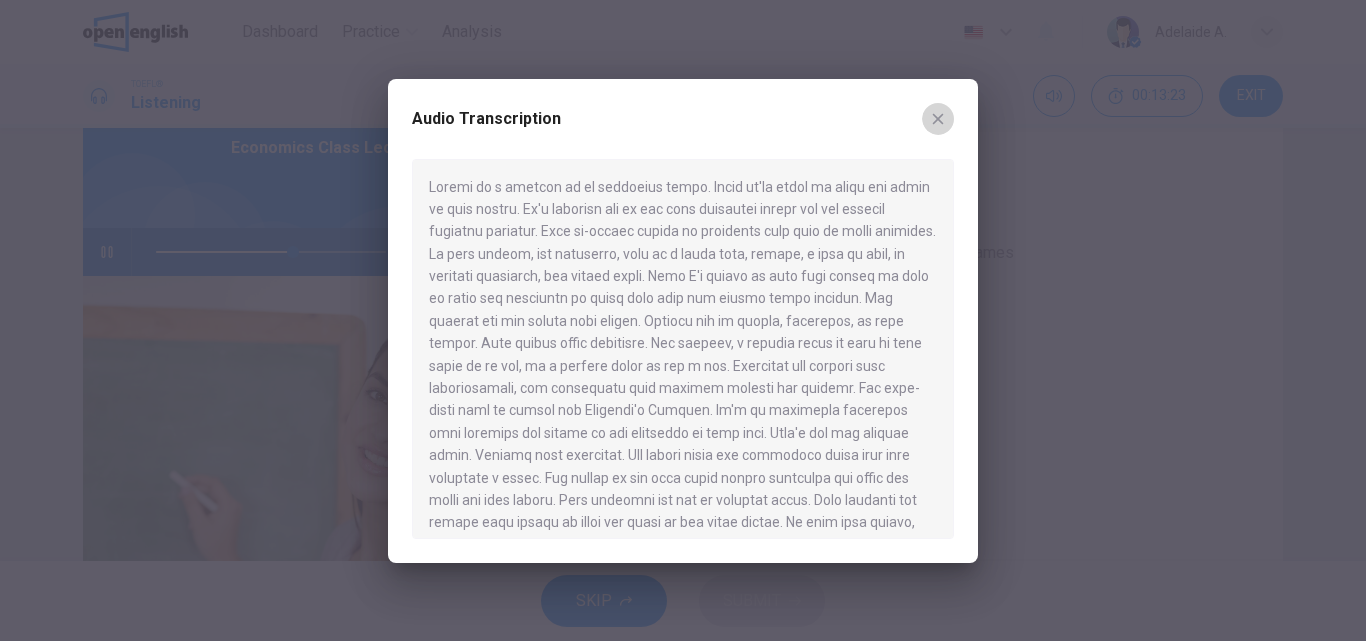 click 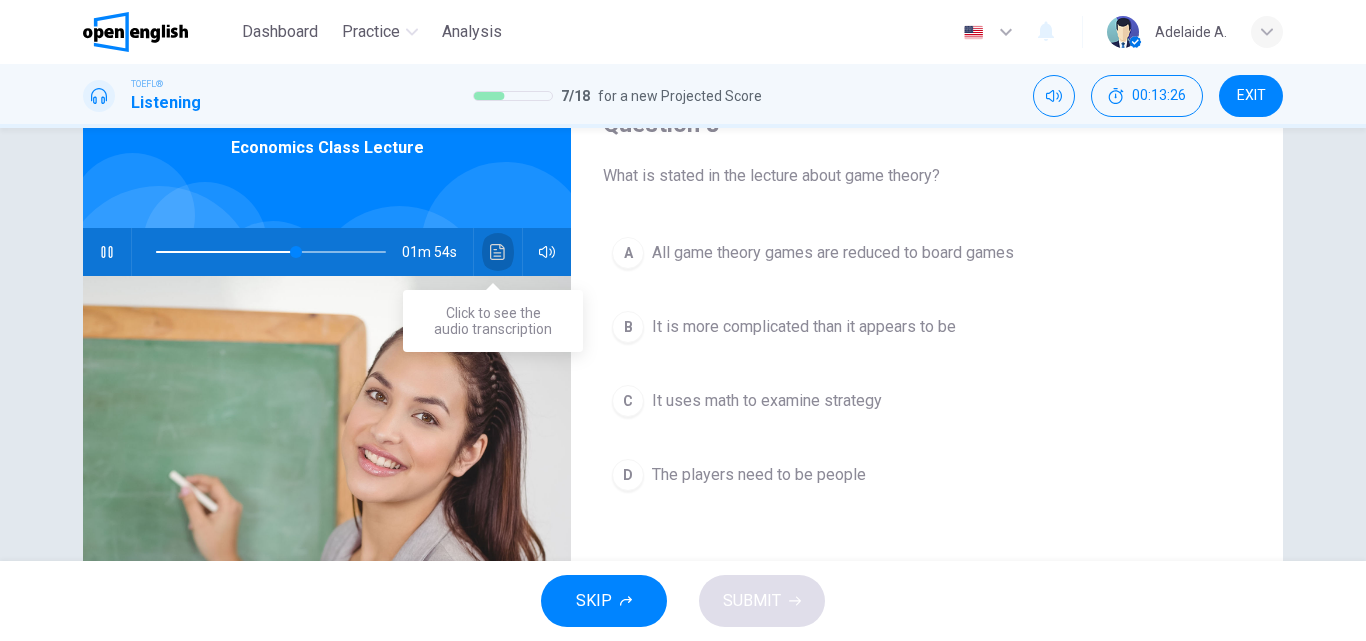 click 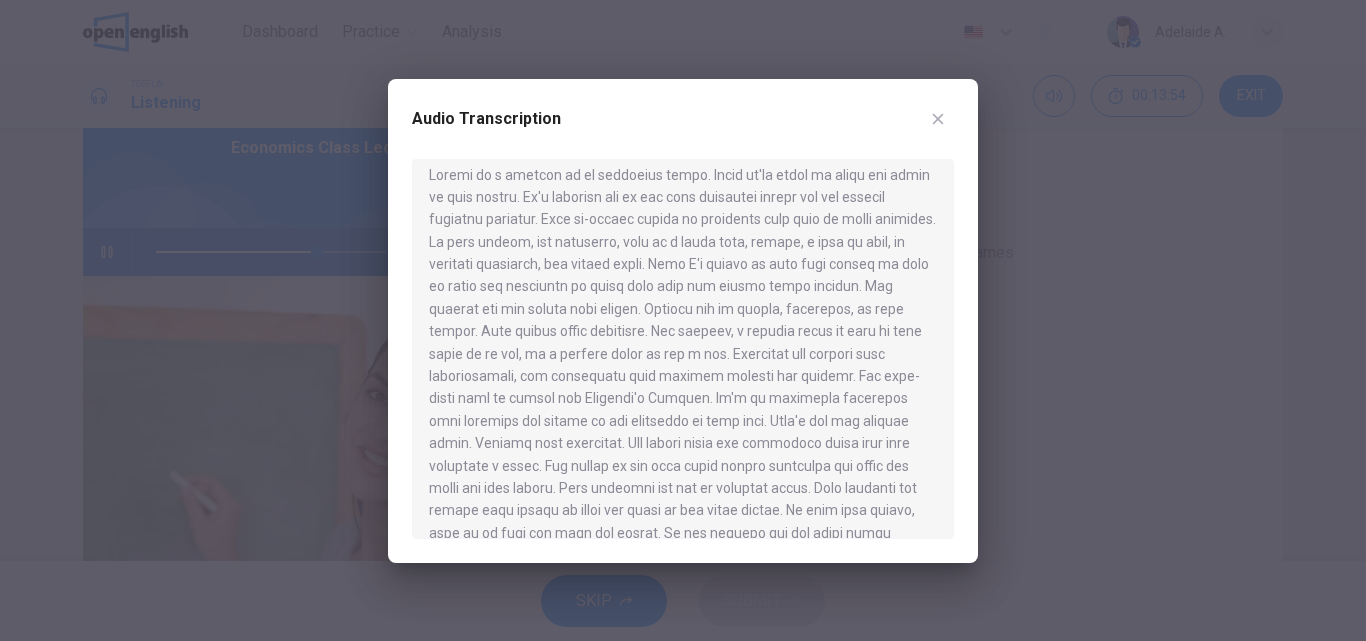 scroll, scrollTop: 0, scrollLeft: 0, axis: both 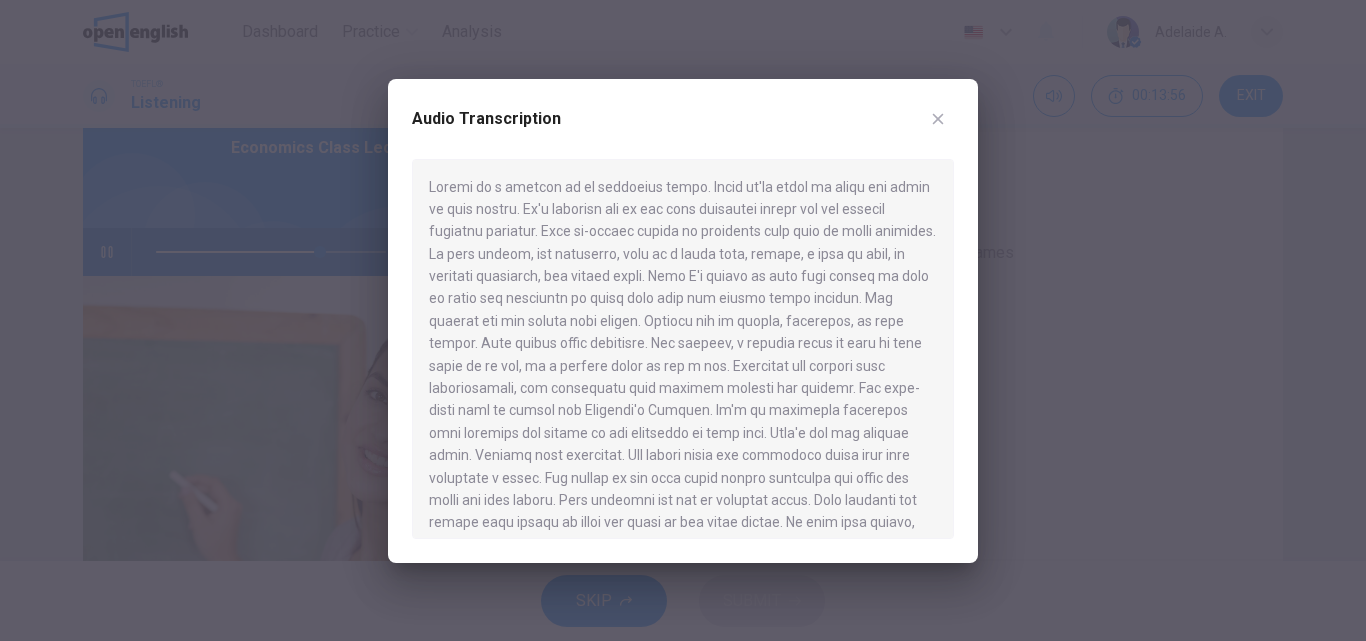 drag, startPoint x: 622, startPoint y: 99, endPoint x: 796, endPoint y: 150, distance: 181.32016 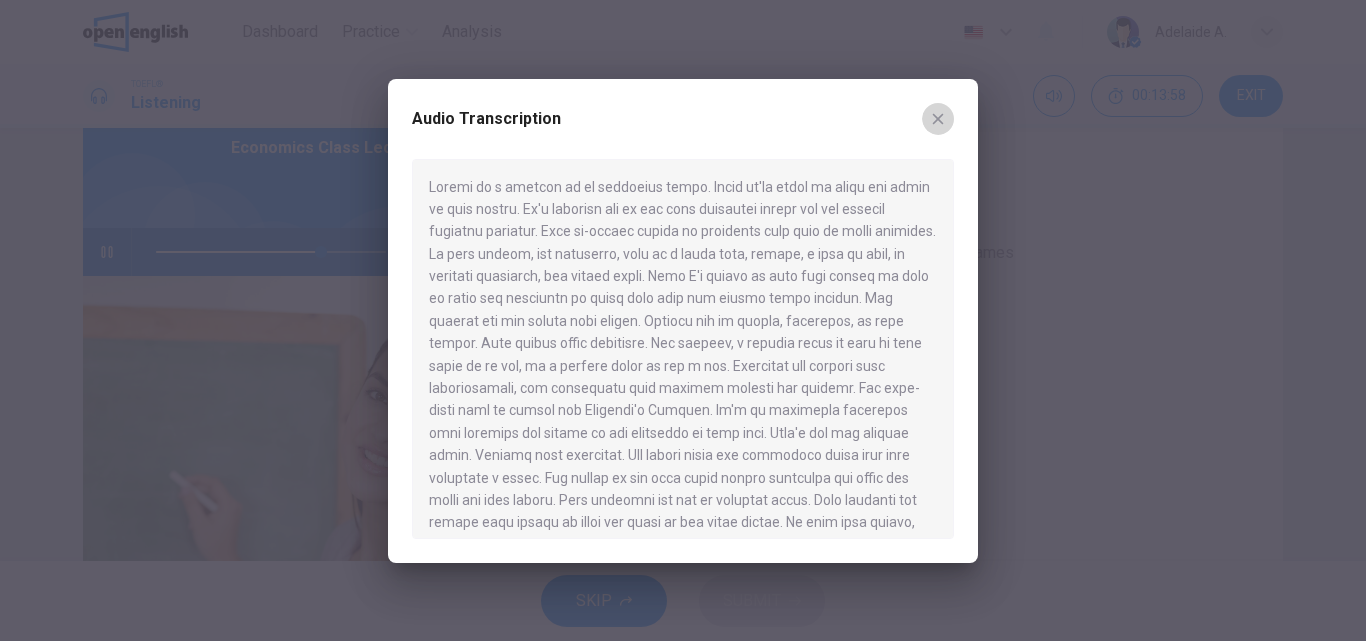 click at bounding box center (938, 119) 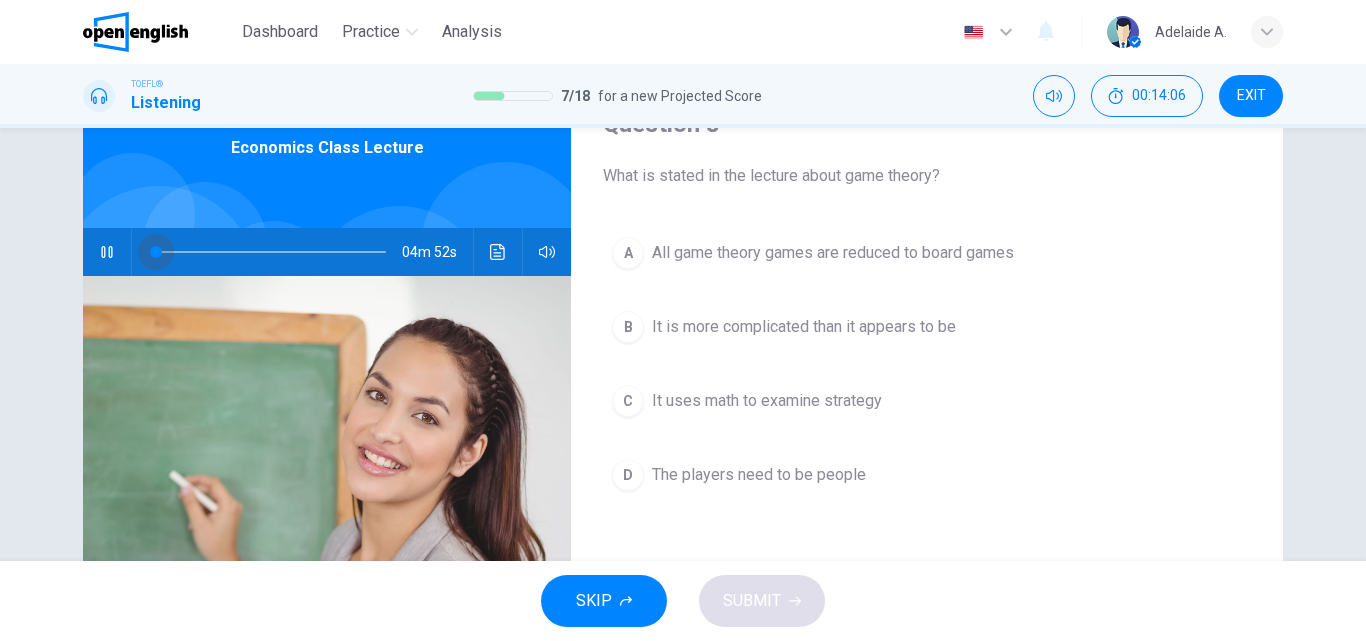 drag, startPoint x: 320, startPoint y: 252, endPoint x: 142, endPoint y: 254, distance: 178.01123 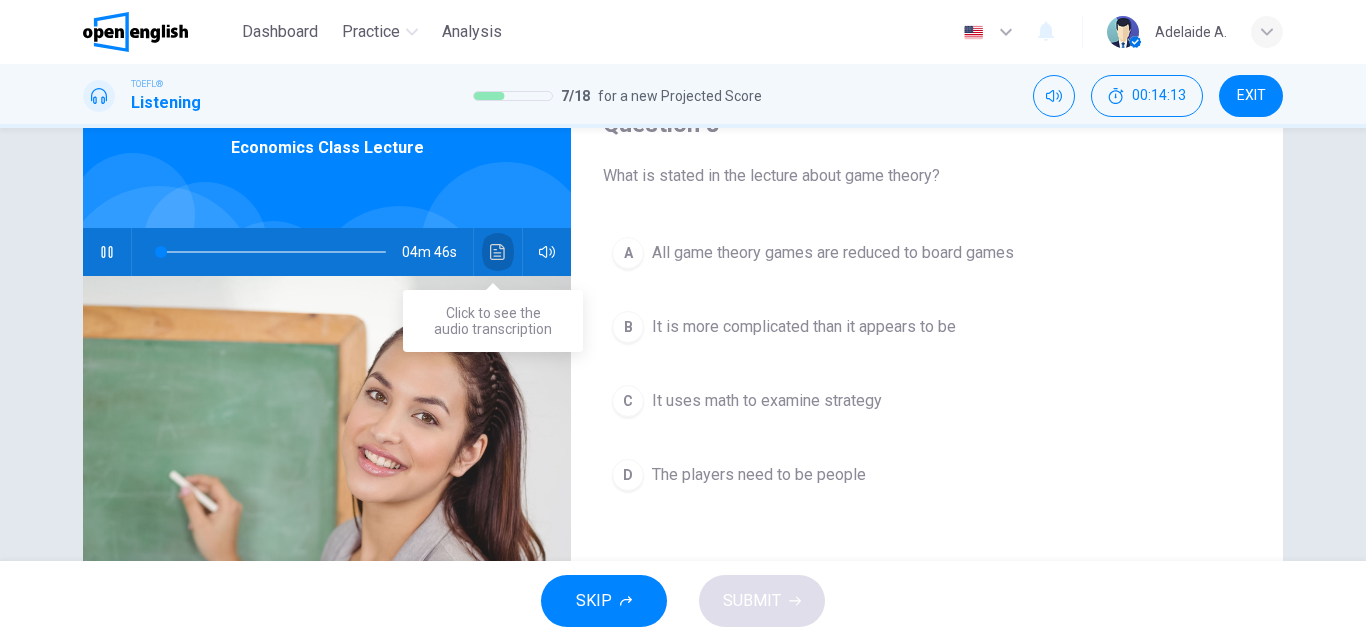 click 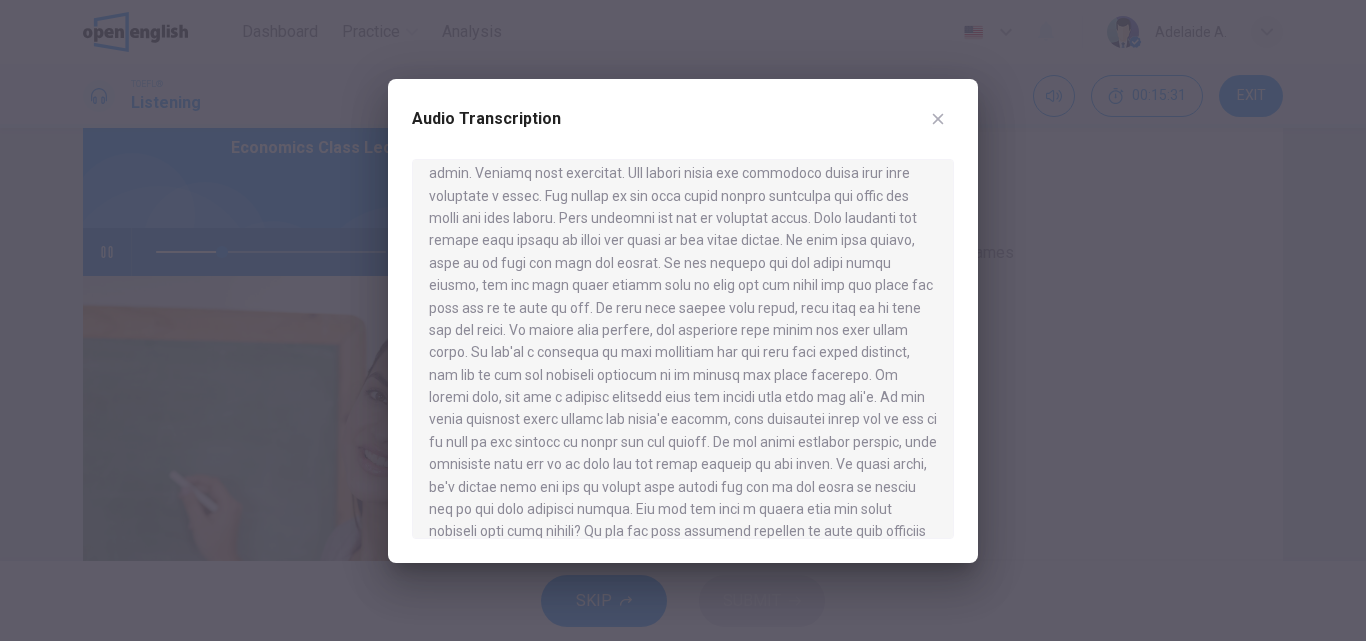 scroll, scrollTop: 285, scrollLeft: 0, axis: vertical 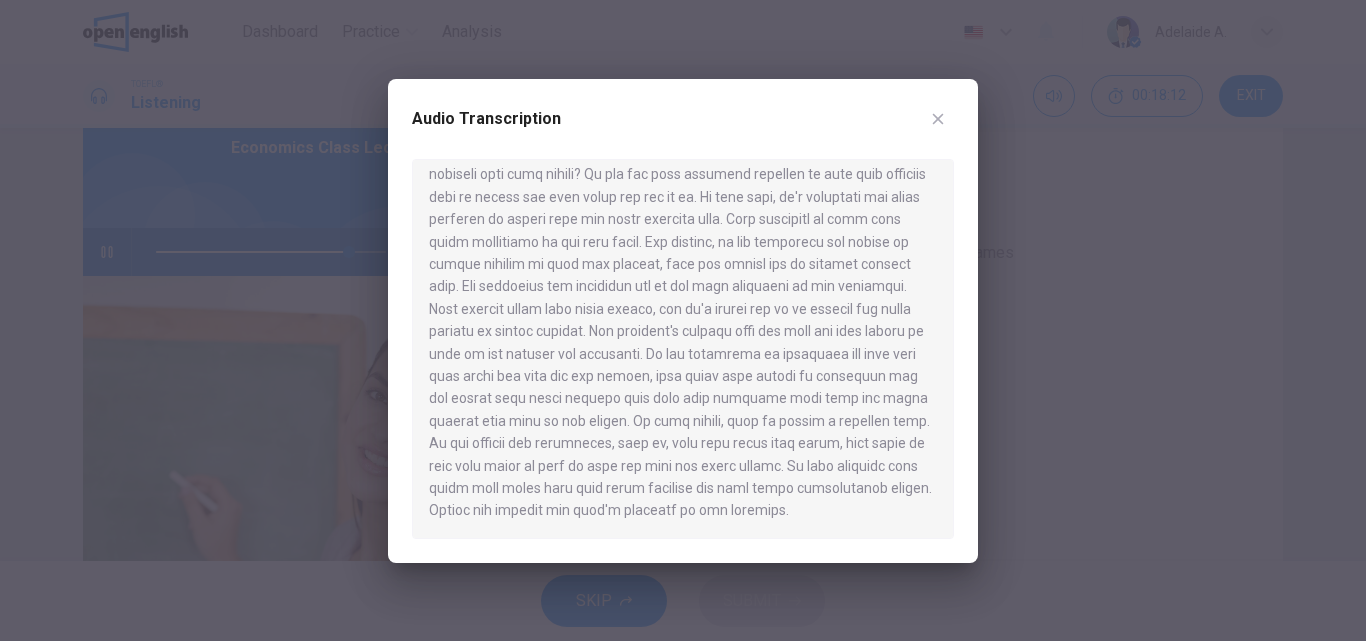 drag, startPoint x: 806, startPoint y: 511, endPoint x: 723, endPoint y: 473, distance: 91.28527 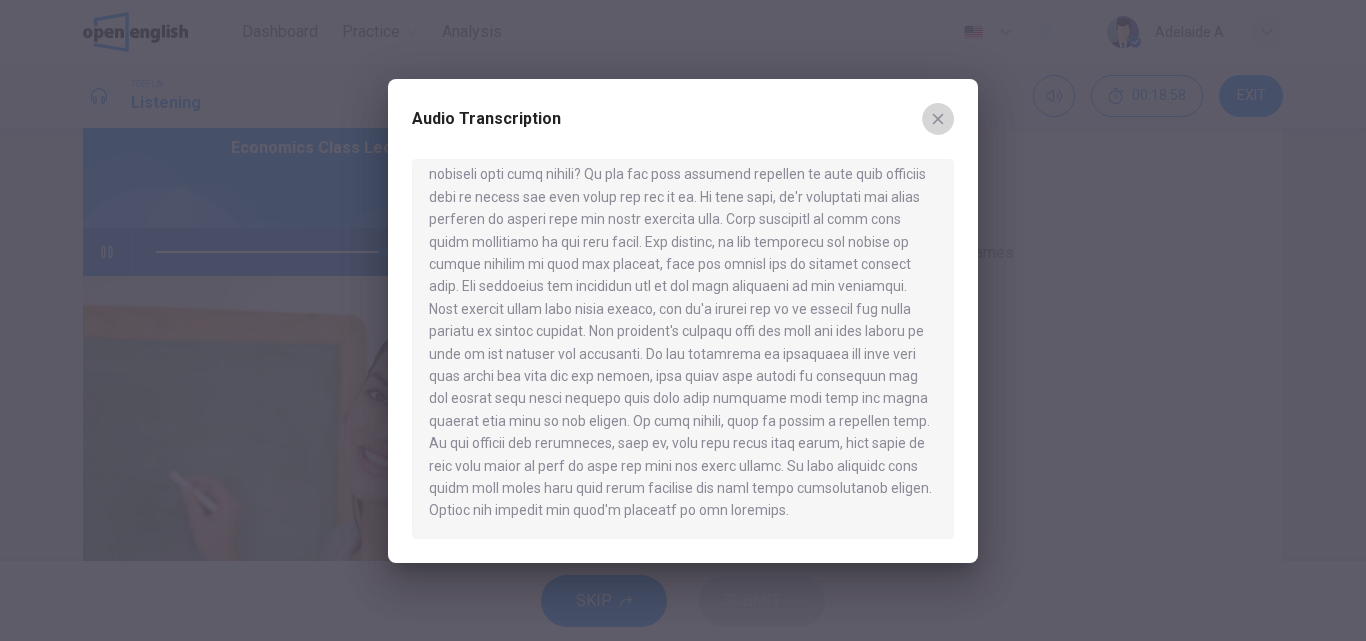 click 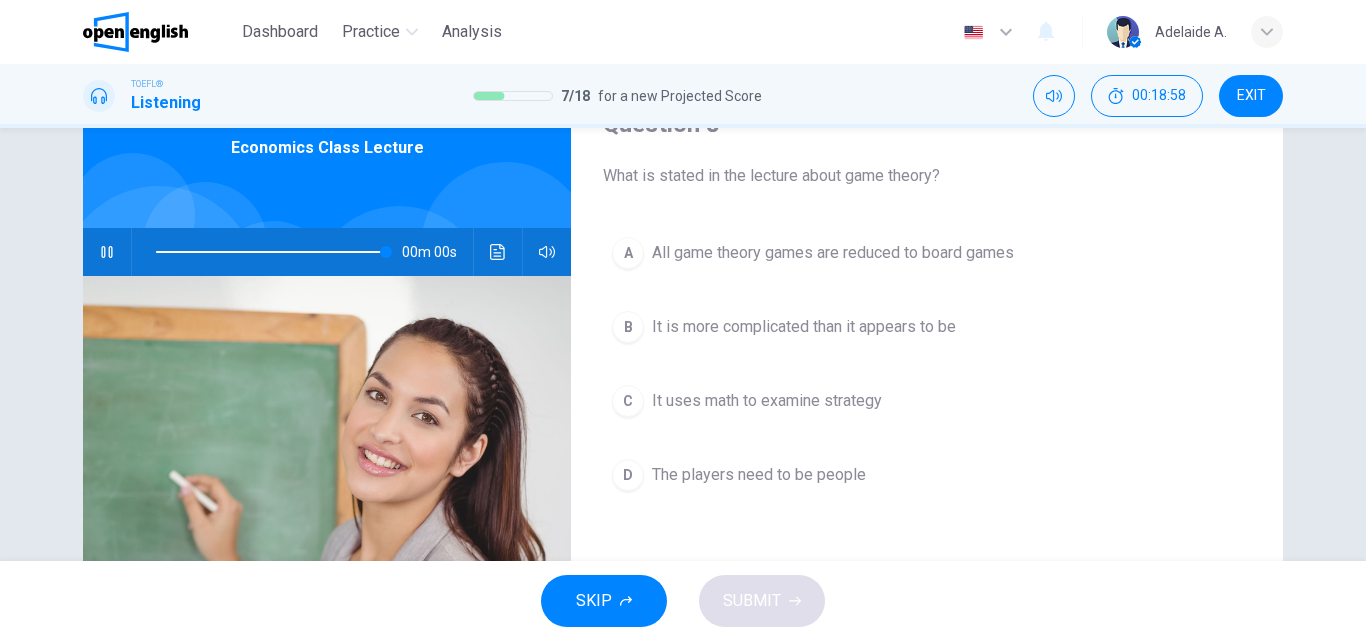 type on "*" 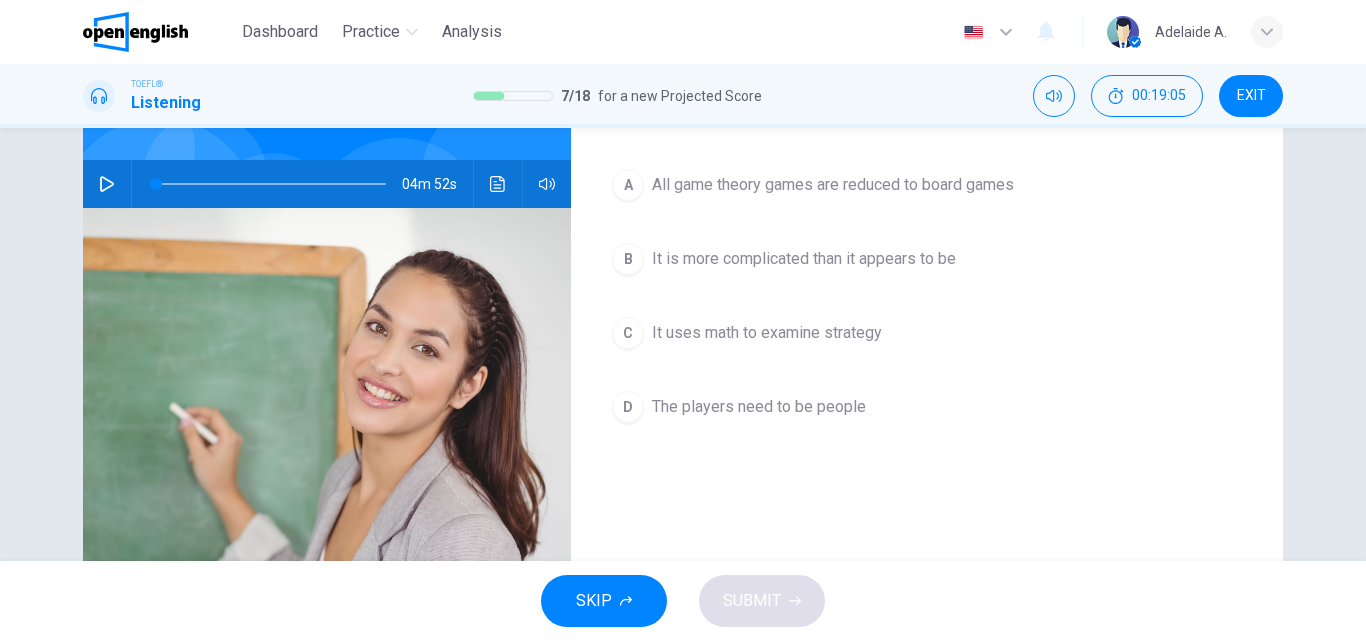 scroll, scrollTop: 200, scrollLeft: 0, axis: vertical 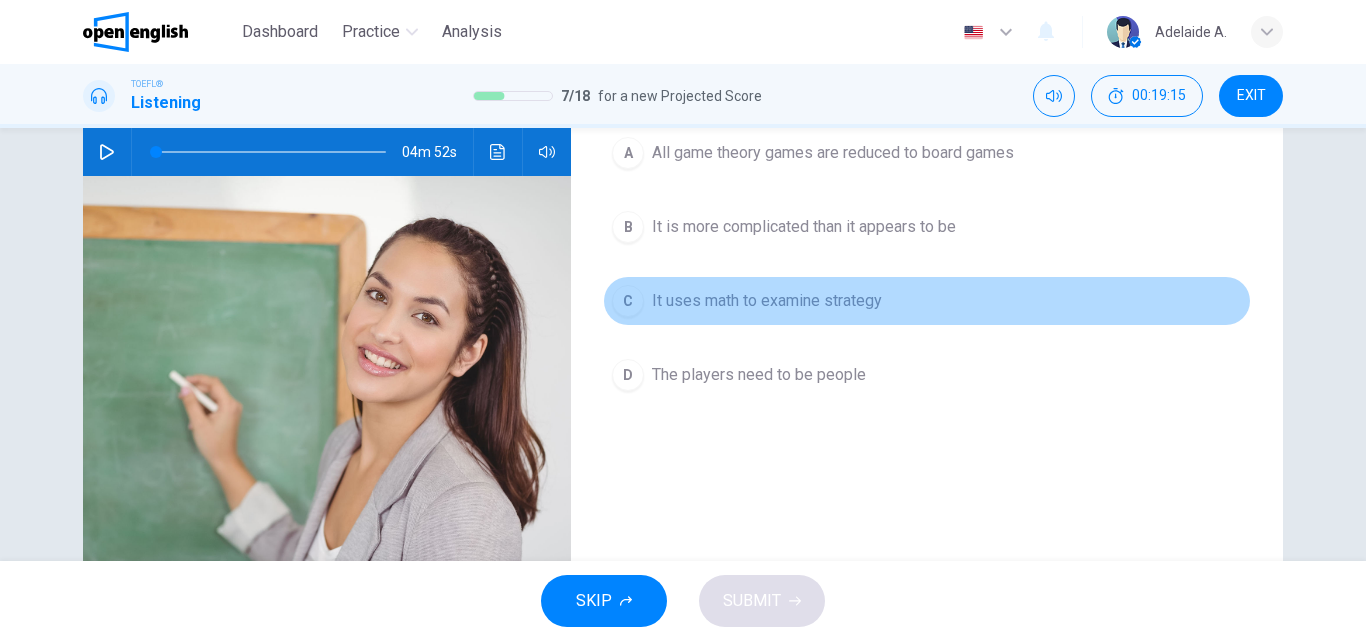 click on "It uses math to examine strategy" at bounding box center [767, 301] 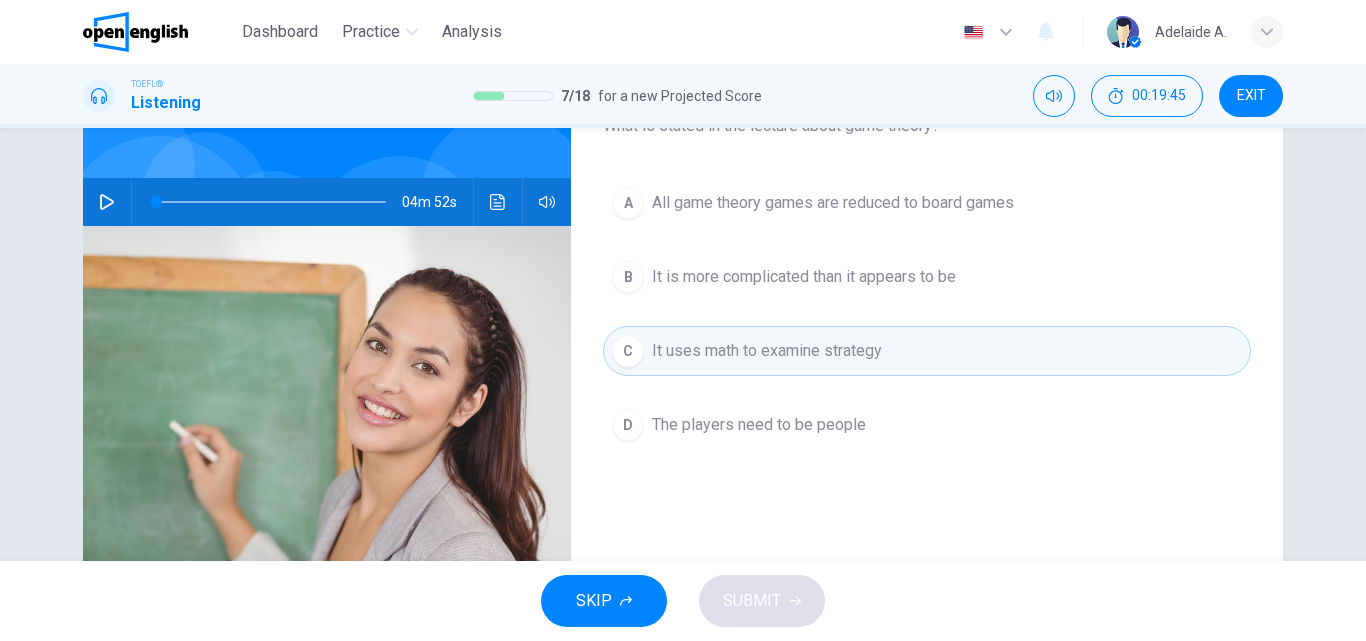 scroll, scrollTop: 142, scrollLeft: 0, axis: vertical 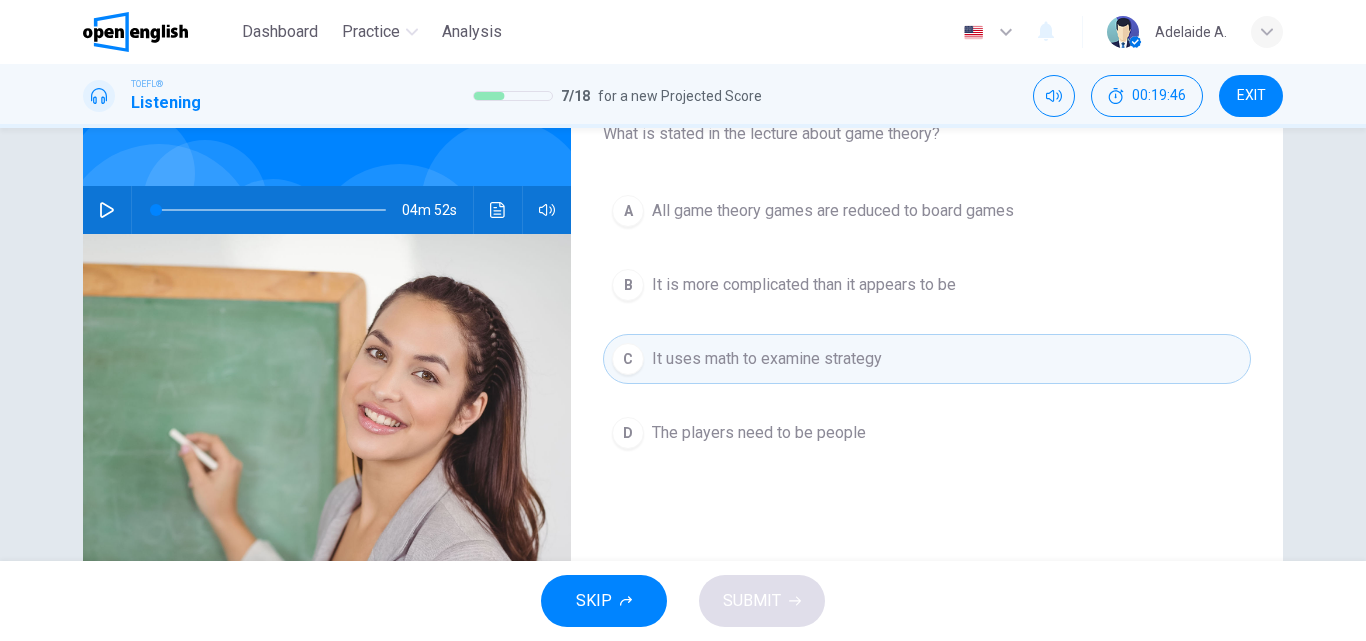 click on "A All game theory games are reduced to board games B It is more complicated than it appears to be C It uses math to examine strategy D The players need to be people" at bounding box center [927, 342] 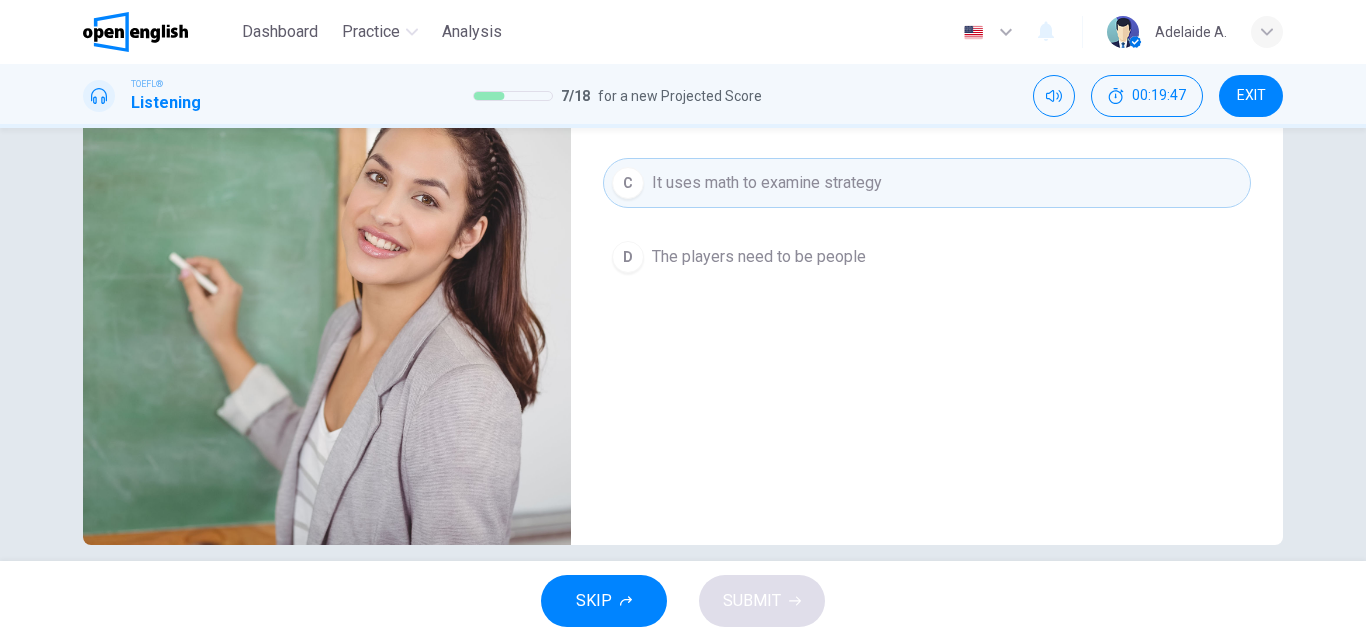 scroll, scrollTop: 342, scrollLeft: 0, axis: vertical 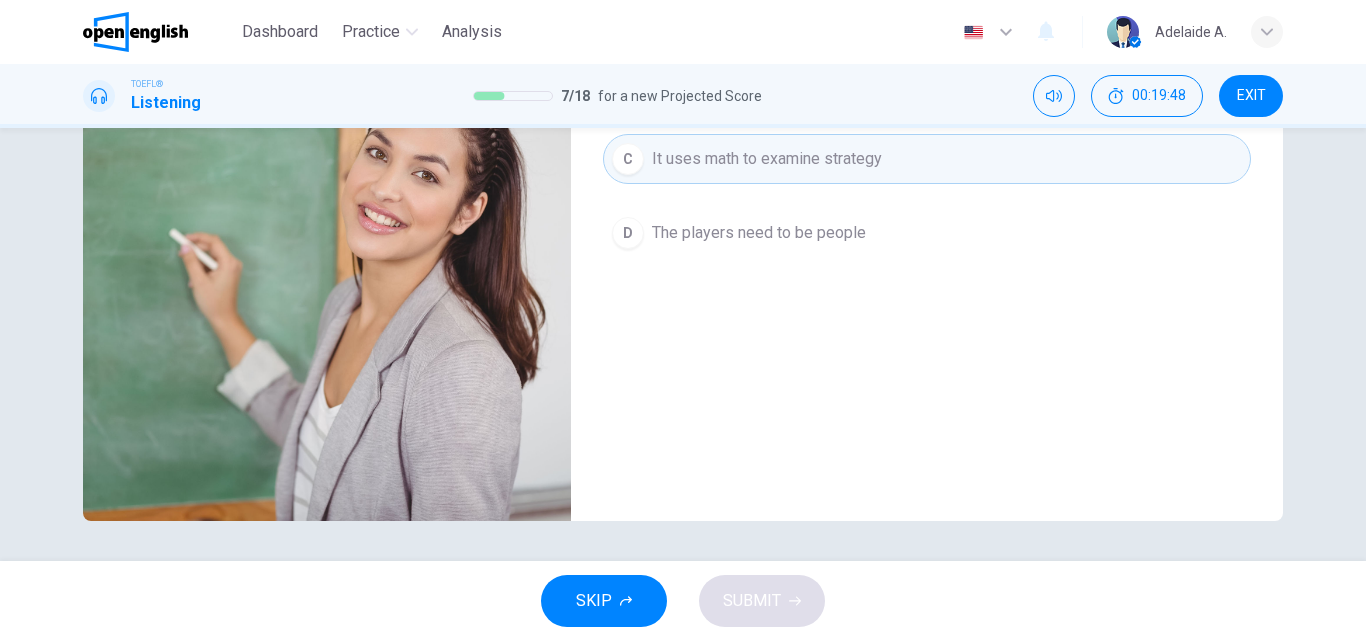 click on "Question 8 What is stated in the lecture about game theory? A All game theory games are reduced to board games B It is more complicated than it appears to be C It uses math to examine strategy D The players need to be people" at bounding box center (927, 173) 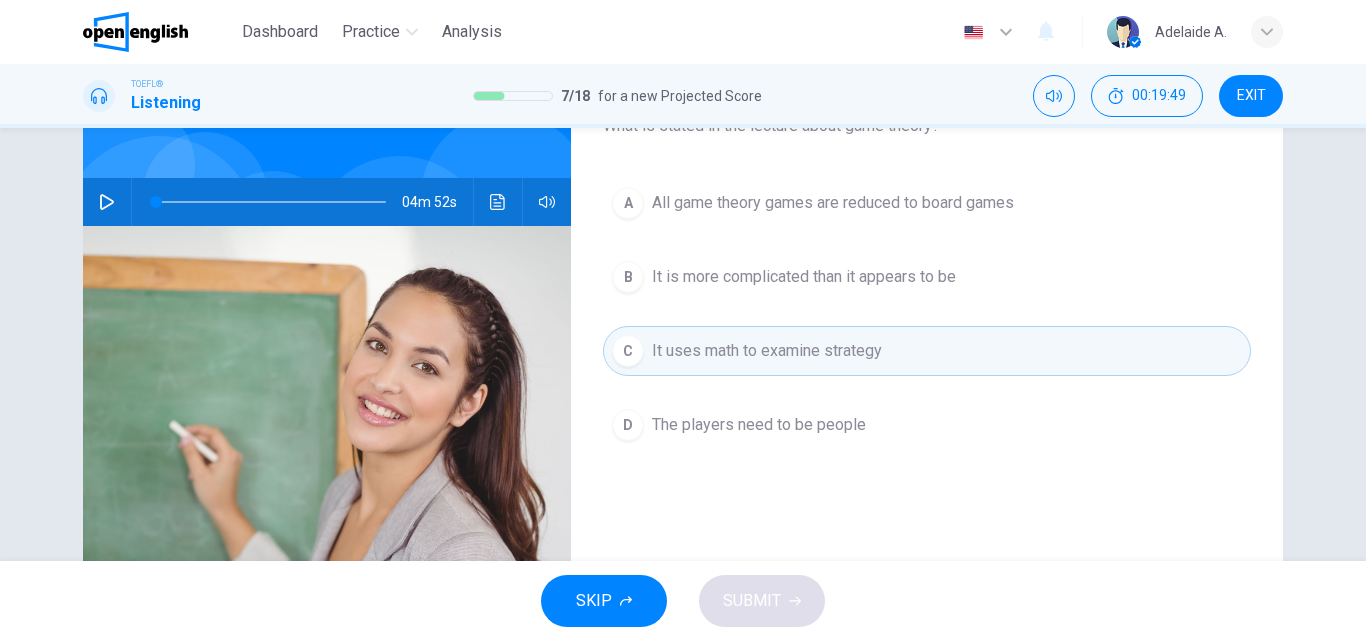 scroll, scrollTop: 142, scrollLeft: 0, axis: vertical 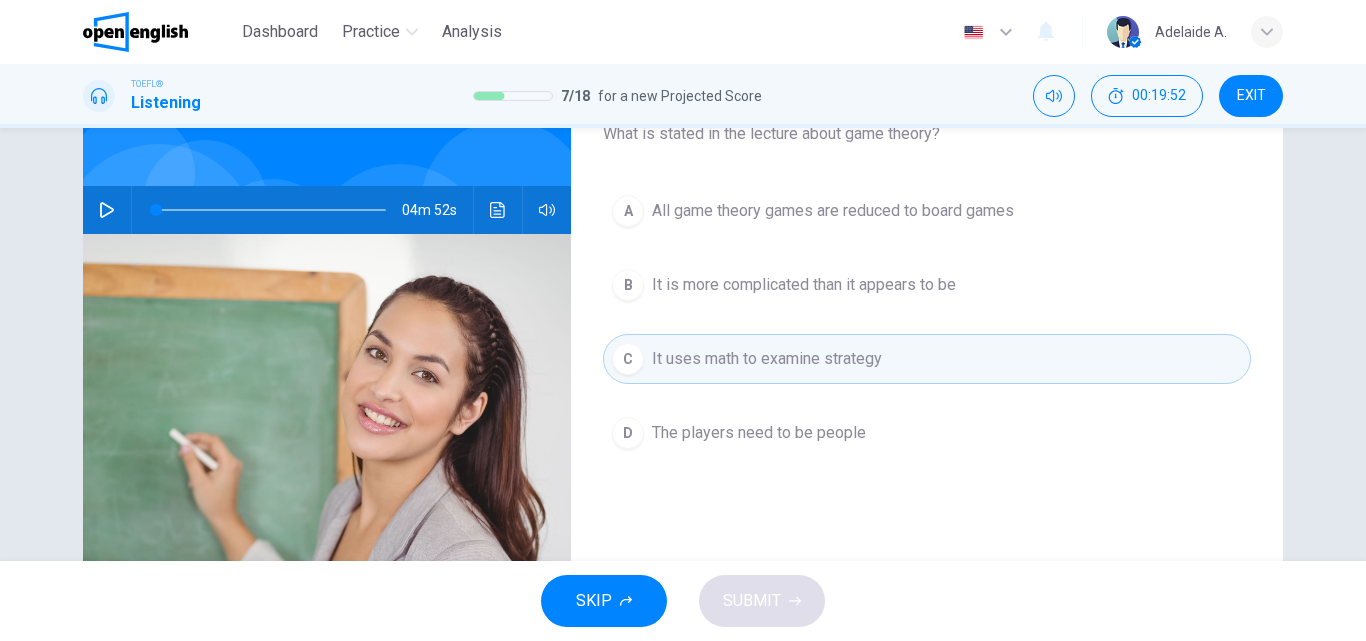 click on "The players need to be people" at bounding box center (759, 433) 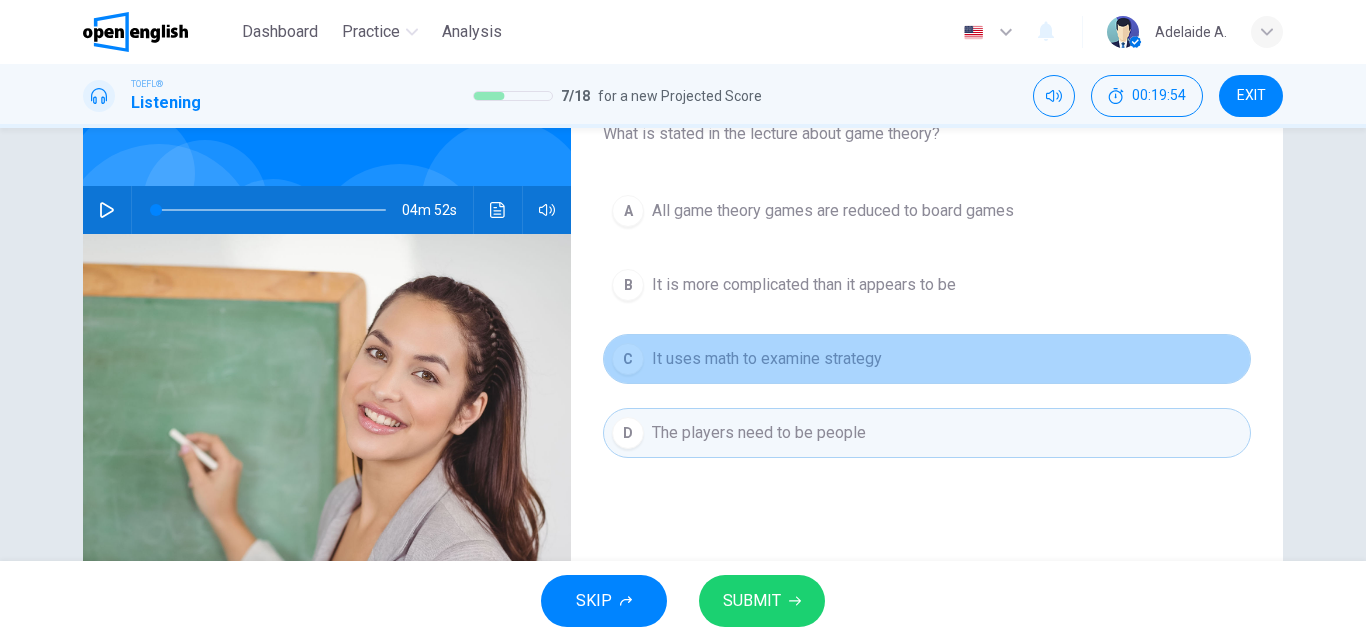 click on "It uses math to examine strategy" at bounding box center [767, 359] 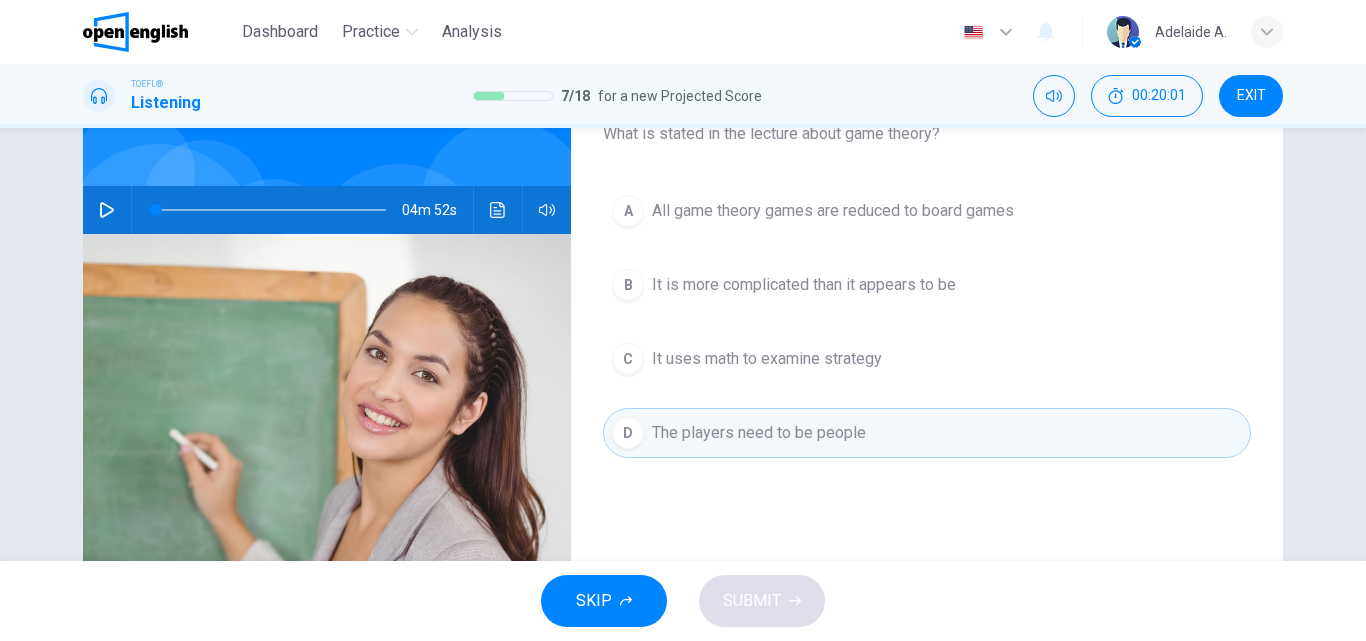 click on "It is more complicated than it appears to be" at bounding box center (804, 285) 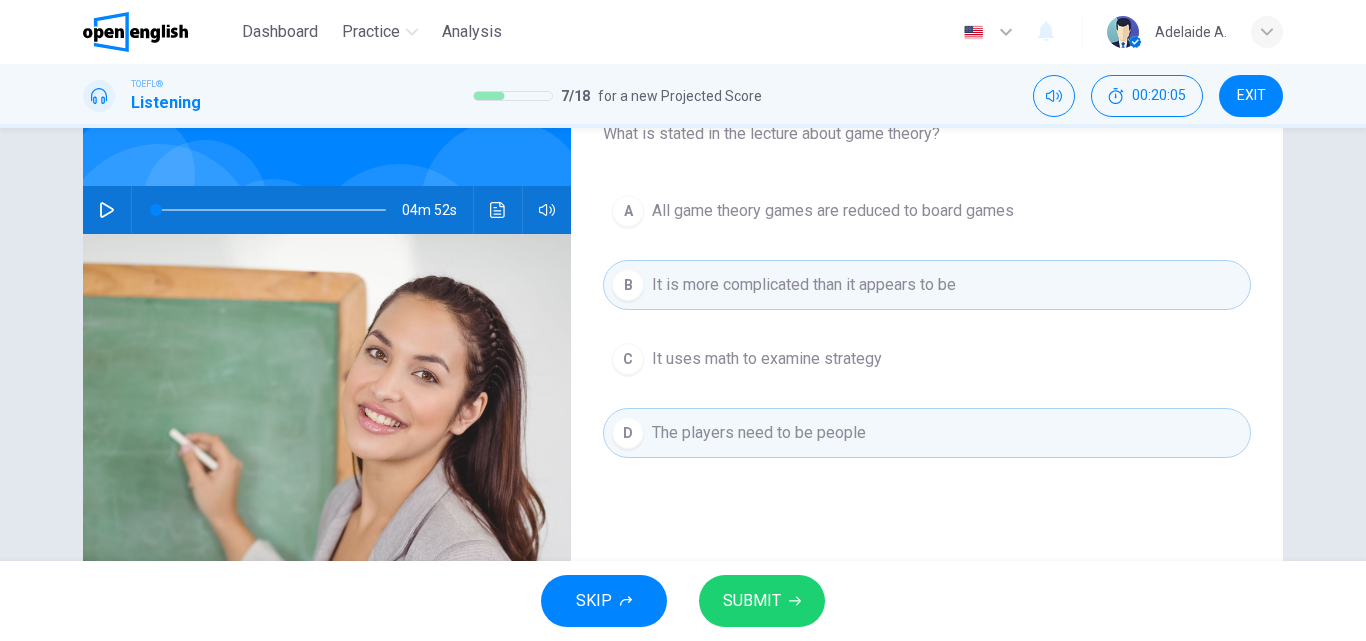 click on "It uses math to examine strategy" at bounding box center [767, 359] 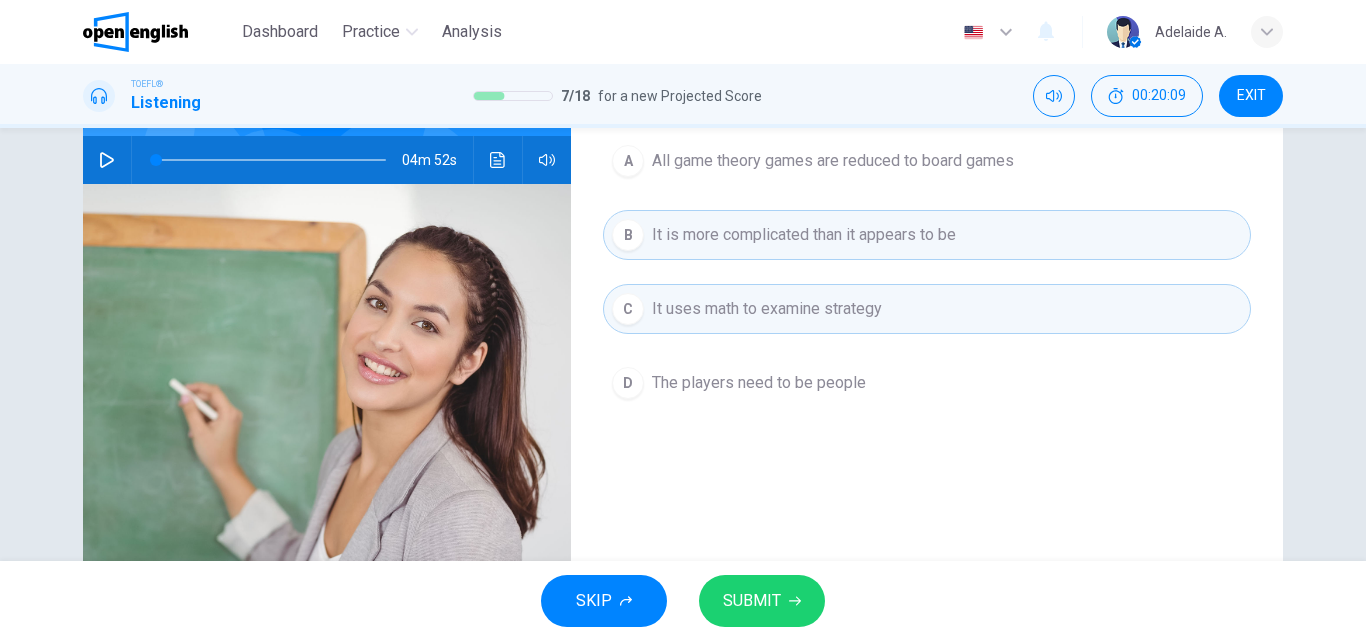 scroll, scrollTop: 200, scrollLeft: 0, axis: vertical 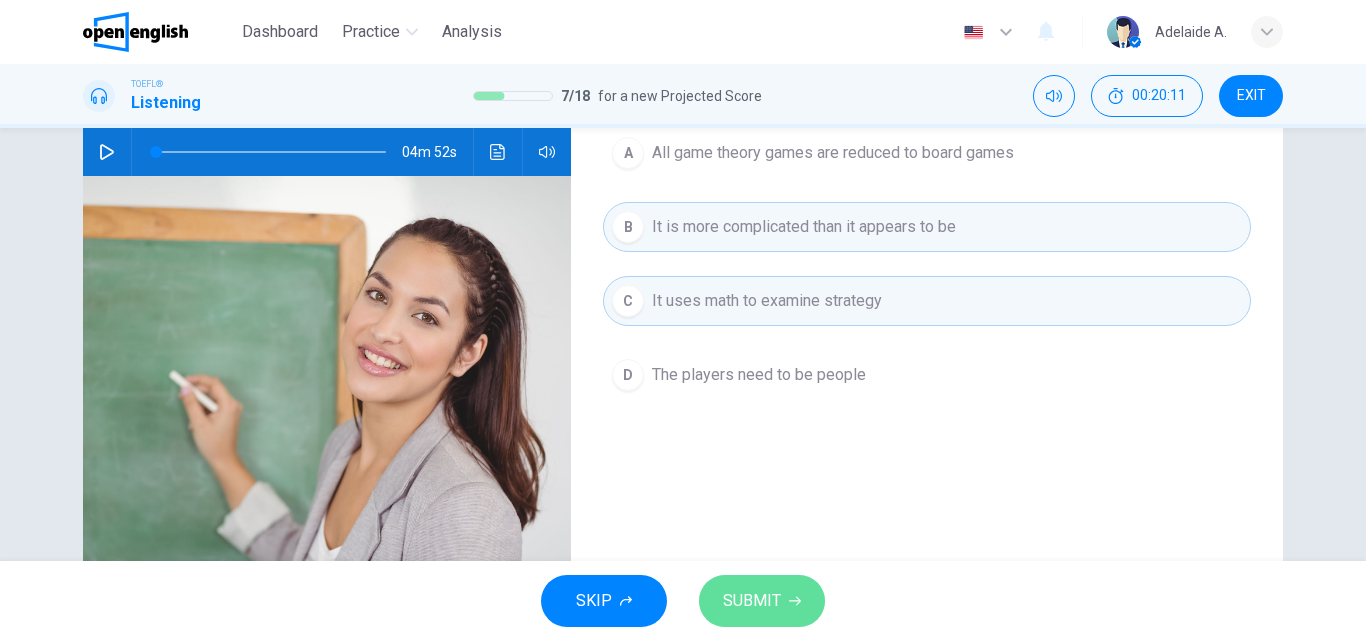 click on "SUBMIT" at bounding box center [752, 601] 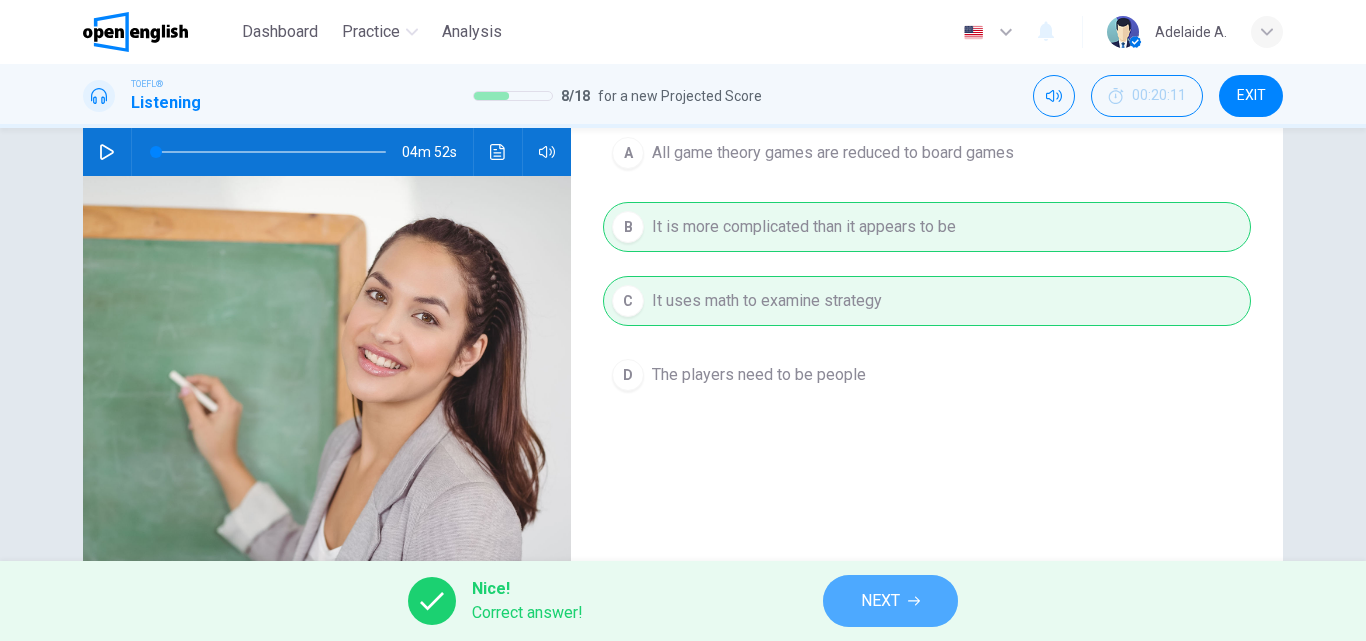 click on "NEXT" at bounding box center (880, 601) 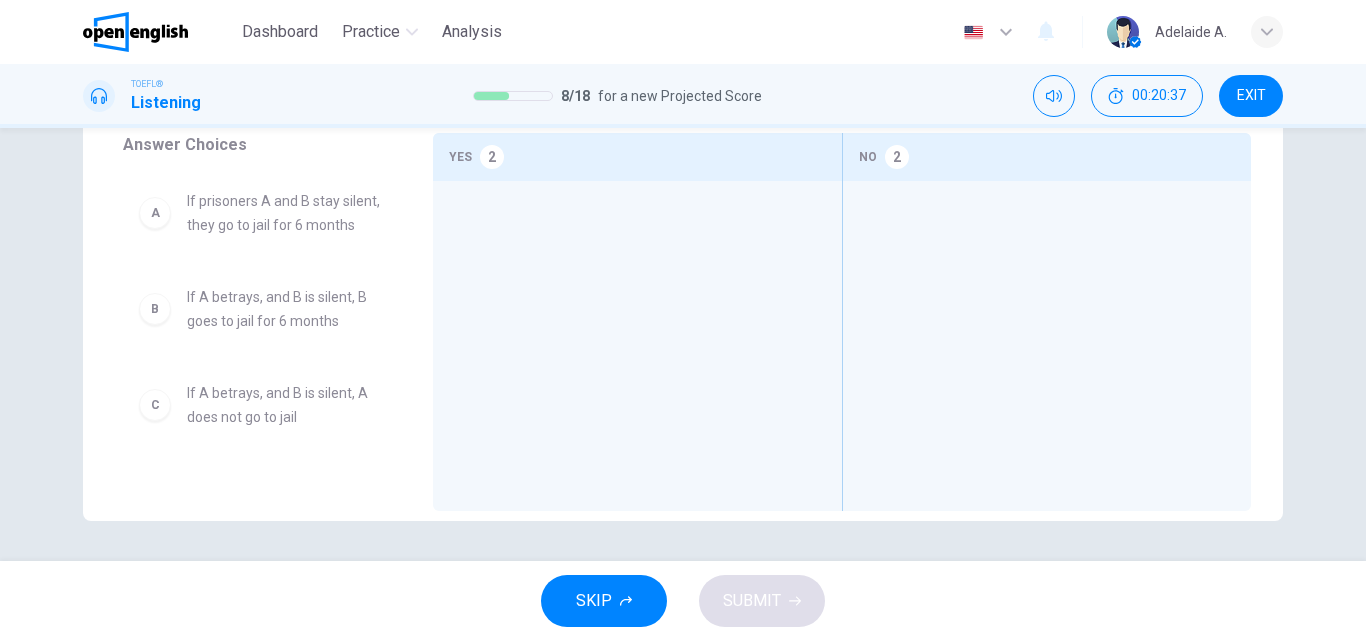 scroll, scrollTop: 297, scrollLeft: 0, axis: vertical 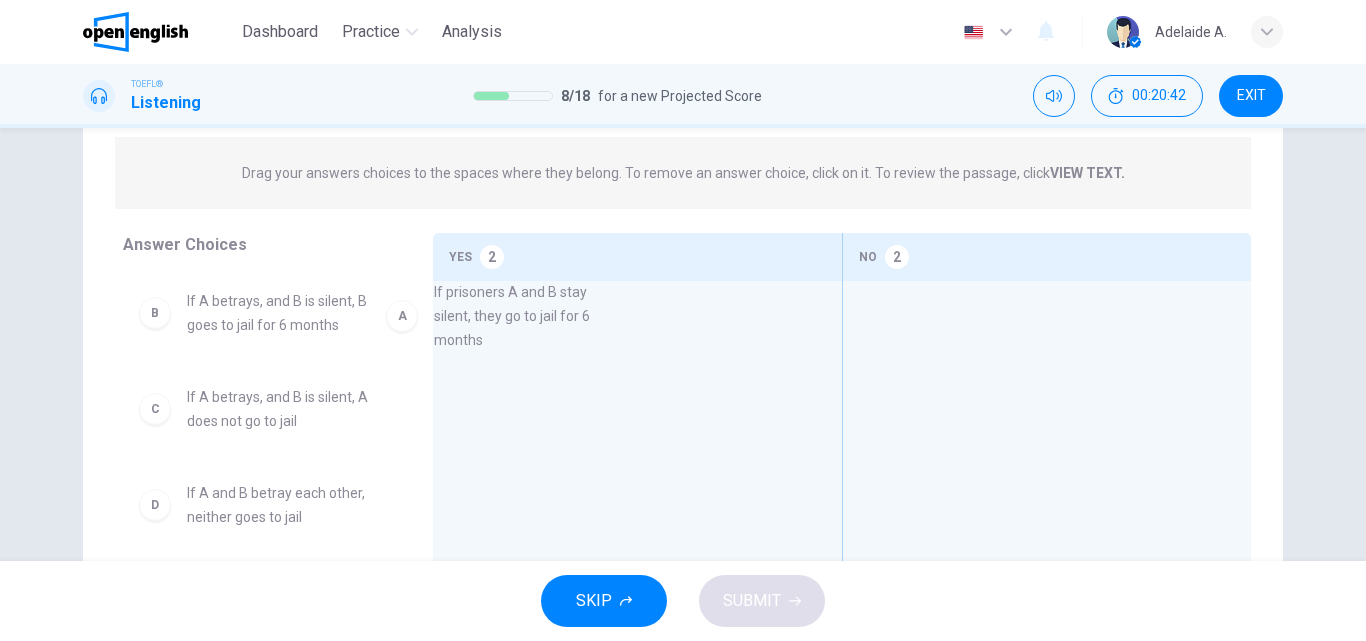 drag, startPoint x: 270, startPoint y: 340, endPoint x: 534, endPoint y: 330, distance: 264.18933 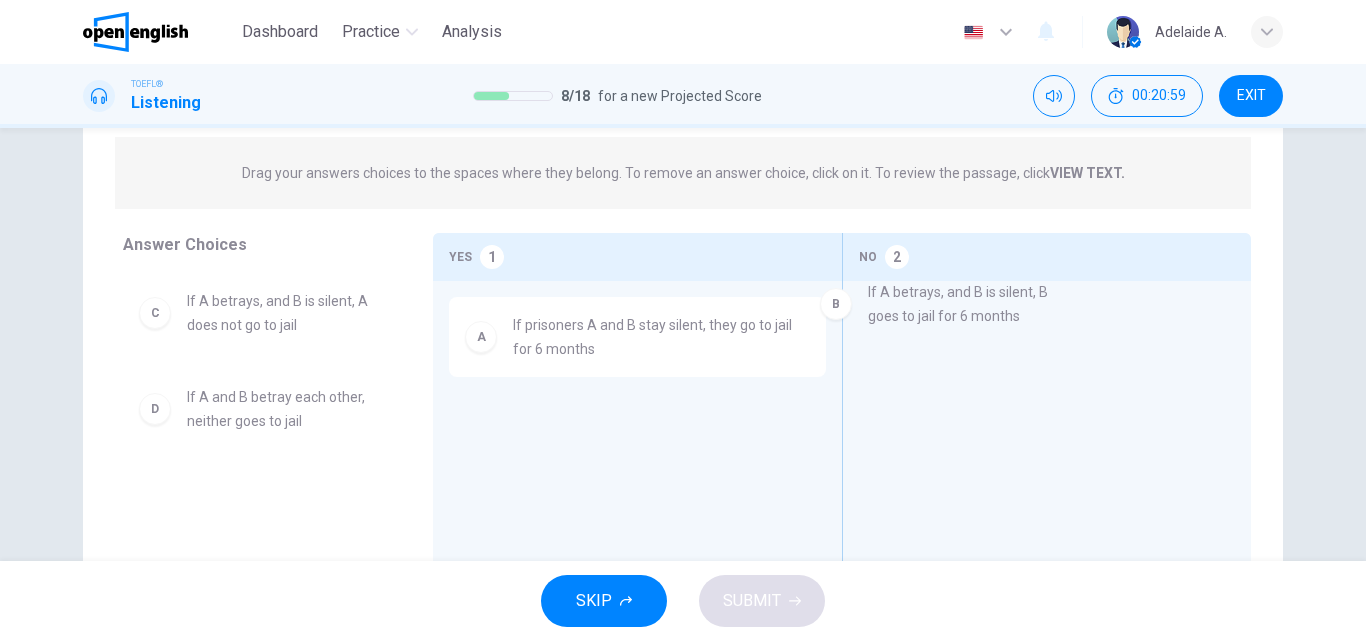 drag, startPoint x: 231, startPoint y: 321, endPoint x: 921, endPoint y: 313, distance: 690.0464 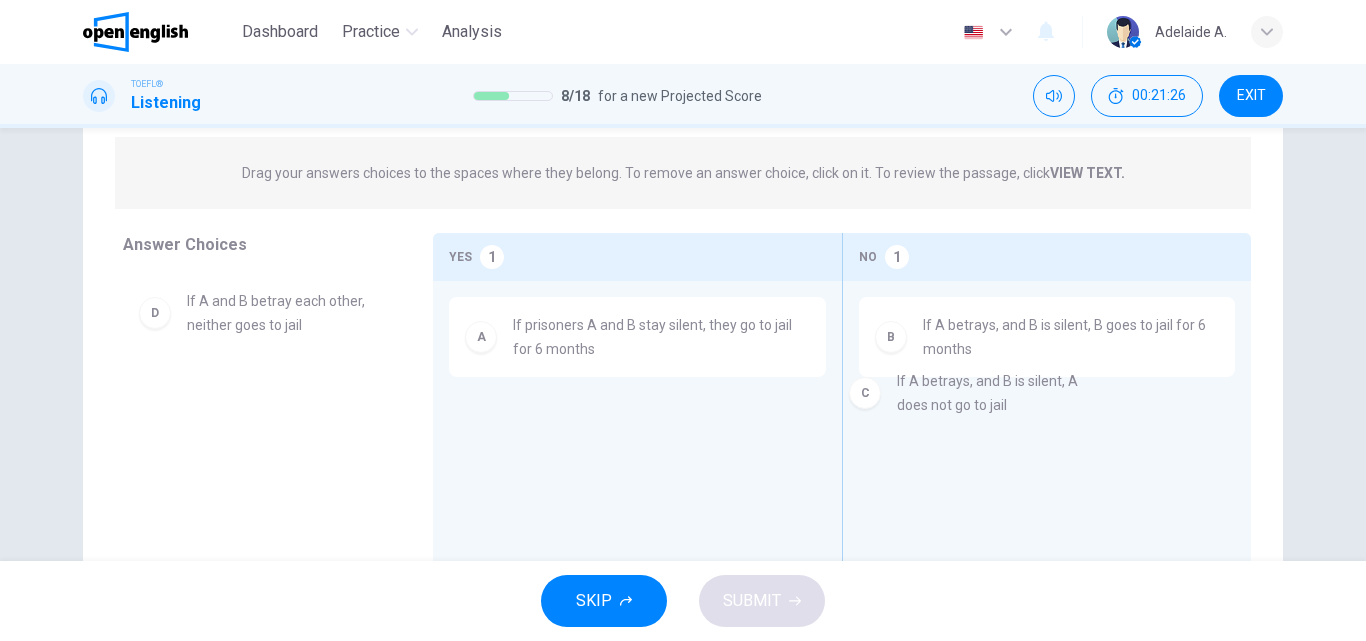 drag, startPoint x: 218, startPoint y: 328, endPoint x: 935, endPoint y: 409, distance: 721.5608 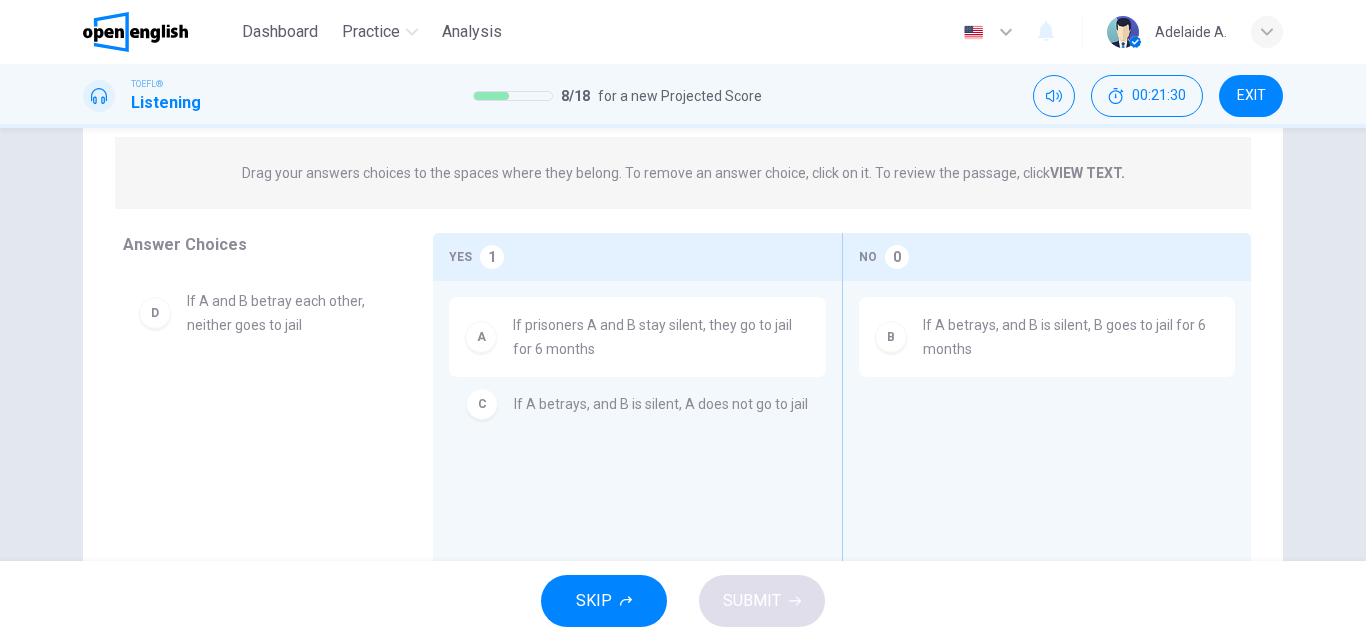 drag, startPoint x: 978, startPoint y: 435, endPoint x: 536, endPoint y: 413, distance: 442.54718 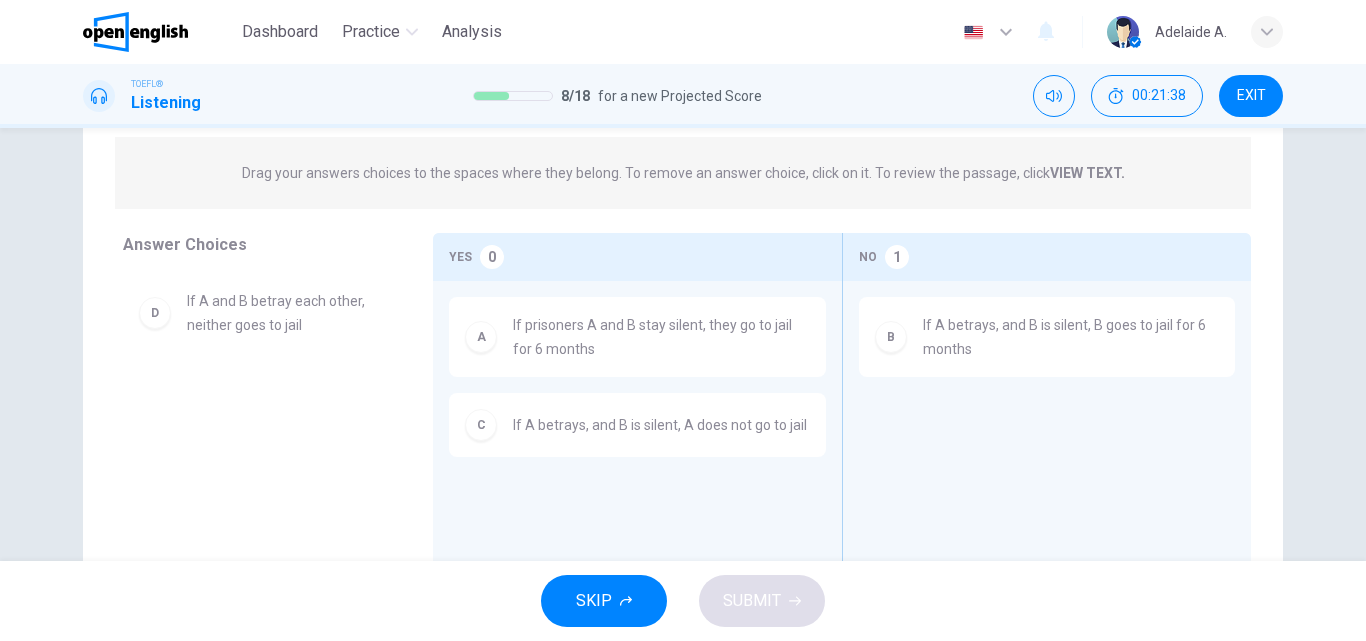 click on "If A and B betray each other, neither goes to jail" at bounding box center [286, 313] 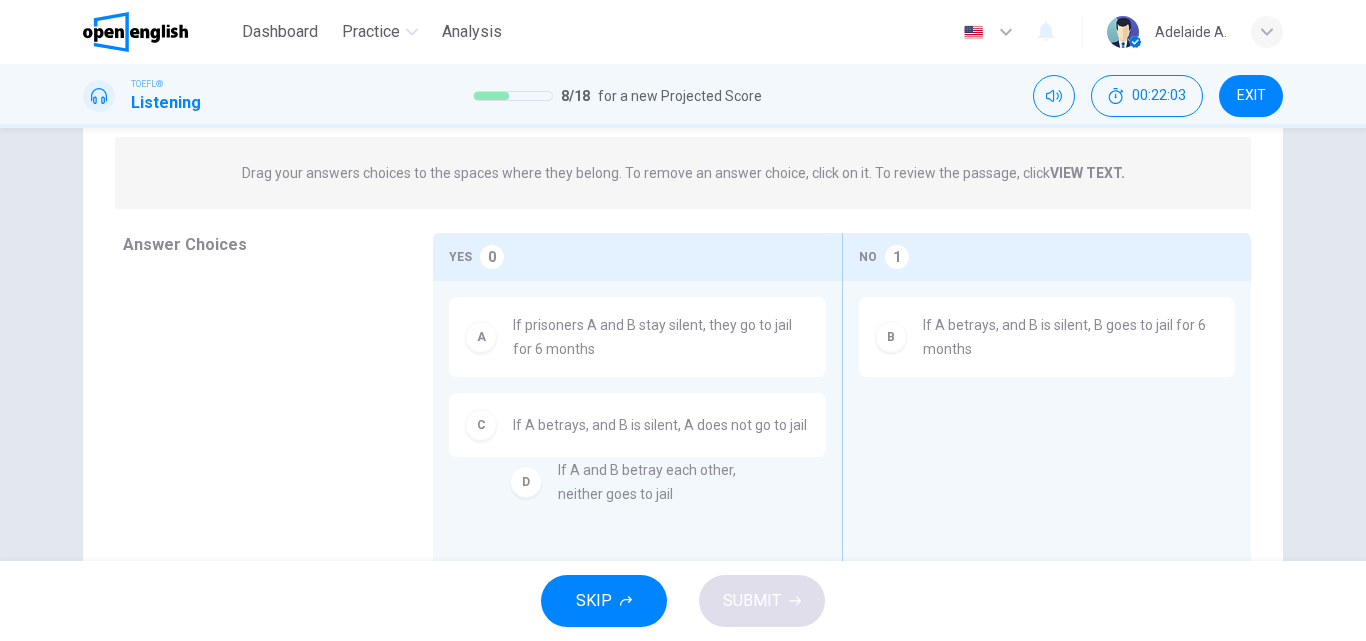 drag, startPoint x: 225, startPoint y: 327, endPoint x: 613, endPoint y: 502, distance: 425.63953 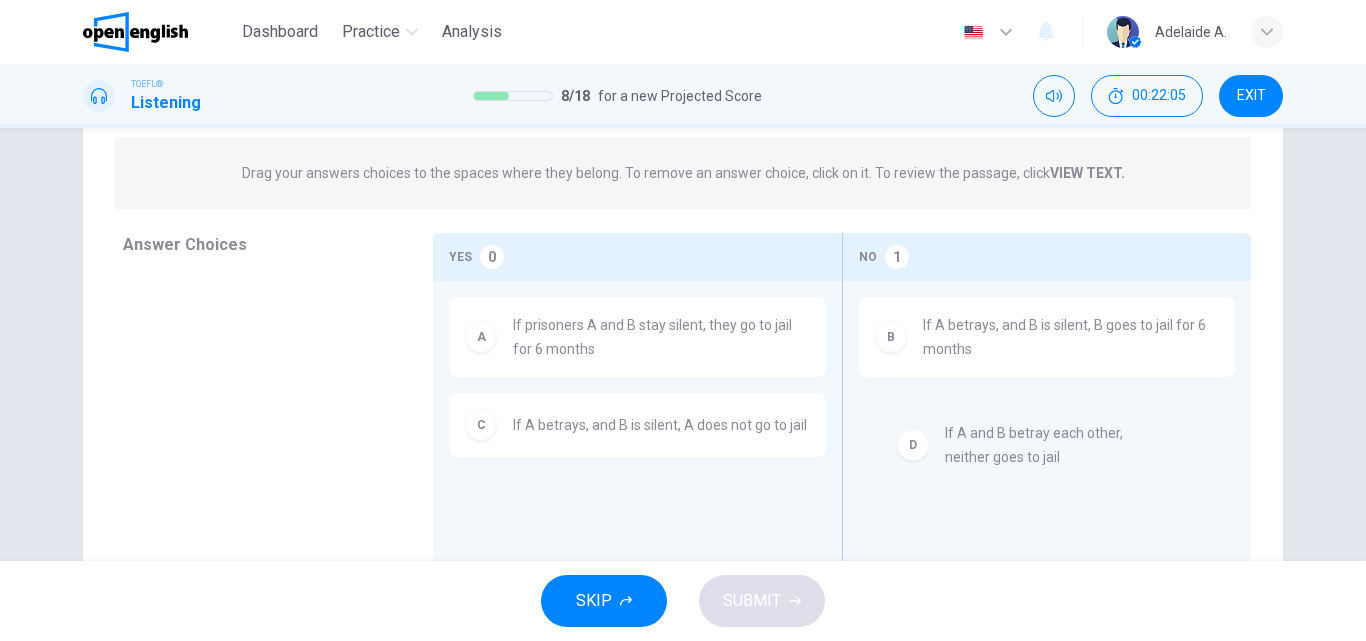 drag, startPoint x: 224, startPoint y: 315, endPoint x: 995, endPoint y: 450, distance: 782.72986 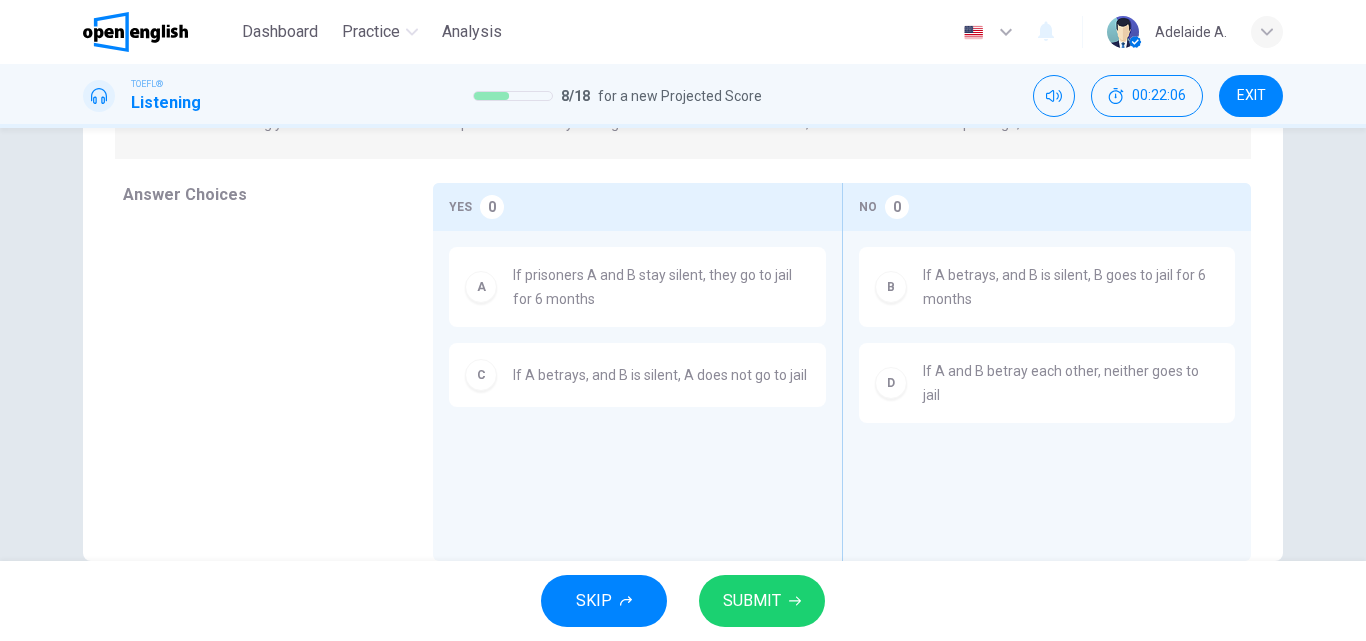 scroll, scrollTop: 387, scrollLeft: 0, axis: vertical 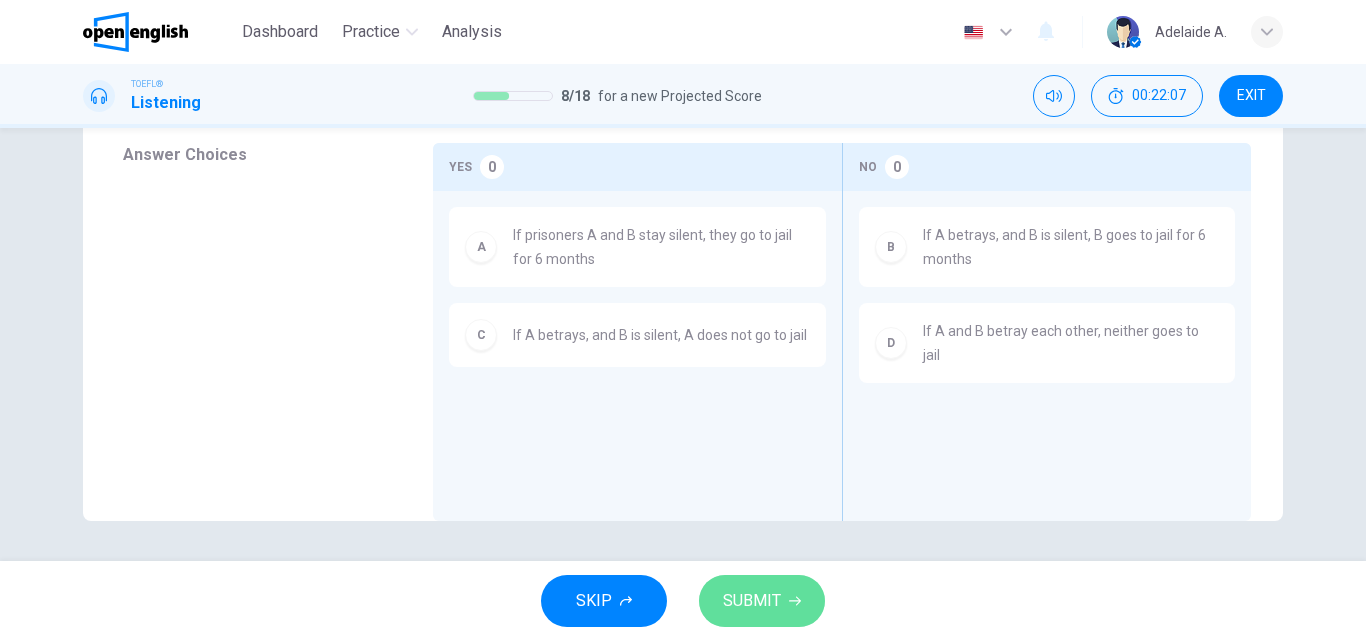 click on "SUBMIT" at bounding box center [752, 601] 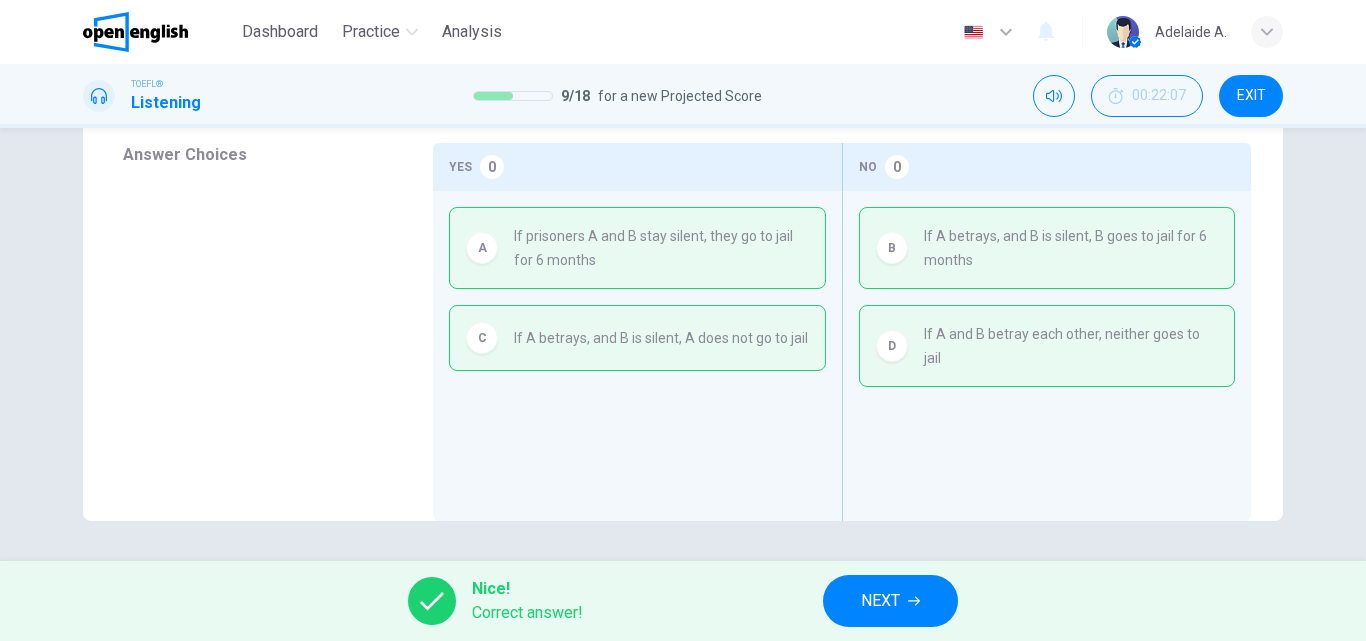 click on "NEXT" at bounding box center (880, 601) 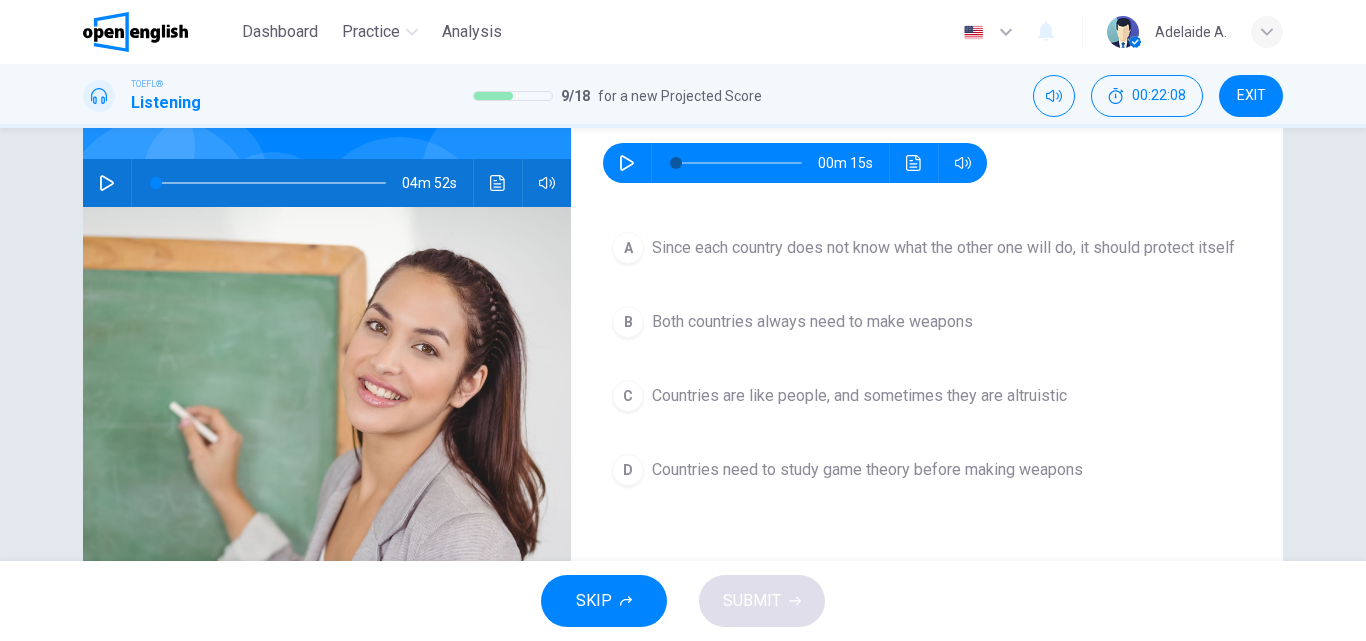 scroll, scrollTop: 142, scrollLeft: 0, axis: vertical 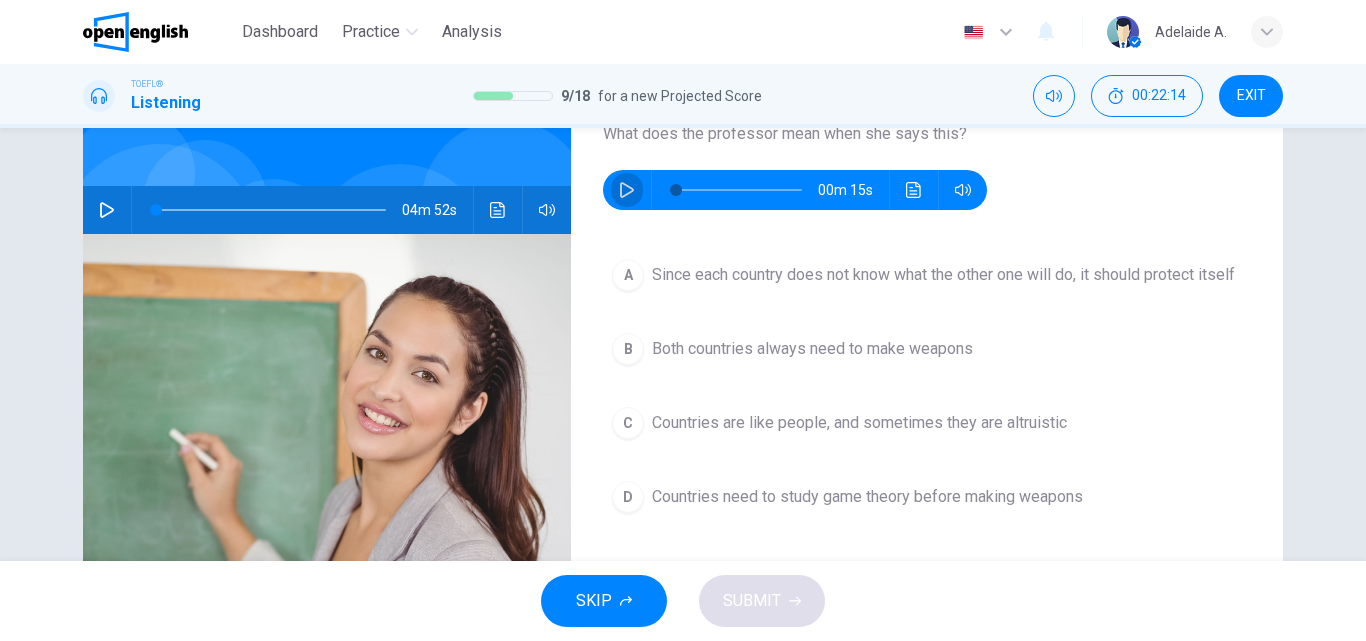 click 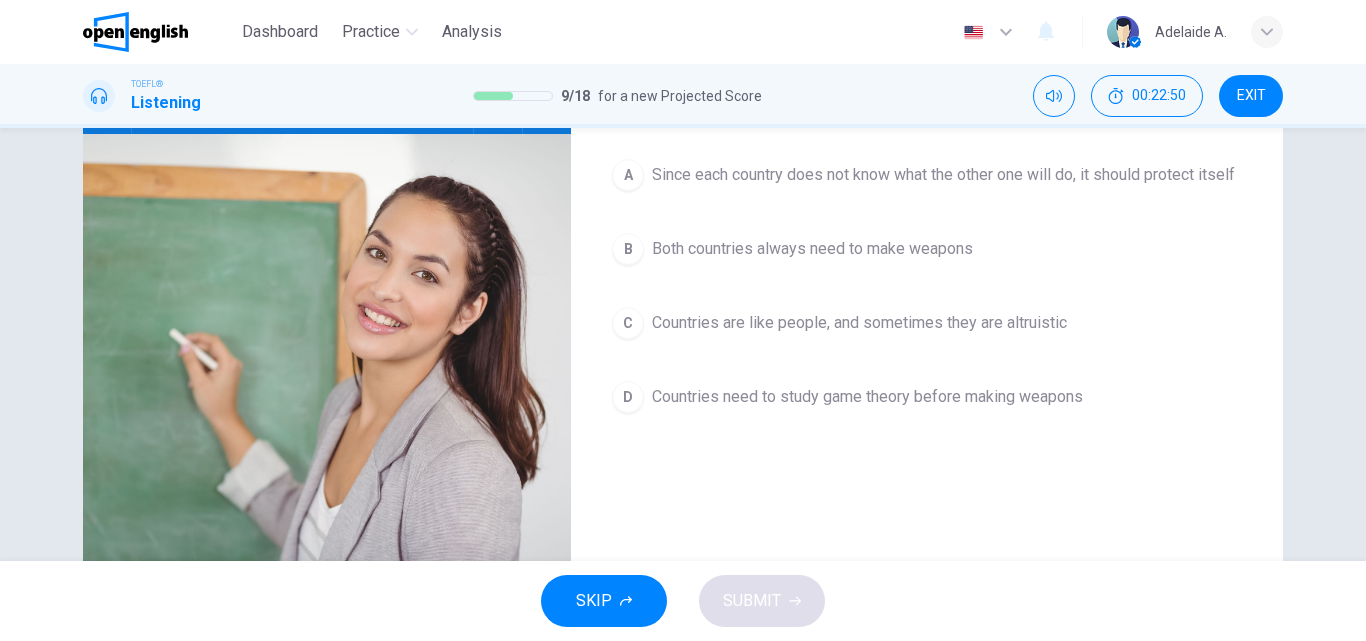scroll, scrollTop: 142, scrollLeft: 0, axis: vertical 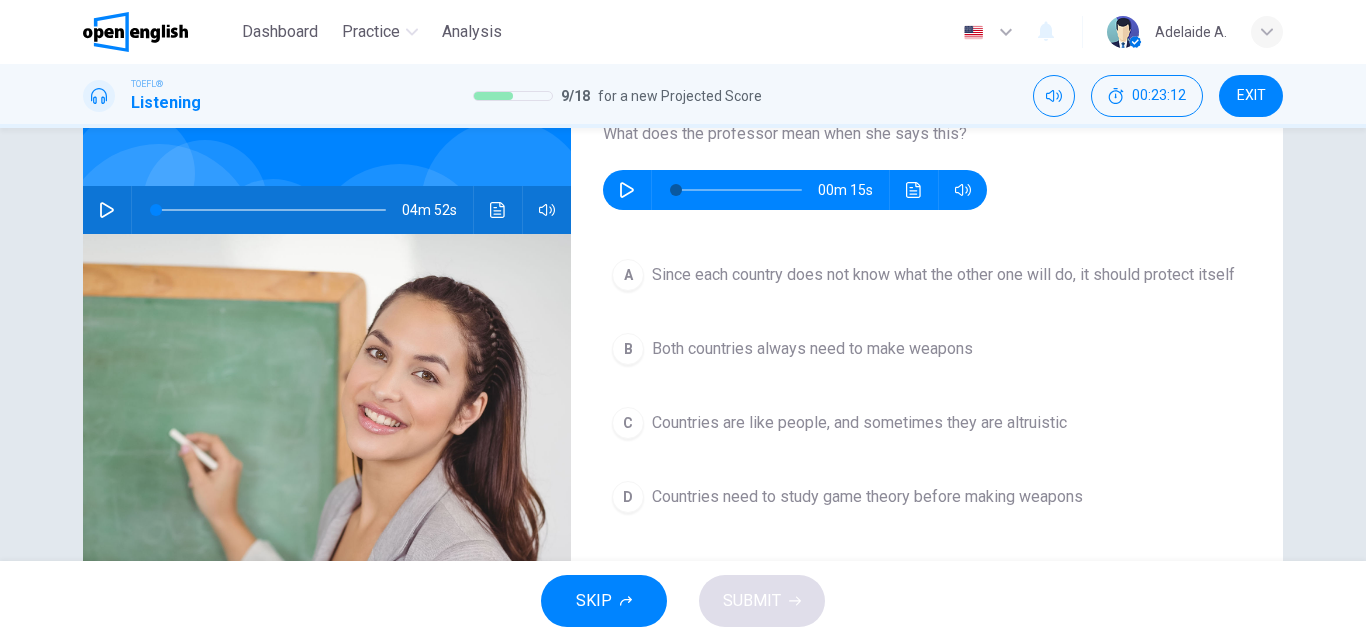 click 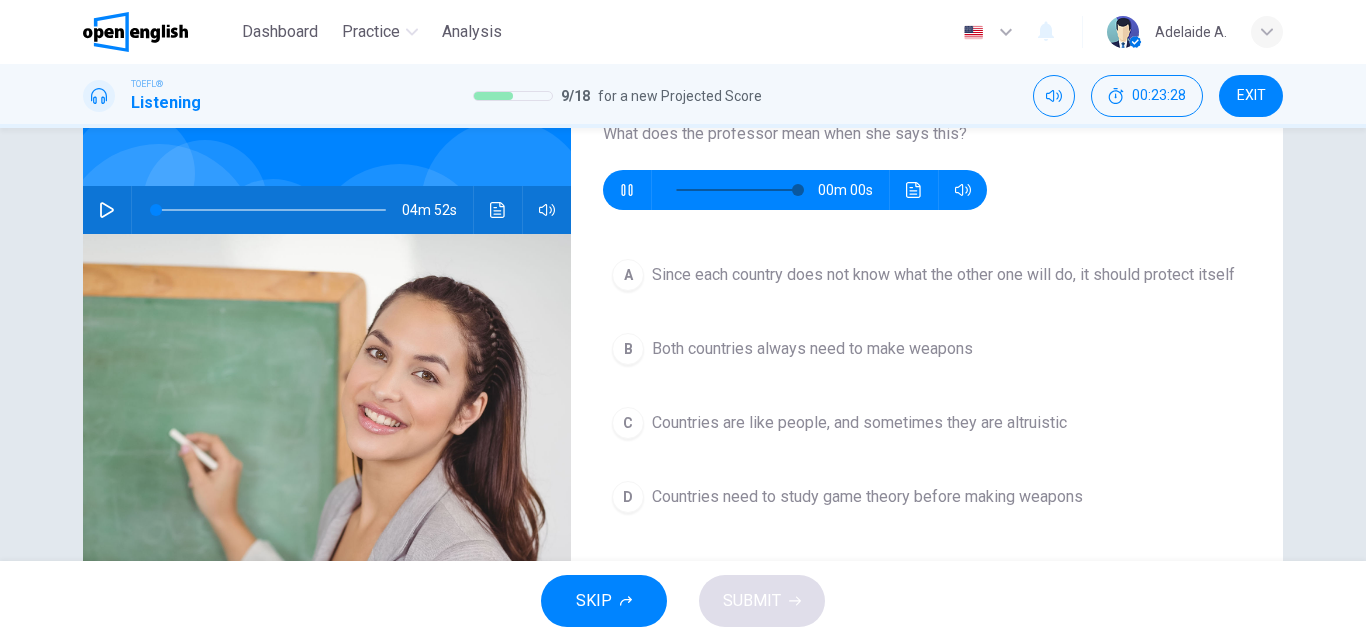 type on "*" 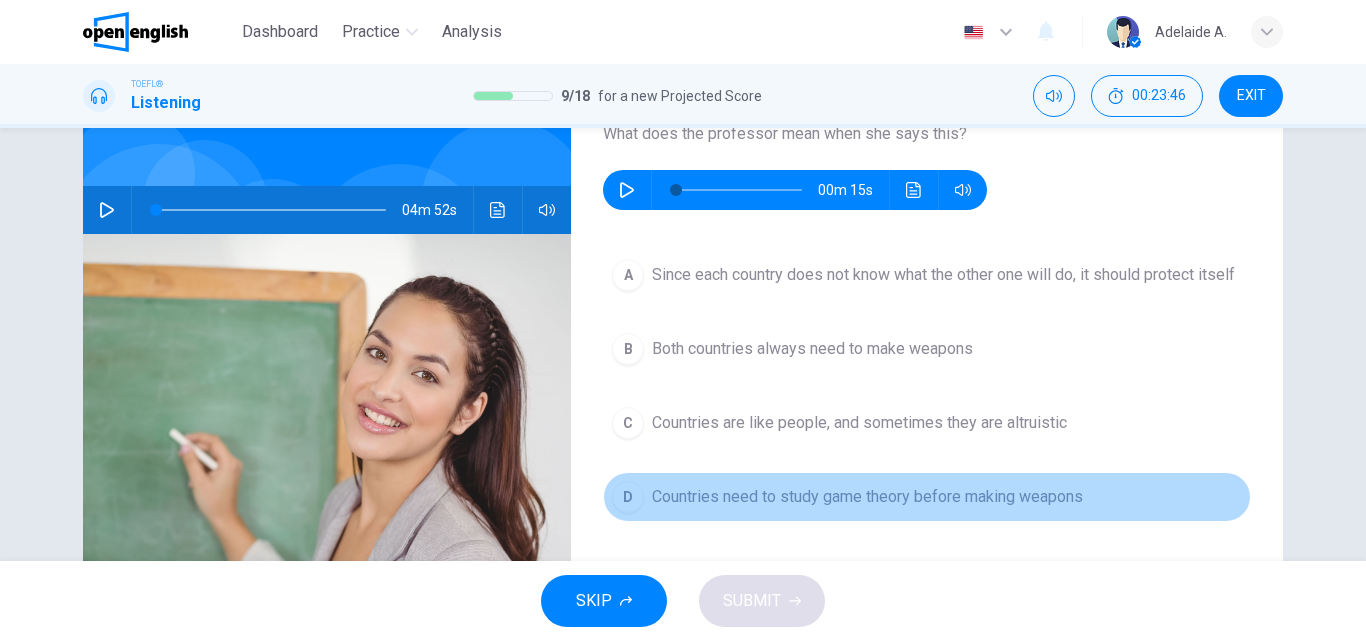 click on "Countries need to study game theory before making weapons" at bounding box center (867, 497) 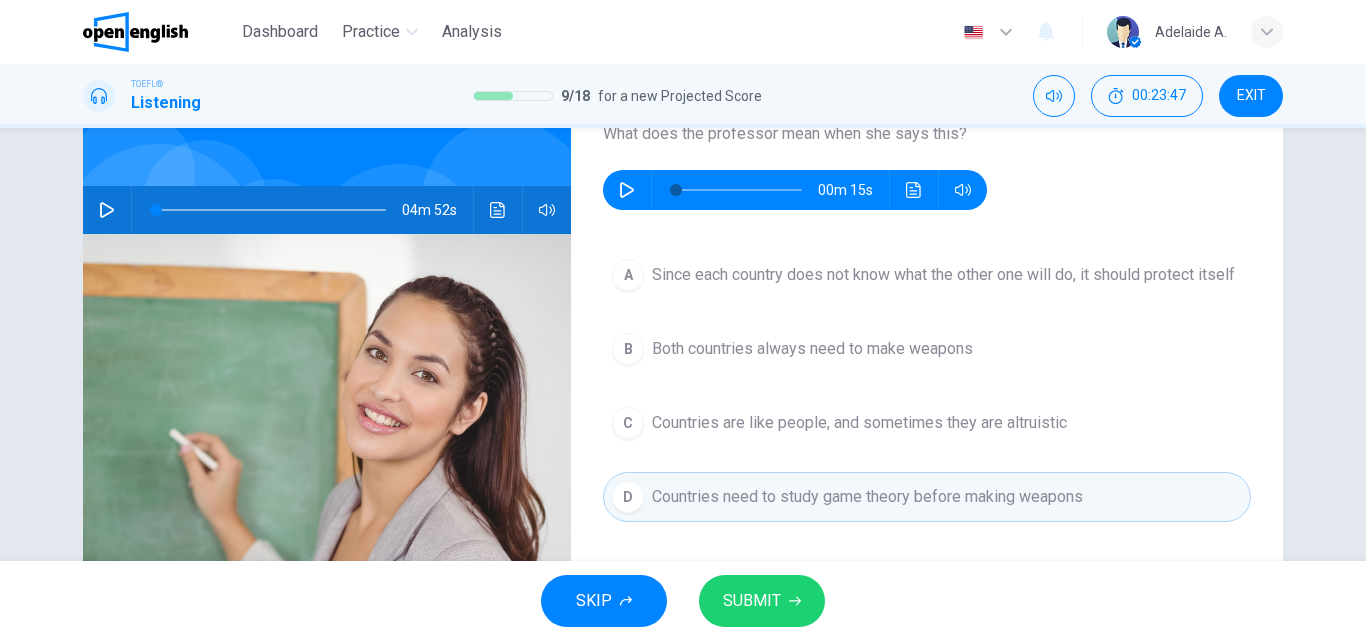 click 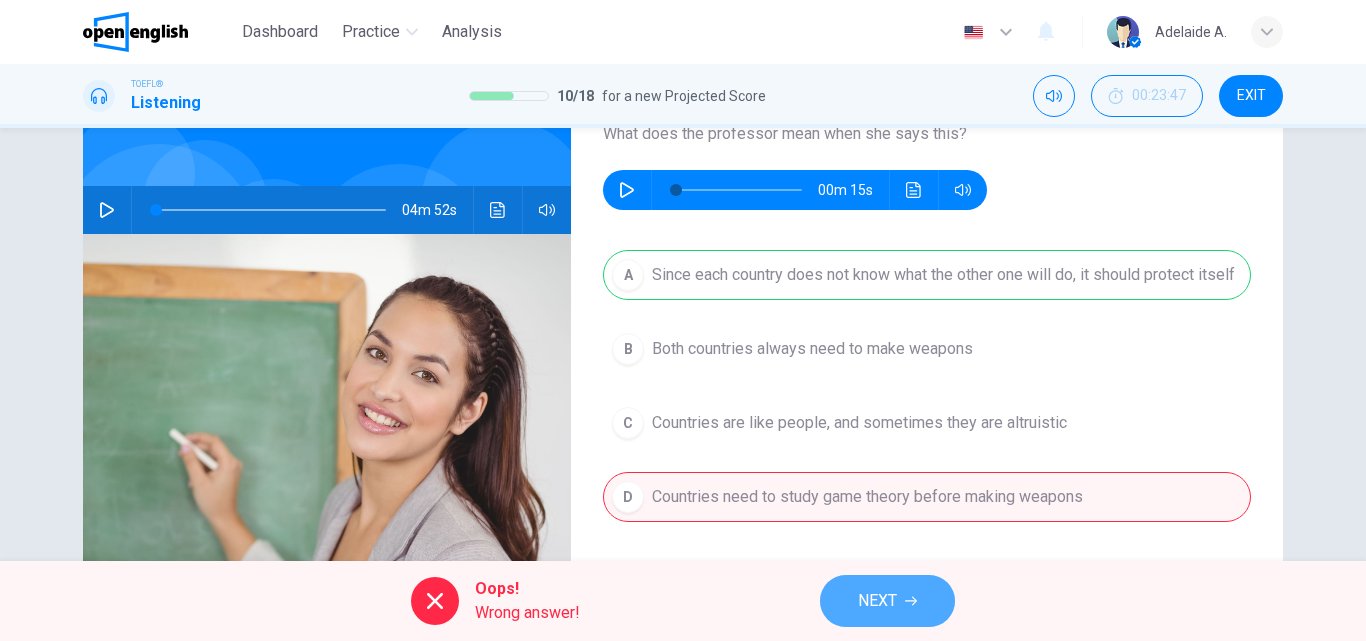 click on "NEXT" at bounding box center [877, 601] 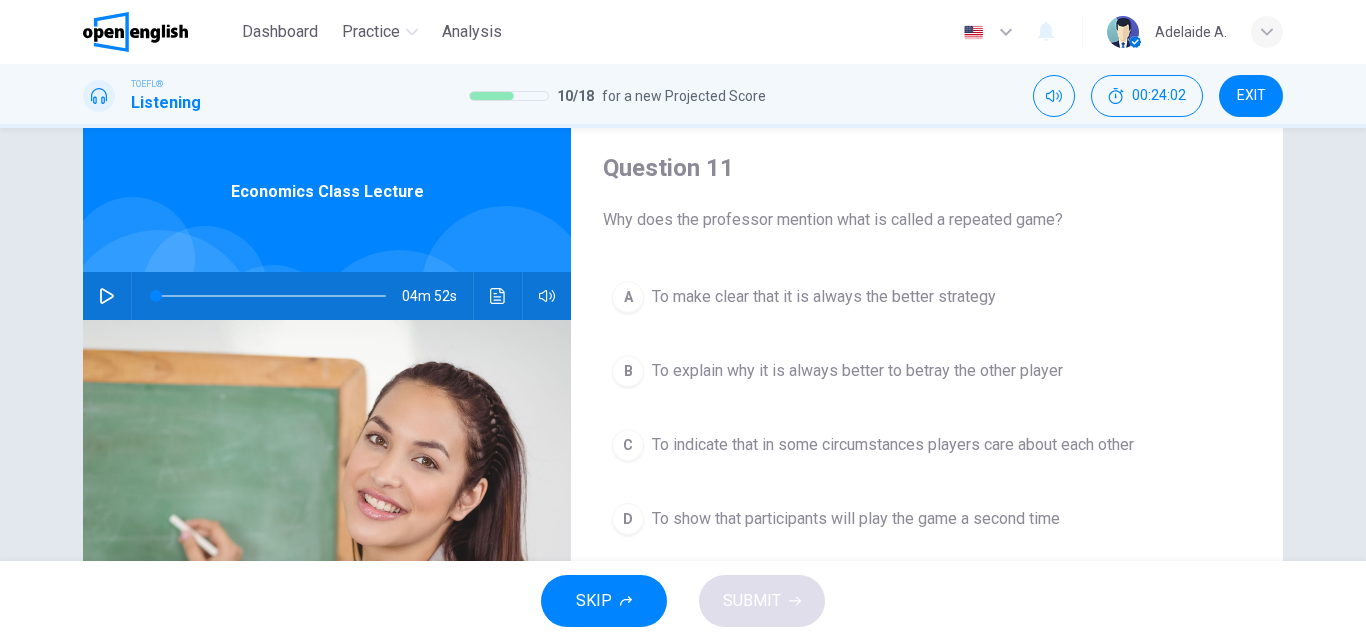 scroll, scrollTop: 100, scrollLeft: 0, axis: vertical 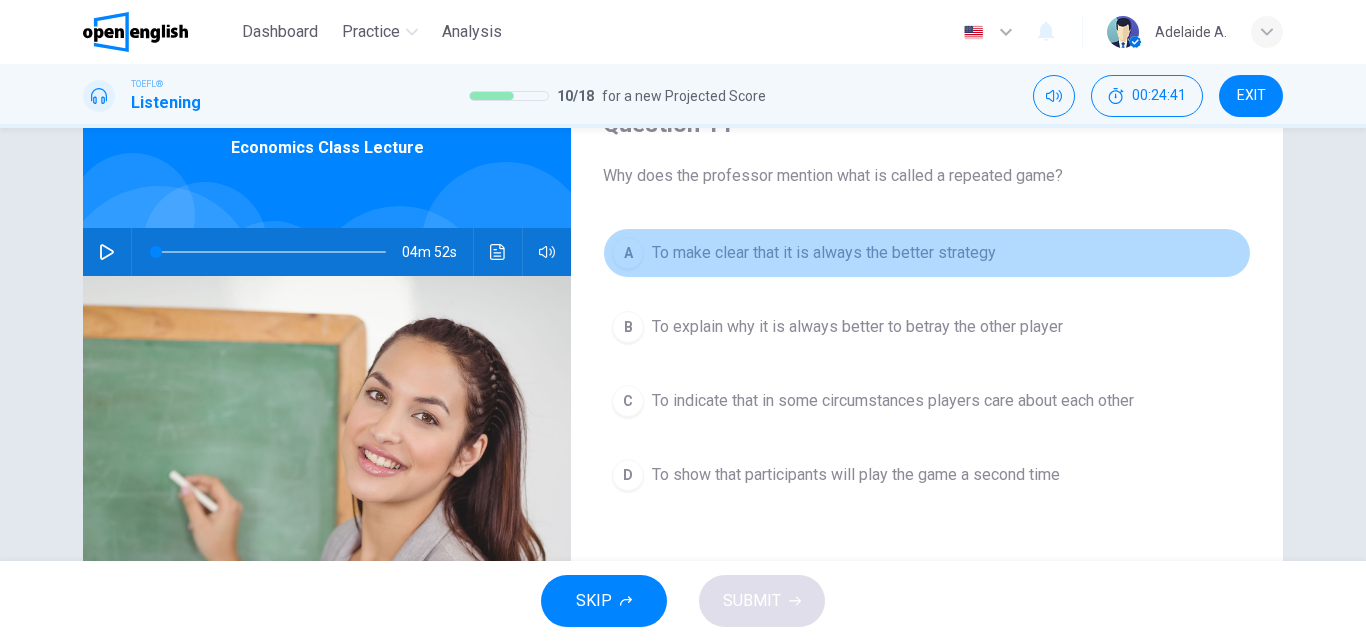 click on "To make clear that it is always the better strategy" at bounding box center [824, 253] 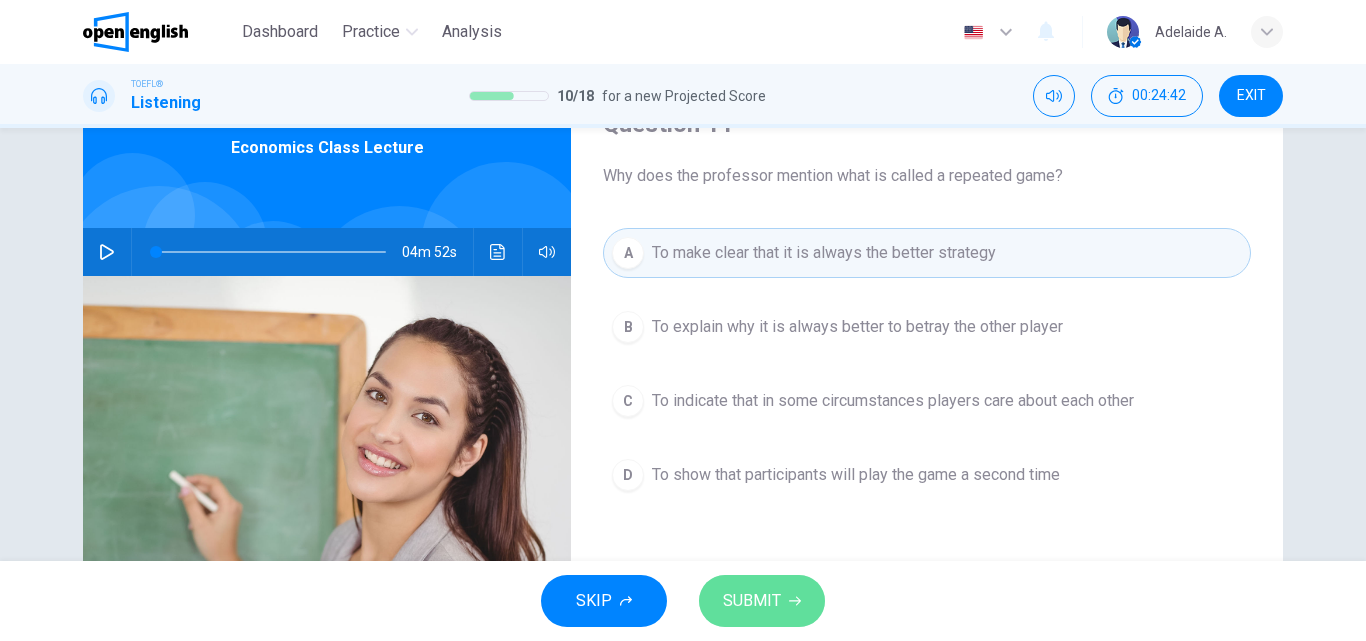 click on "SUBMIT" at bounding box center (752, 601) 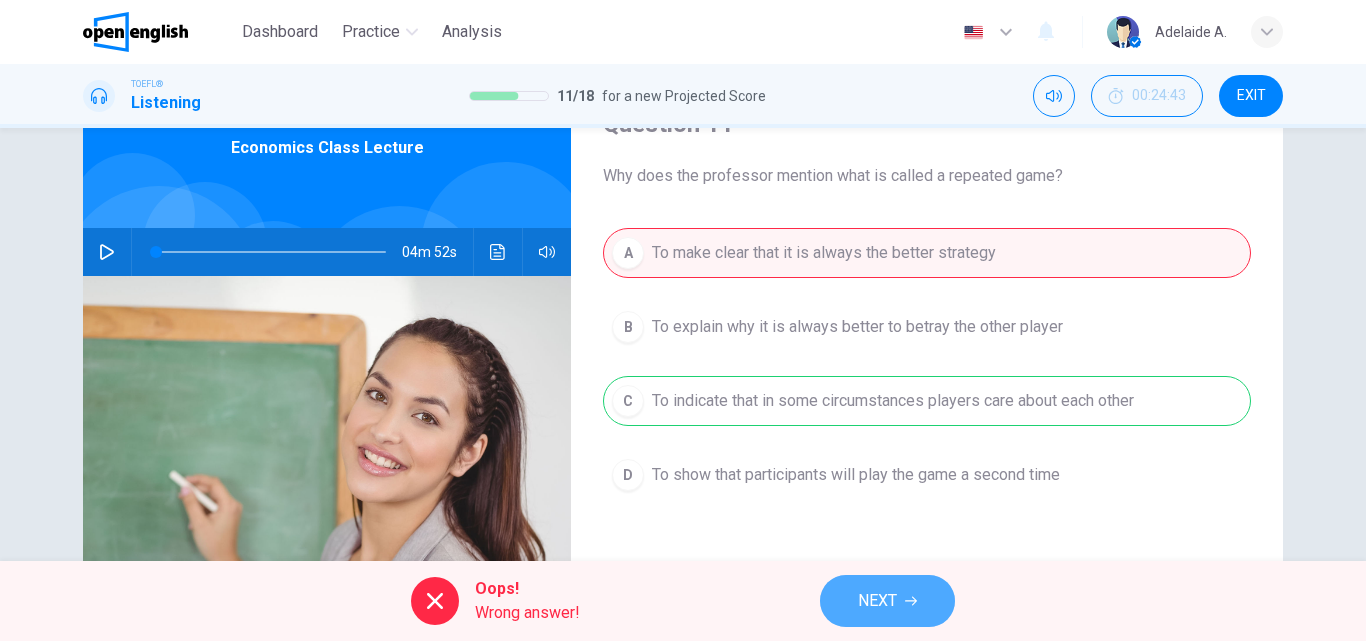 click on "NEXT" at bounding box center (877, 601) 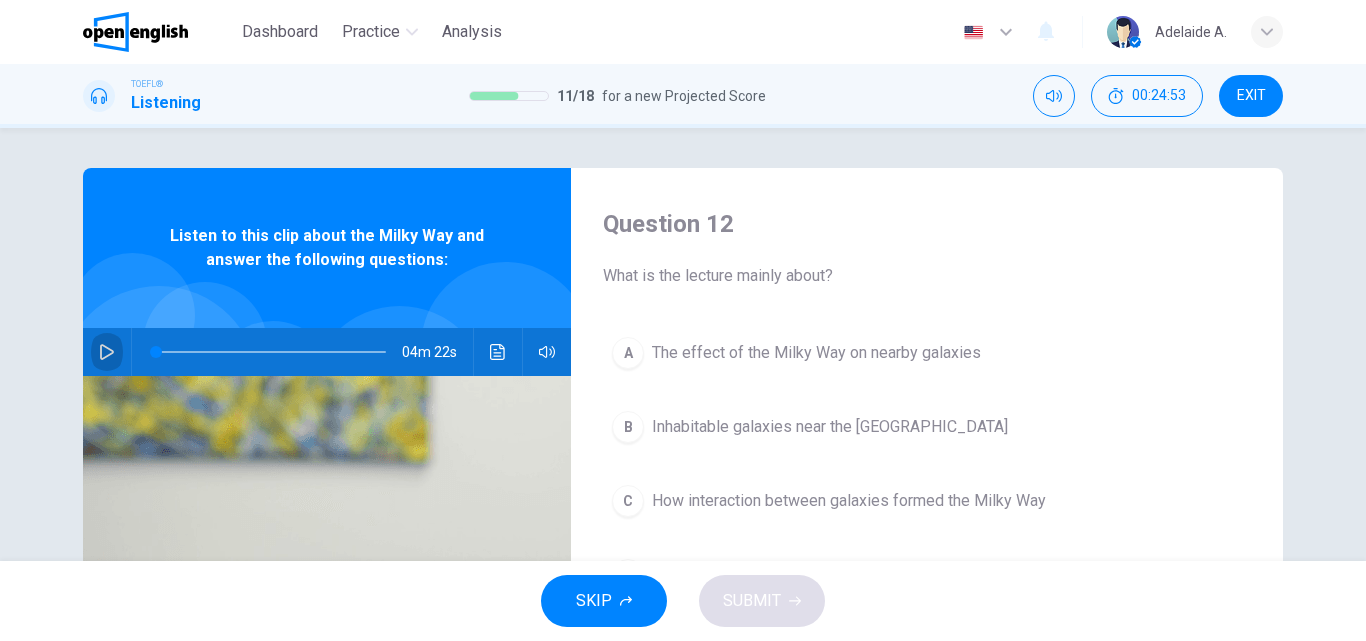 click 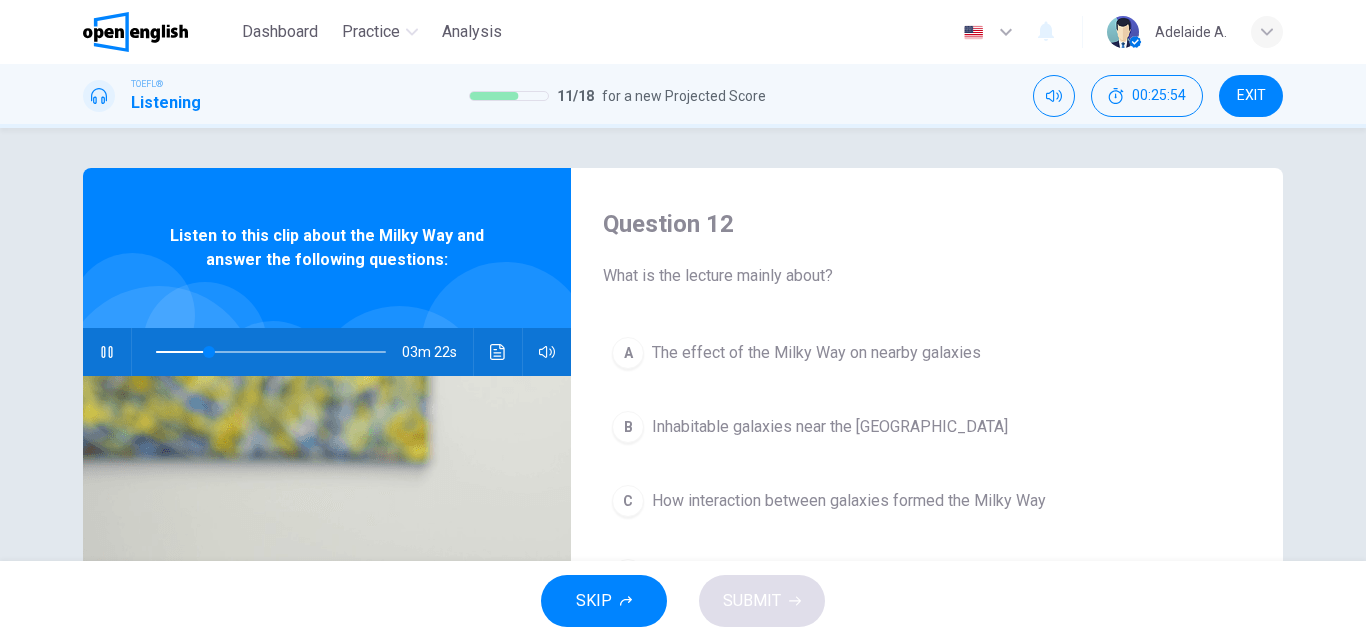 scroll, scrollTop: 100, scrollLeft: 0, axis: vertical 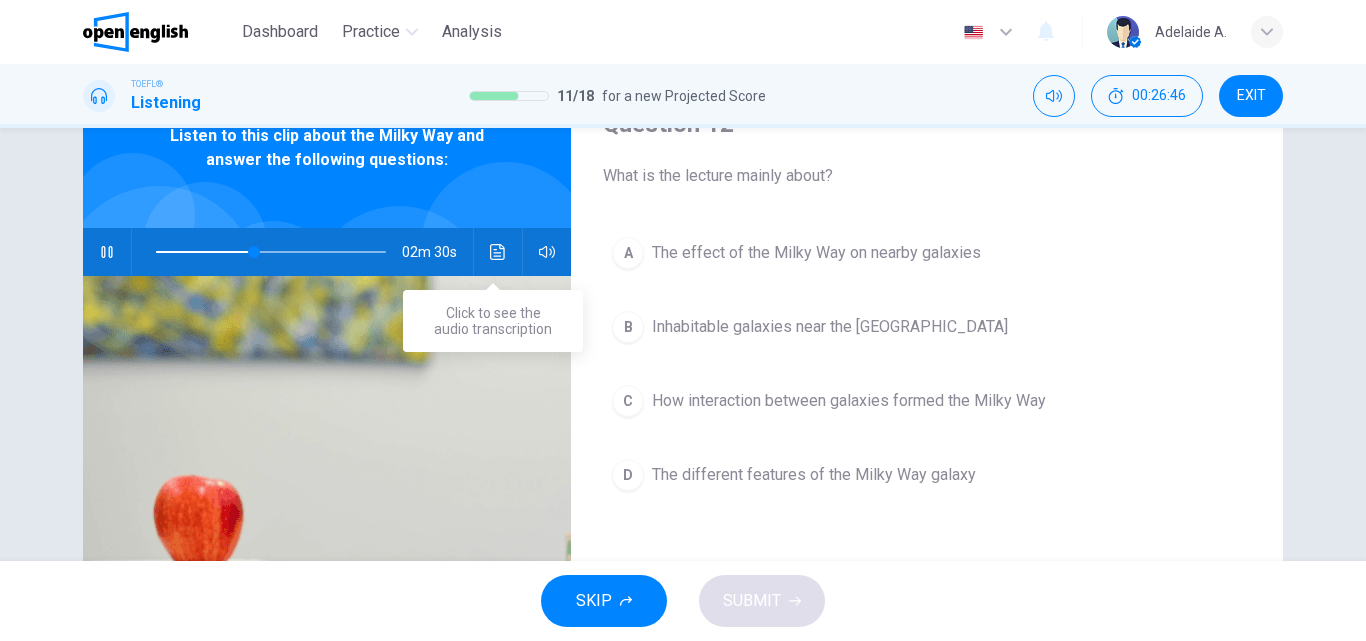 click 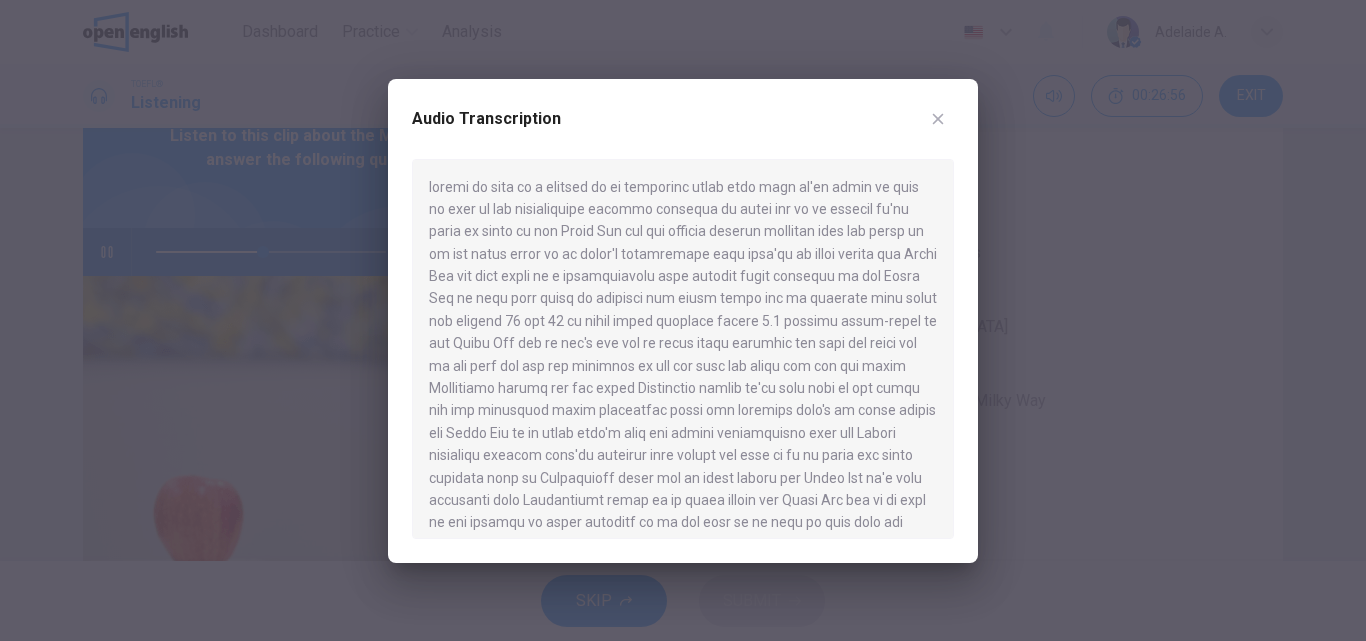 click 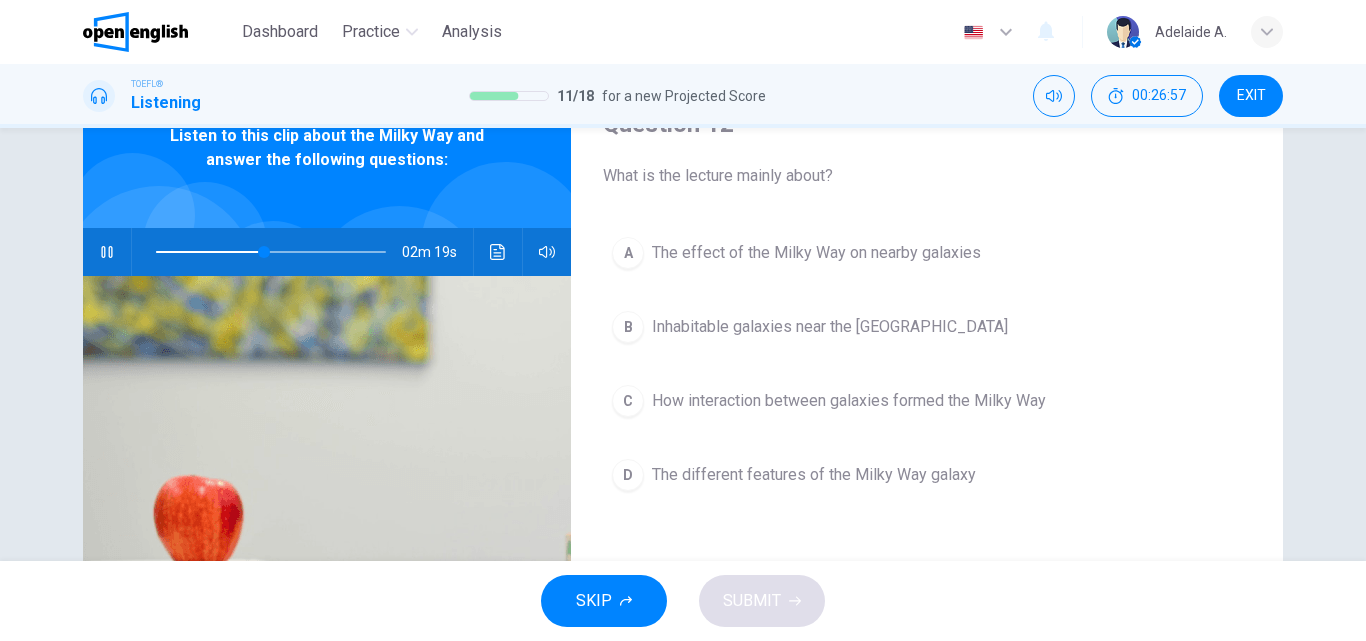 click 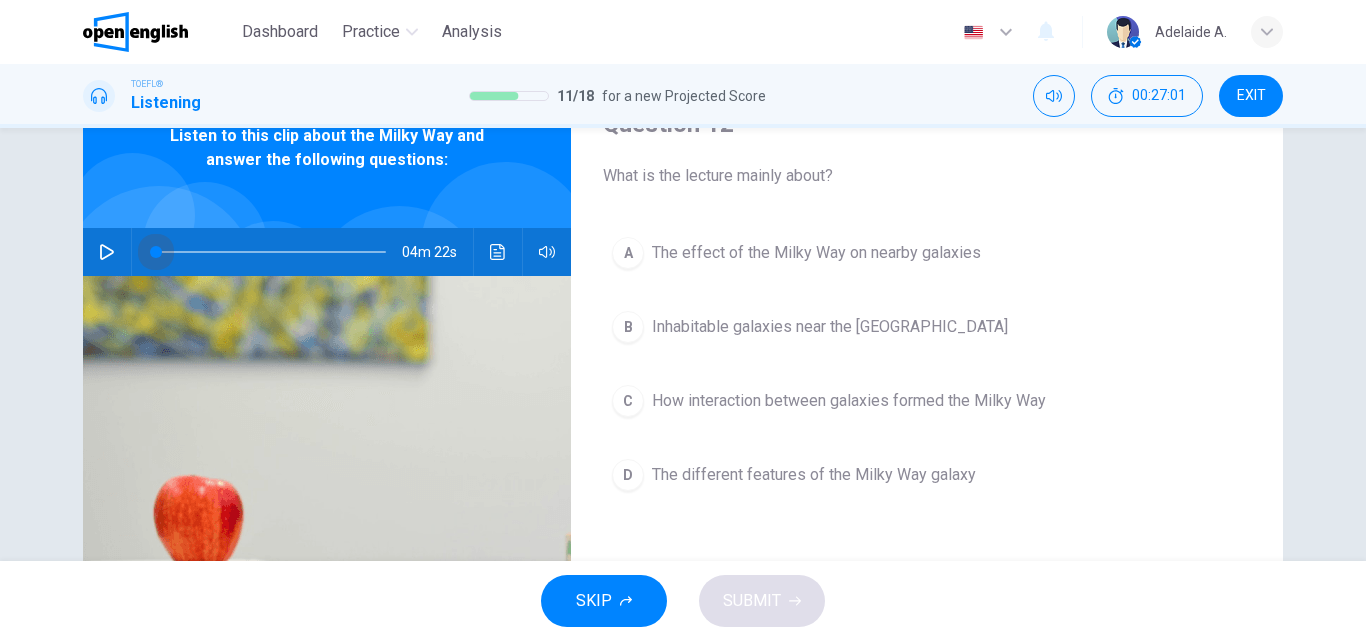 drag, startPoint x: 258, startPoint y: 246, endPoint x: 133, endPoint y: 262, distance: 126.01984 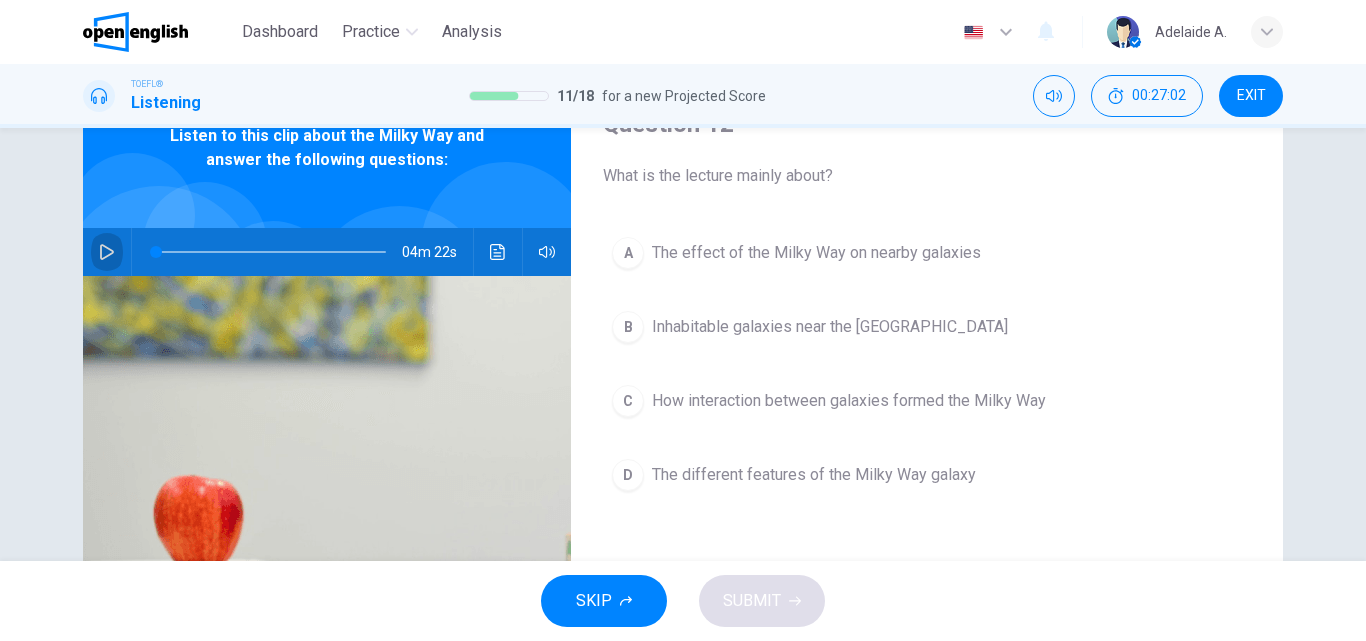 click 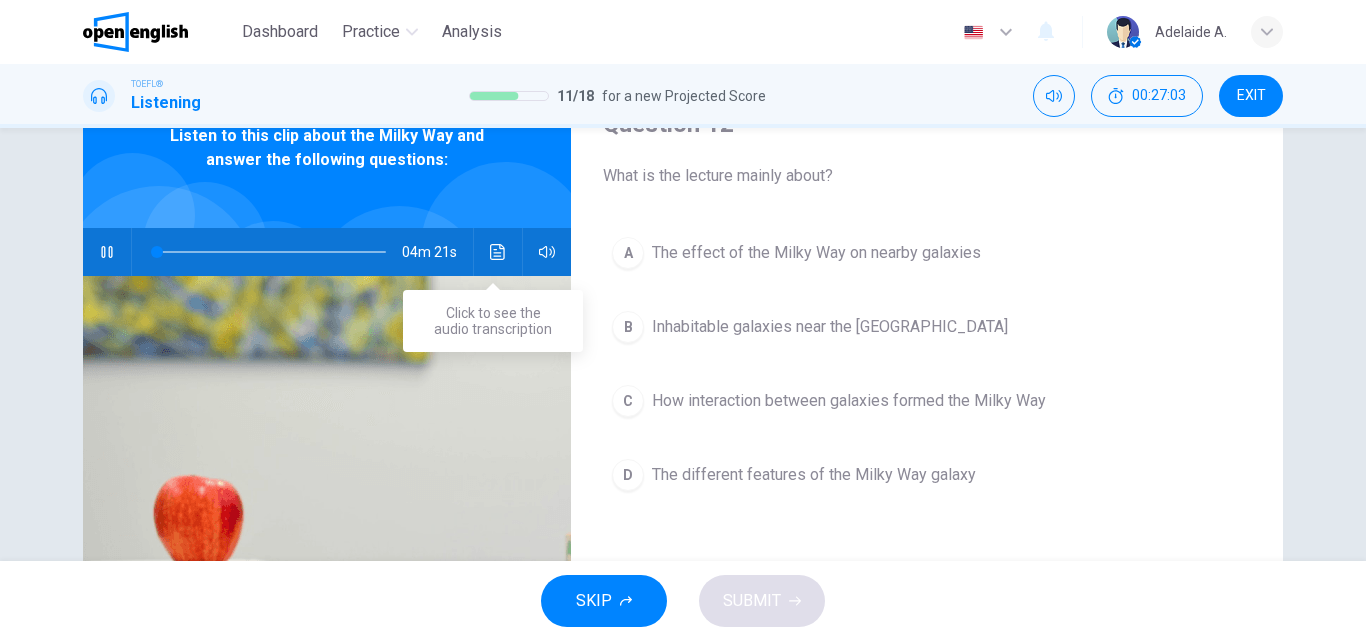 click 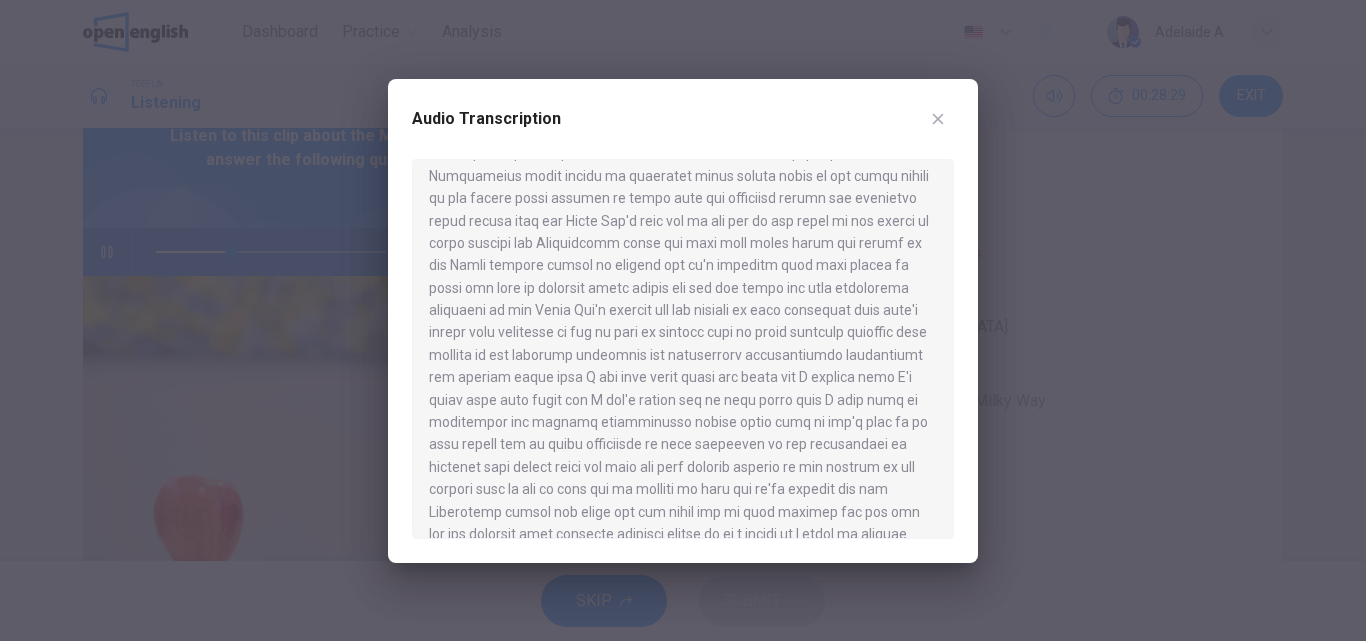 scroll, scrollTop: 372, scrollLeft: 0, axis: vertical 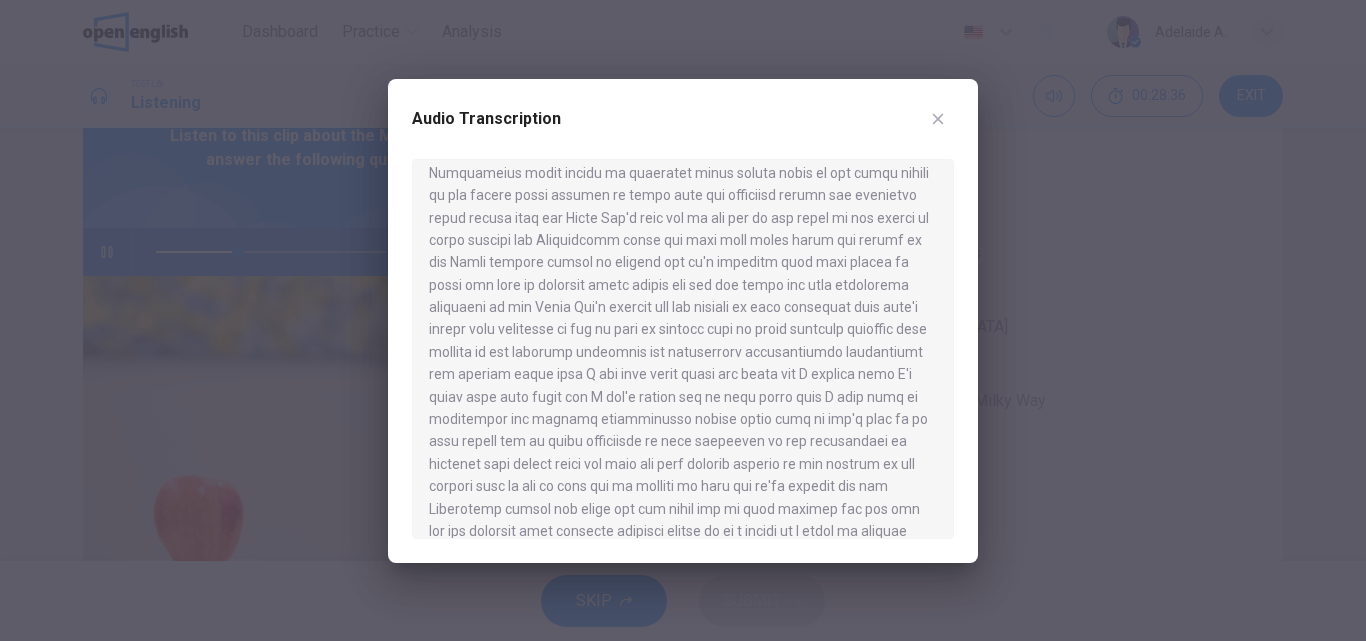 click at bounding box center (683, 320) 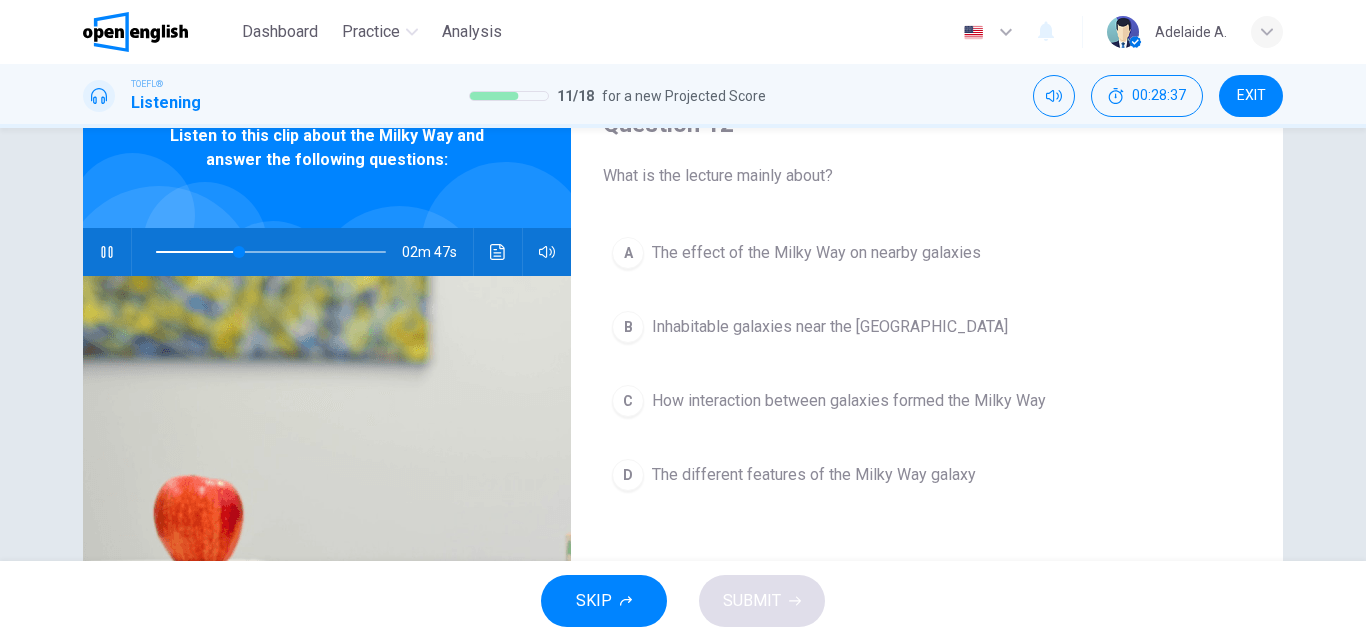 click 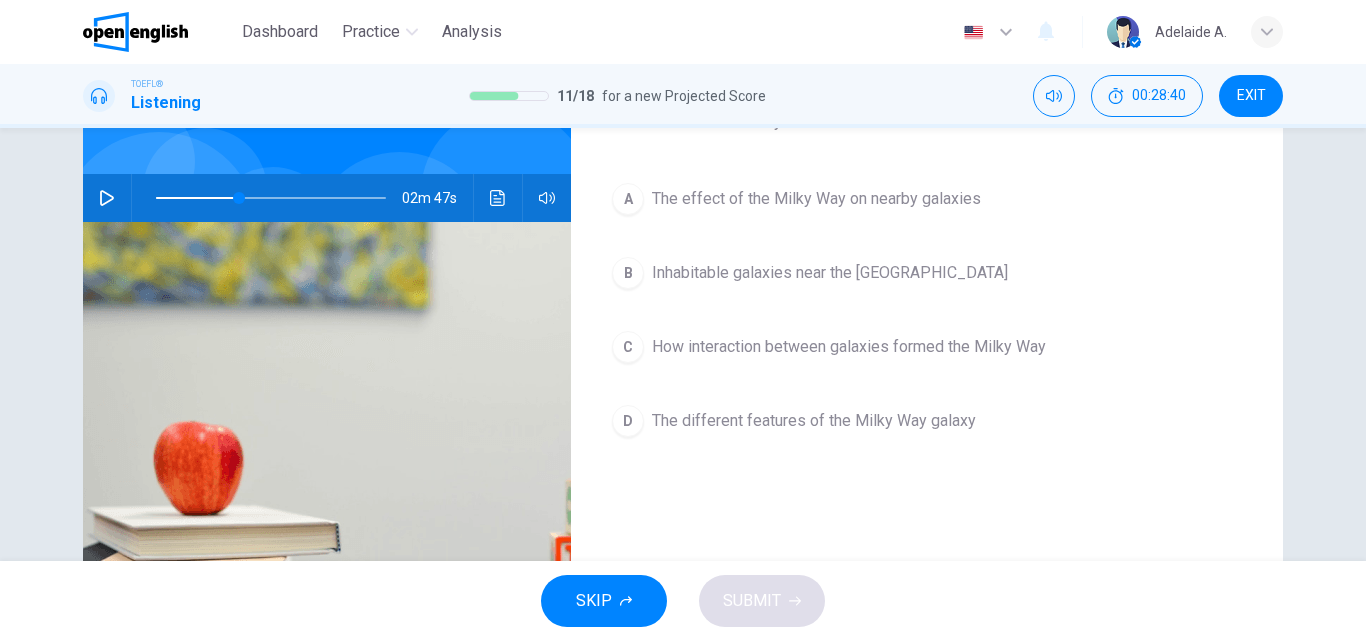 scroll, scrollTop: 200, scrollLeft: 0, axis: vertical 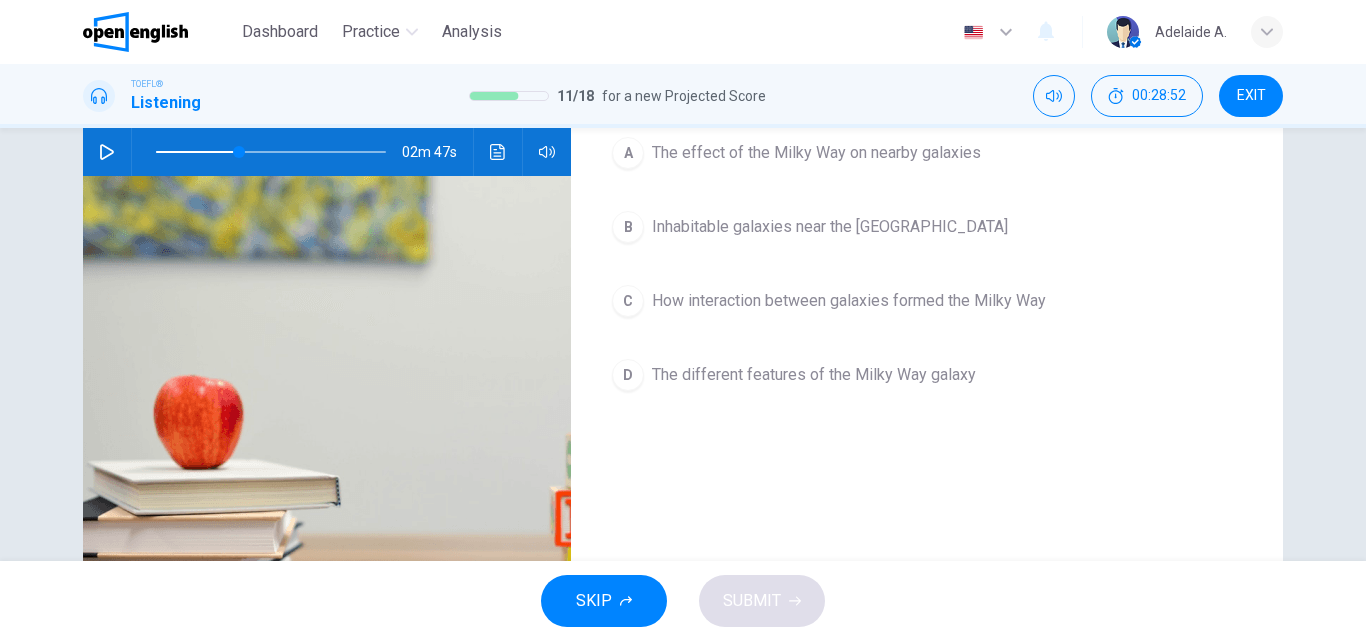 click on "How interaction between galaxies formed the Milky Way" at bounding box center (849, 301) 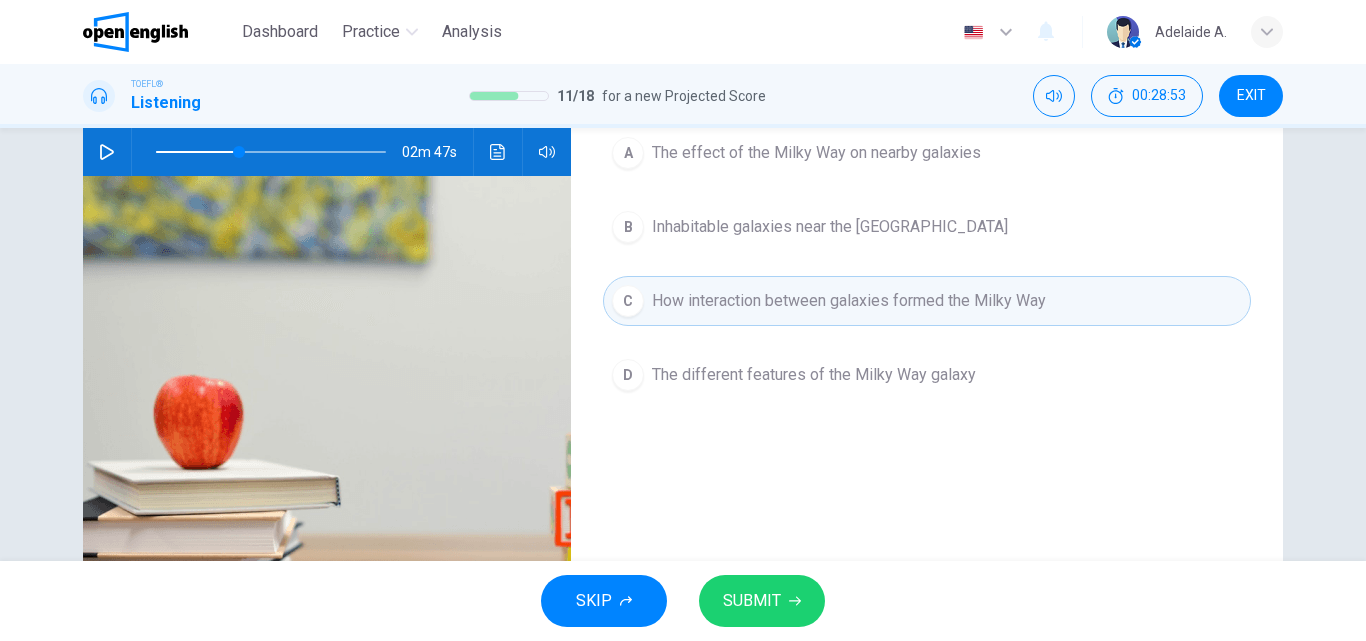 click on "SUBMIT" at bounding box center [752, 601] 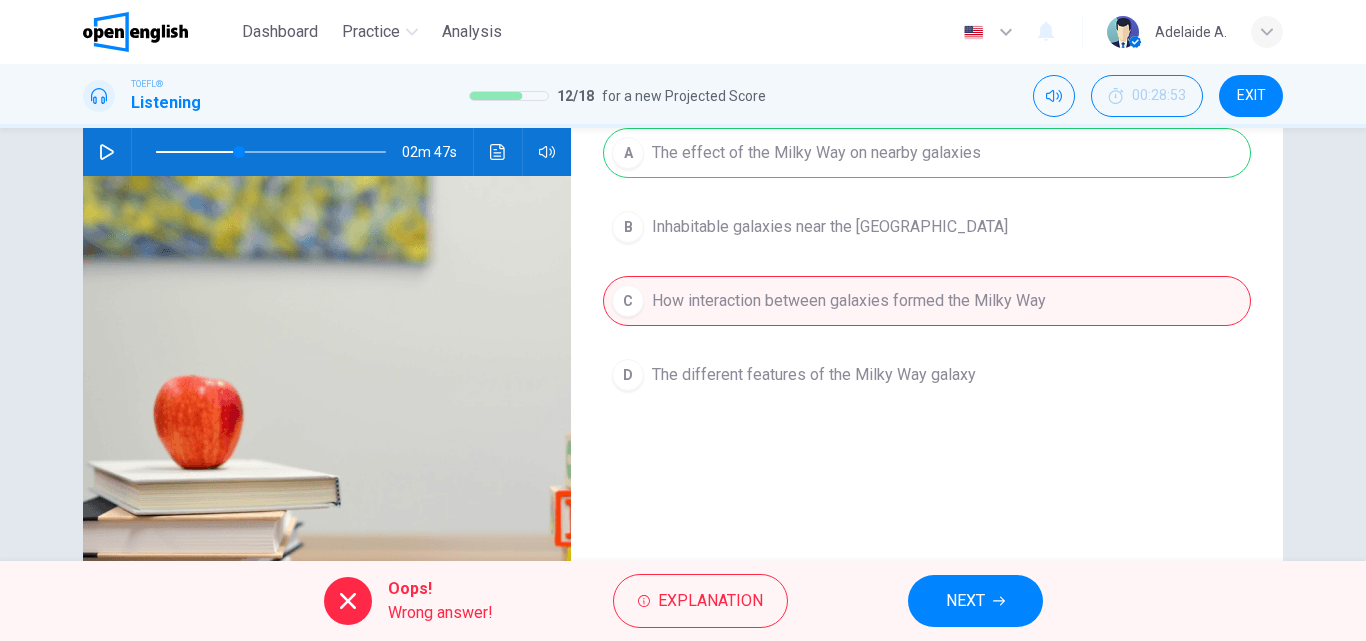 click on "NEXT" at bounding box center (965, 601) 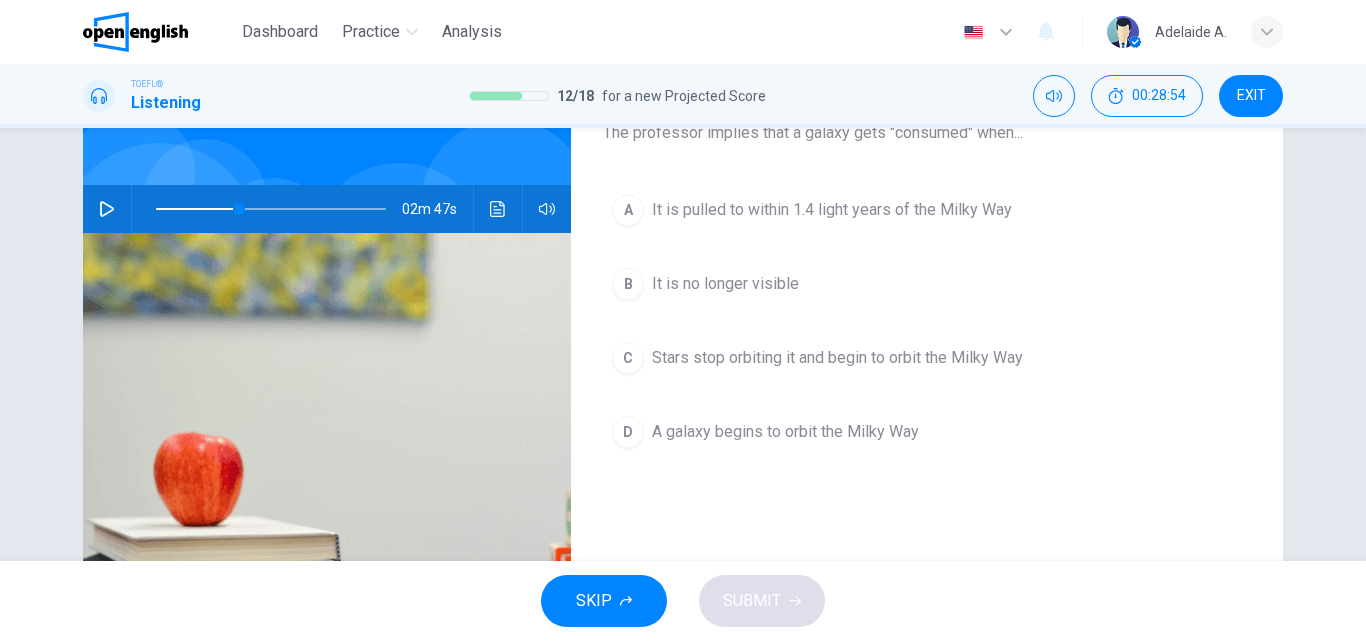 scroll, scrollTop: 100, scrollLeft: 0, axis: vertical 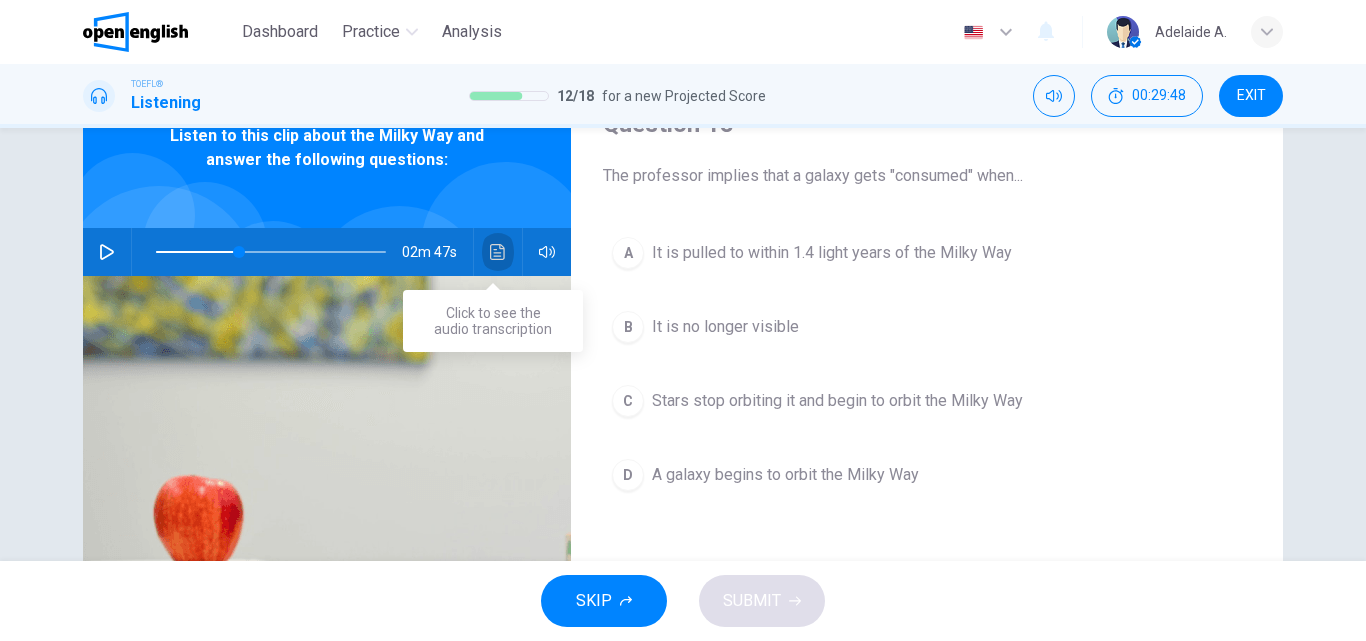 click 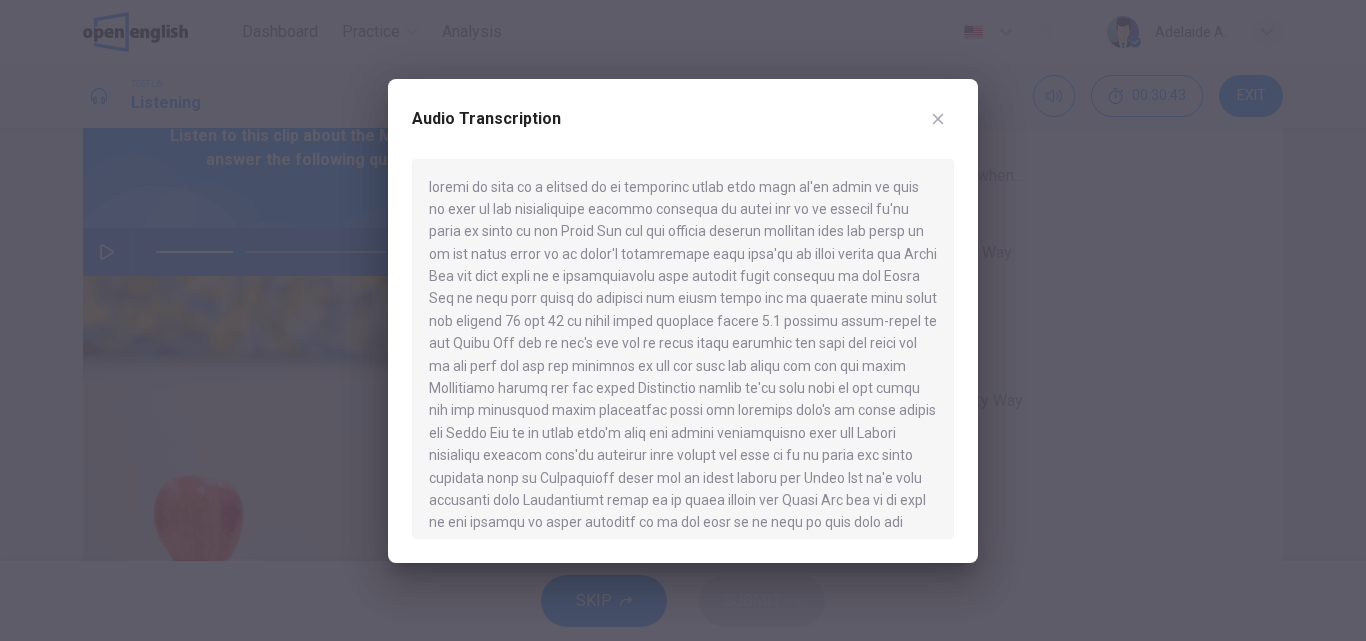 click at bounding box center (683, 320) 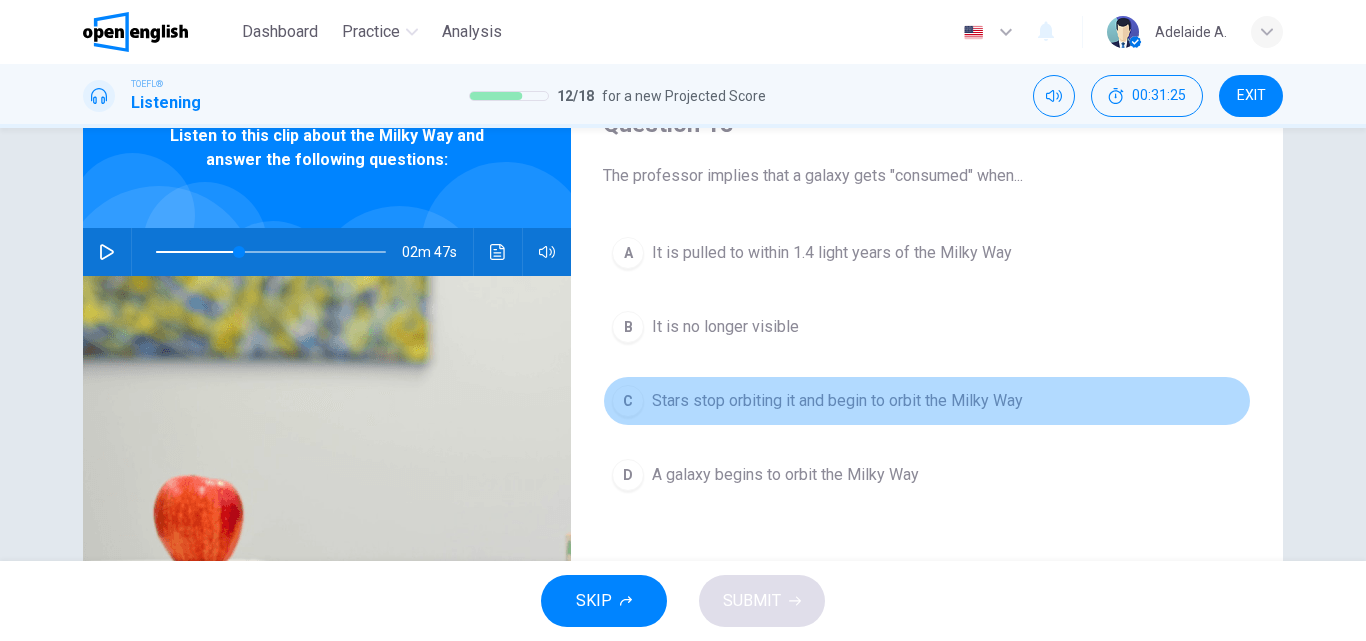 click on "Stars stop orbiting it and begin to orbit the Milky Way" at bounding box center (837, 401) 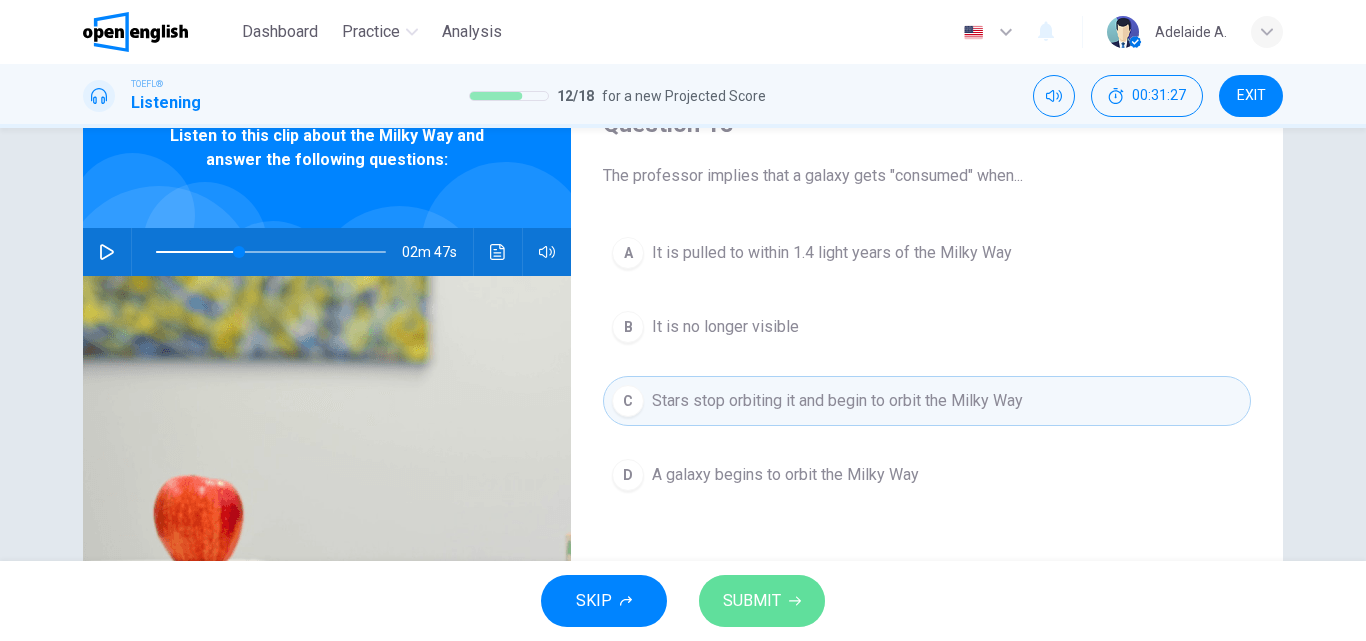 click on "SUBMIT" at bounding box center (752, 601) 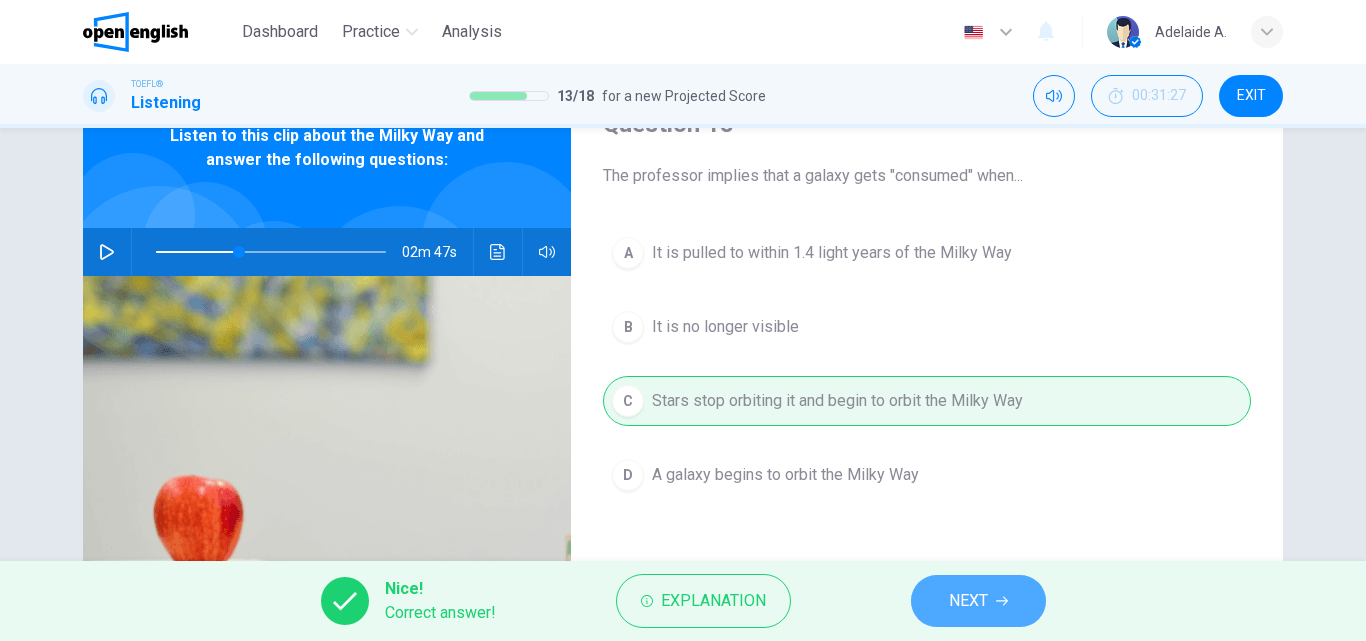 click on "NEXT" at bounding box center [968, 601] 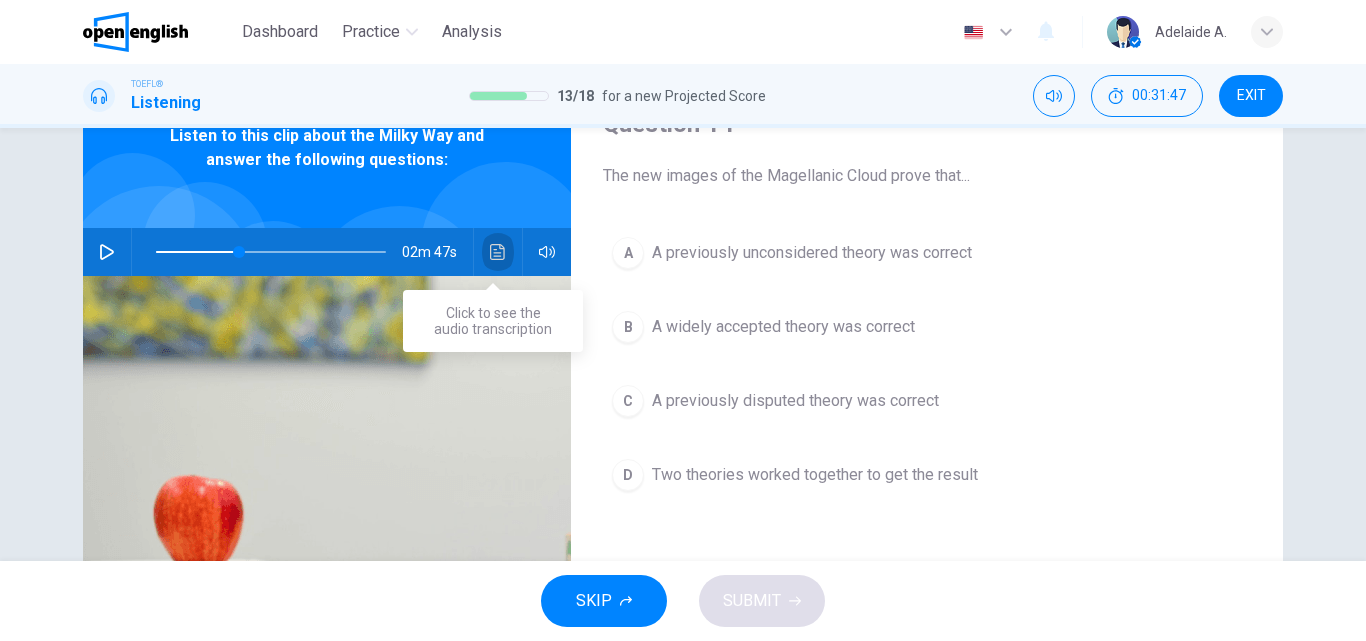 click at bounding box center [498, 252] 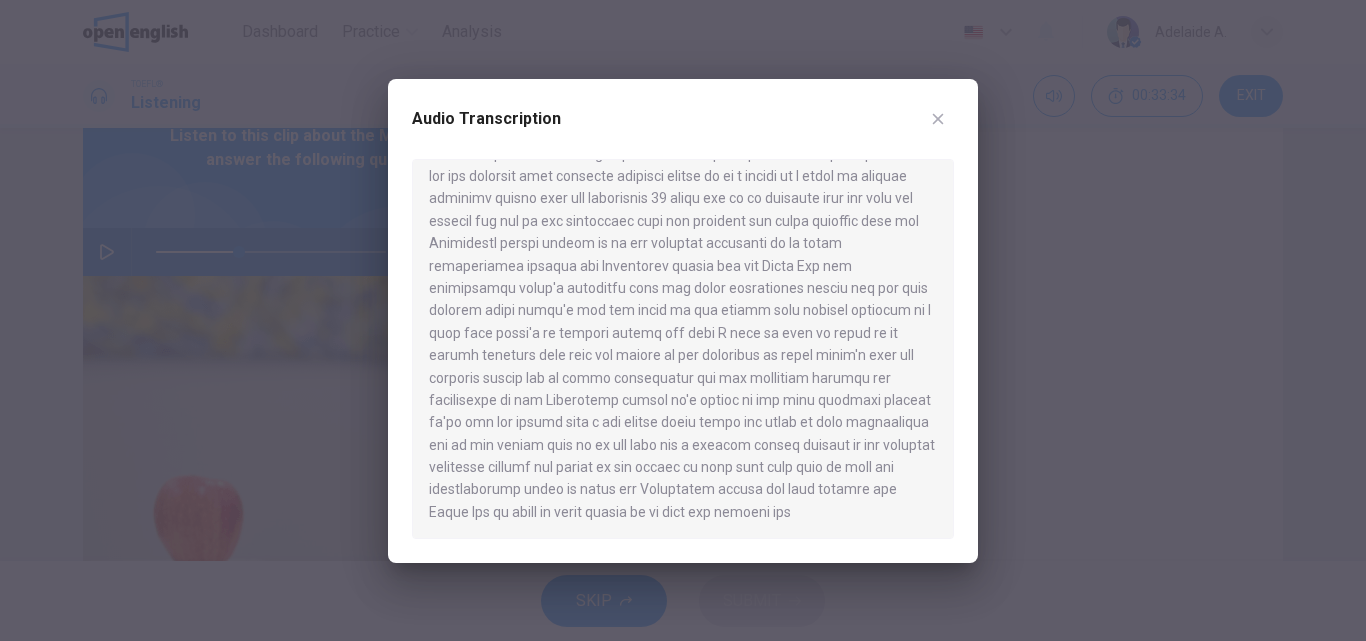 scroll, scrollTop: 728, scrollLeft: 0, axis: vertical 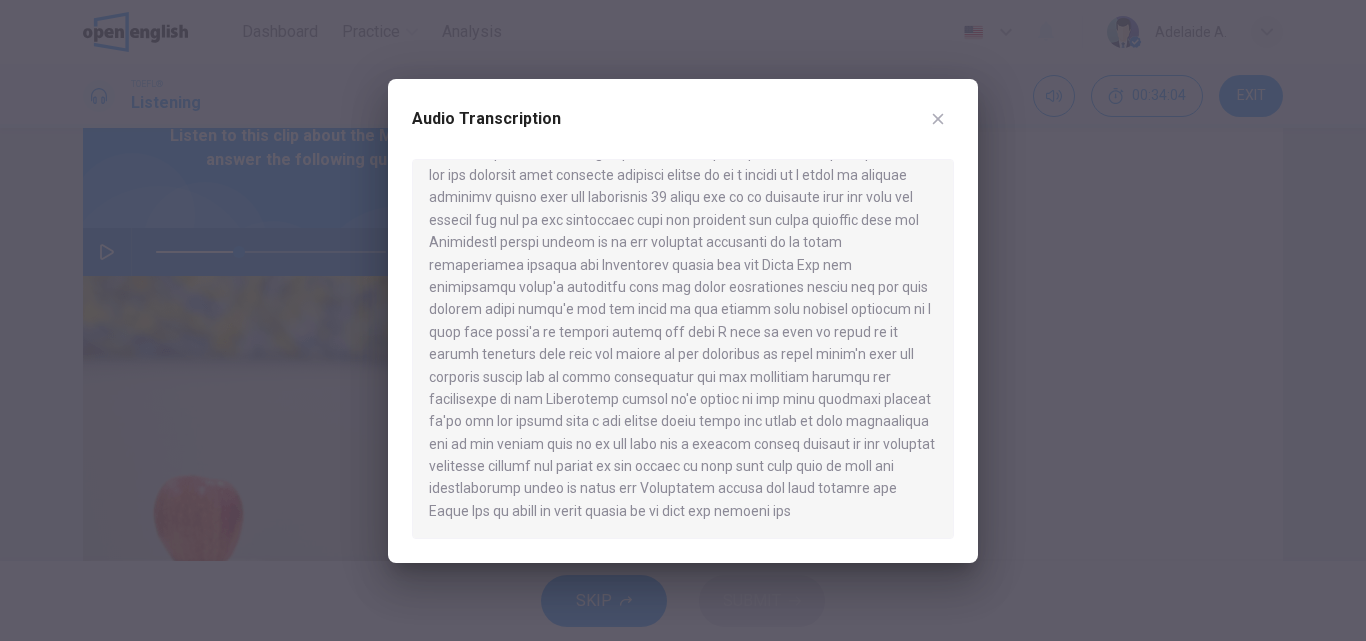 click at bounding box center [683, 320] 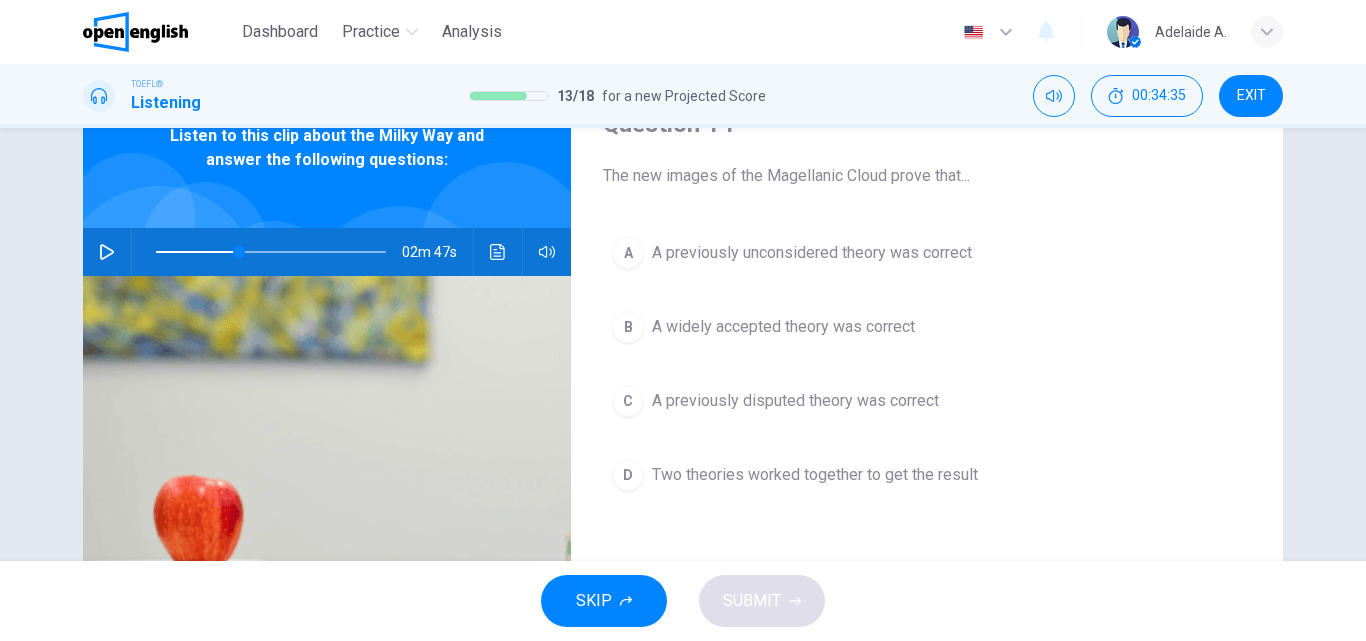 click 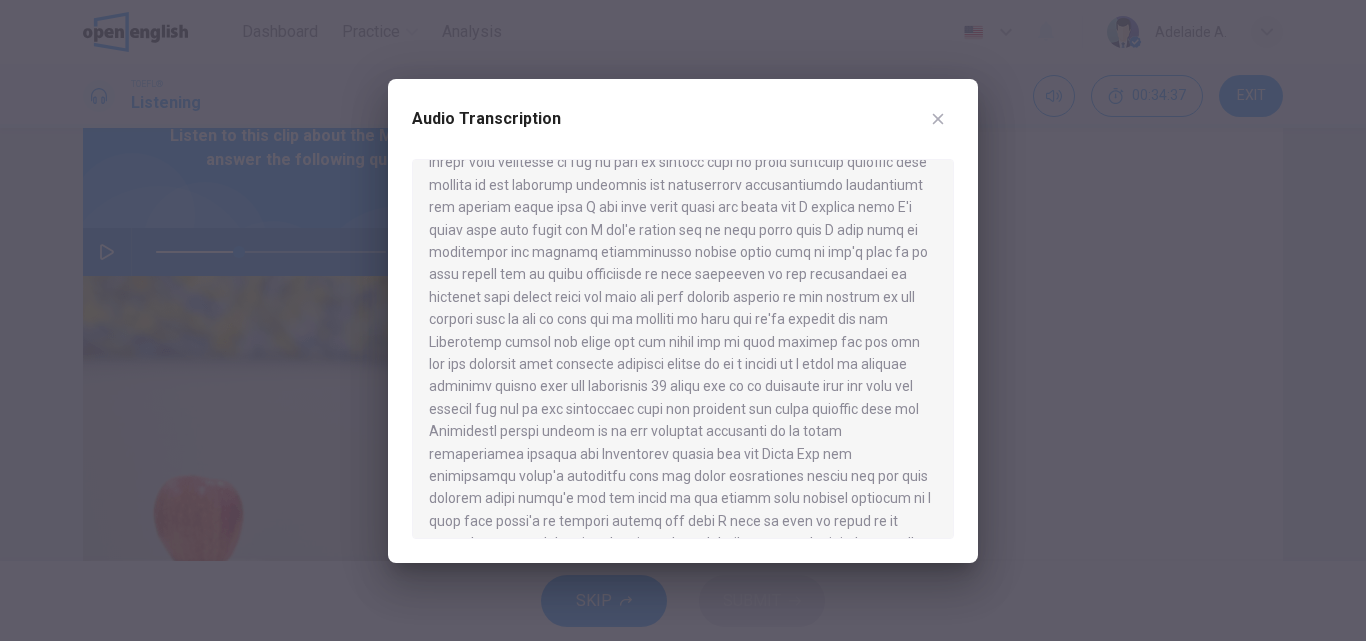 scroll, scrollTop: 728, scrollLeft: 0, axis: vertical 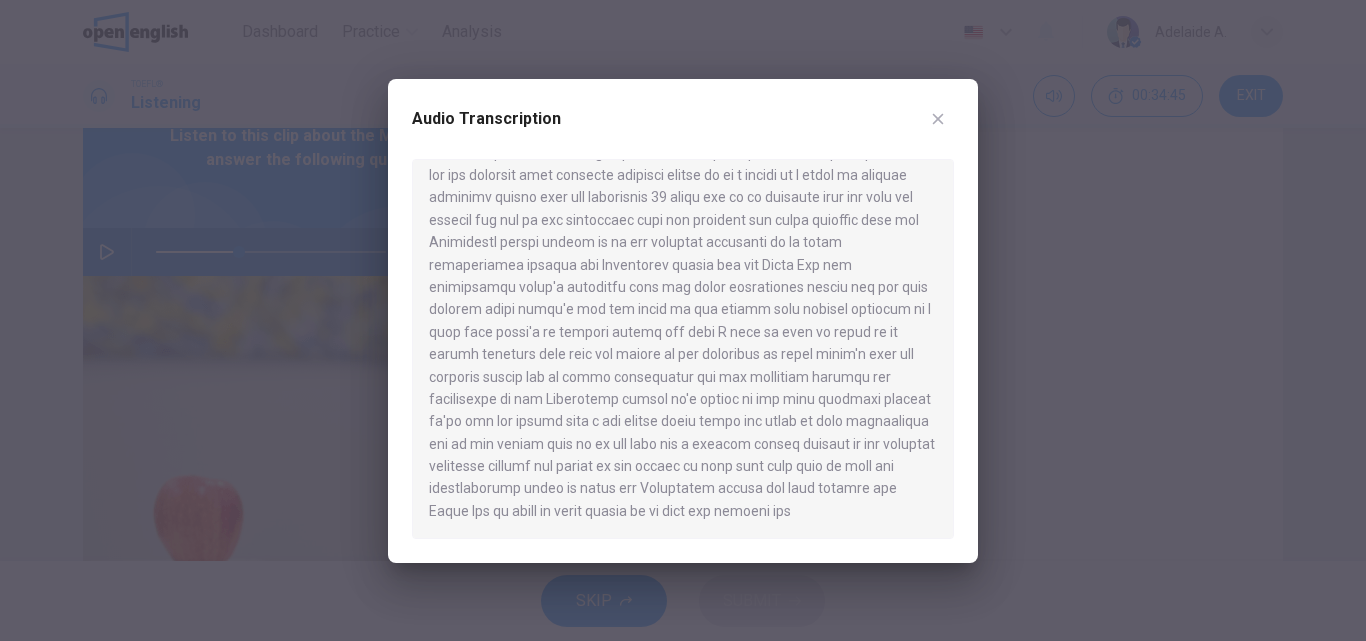 drag, startPoint x: 484, startPoint y: 513, endPoint x: 563, endPoint y: 511, distance: 79.025314 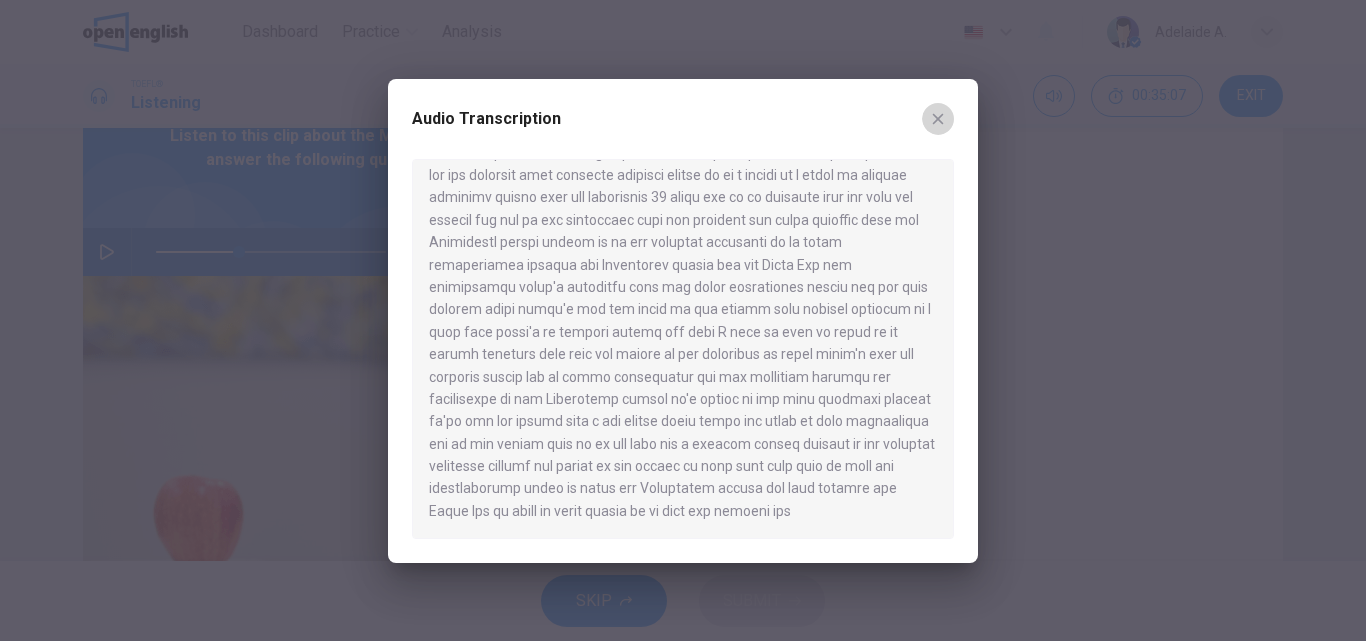 click 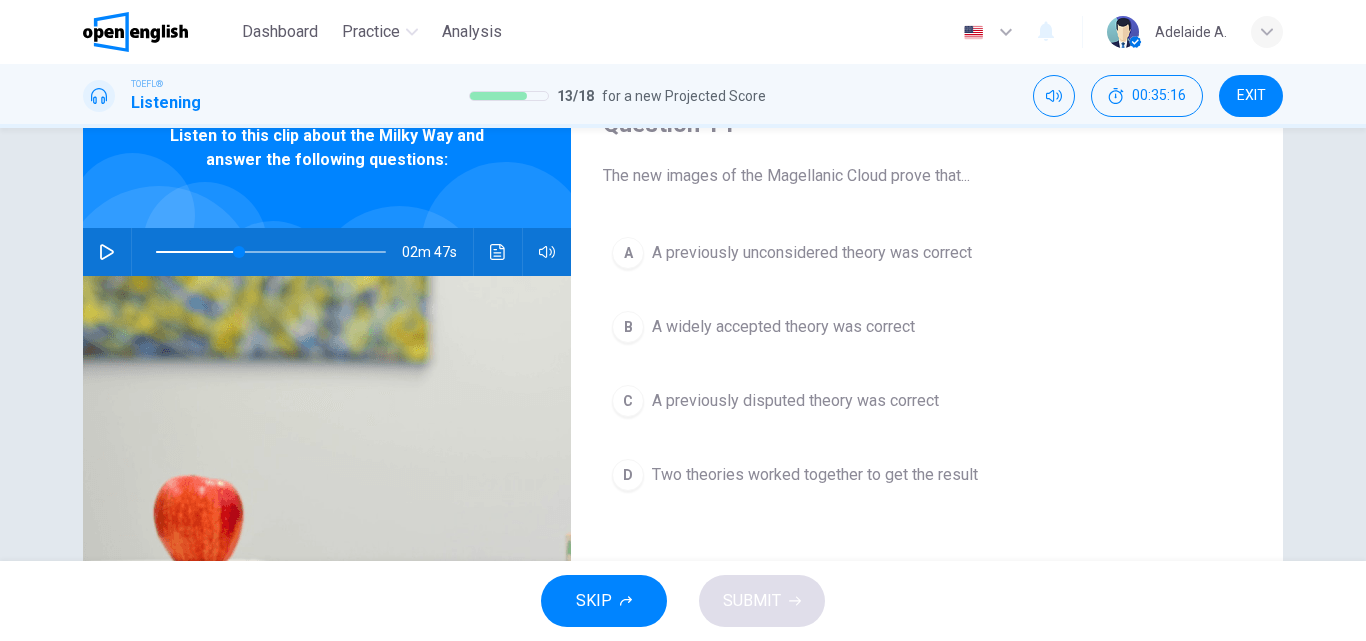 click on "Two theories worked together to get the result" at bounding box center [815, 475] 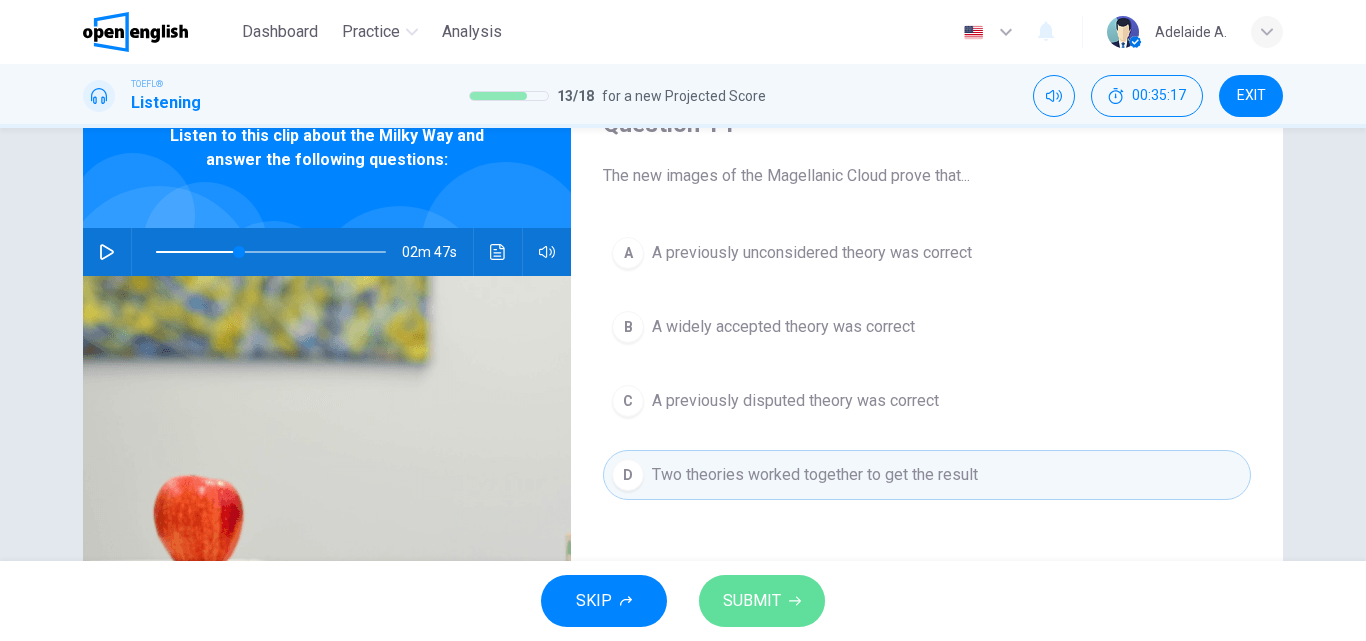 click on "SUBMIT" at bounding box center [752, 601] 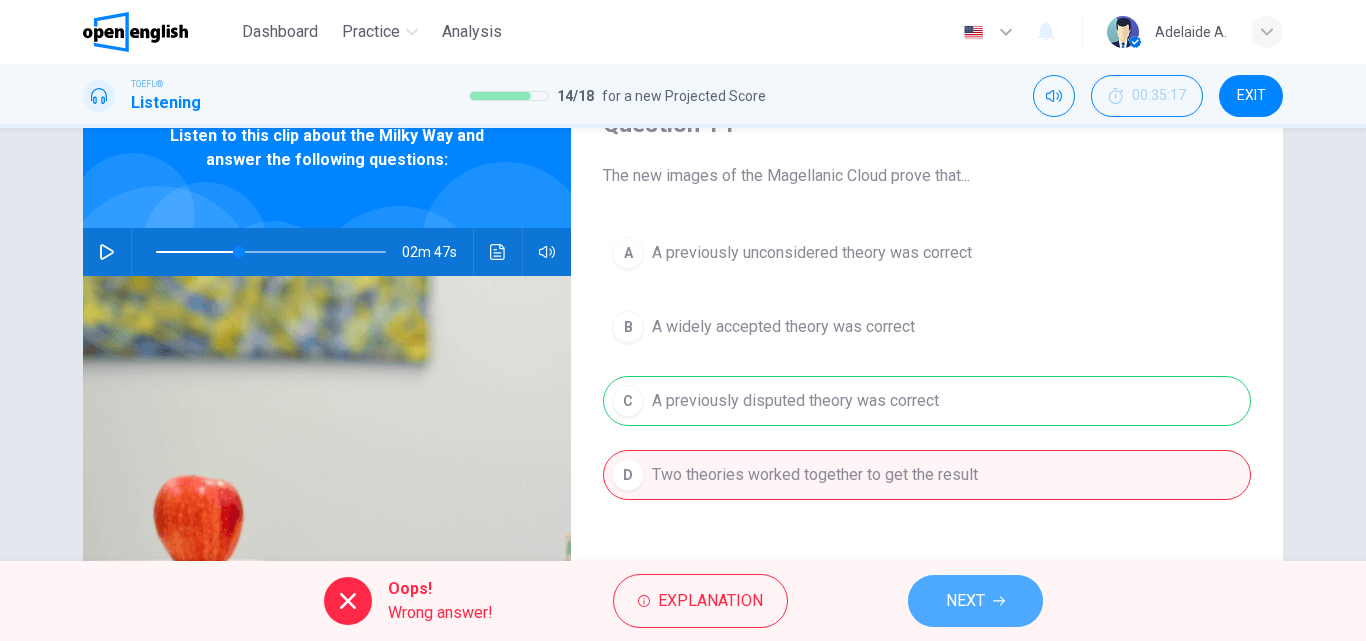 click on "NEXT" at bounding box center [965, 601] 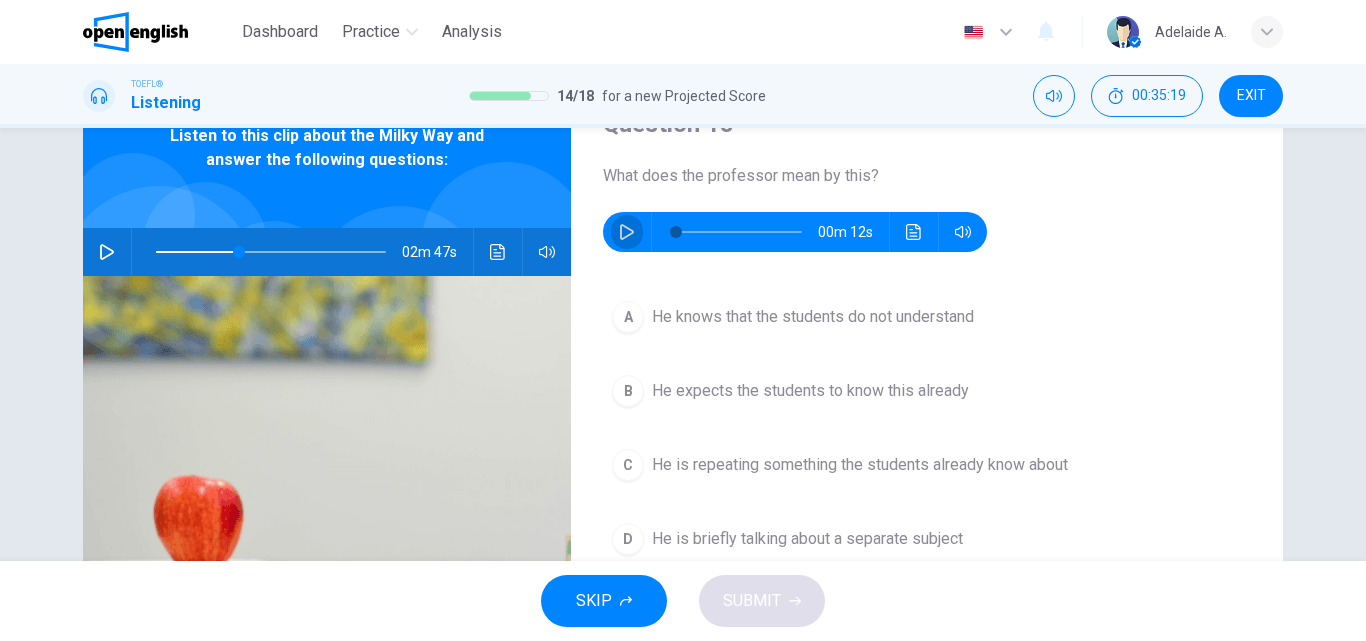 click 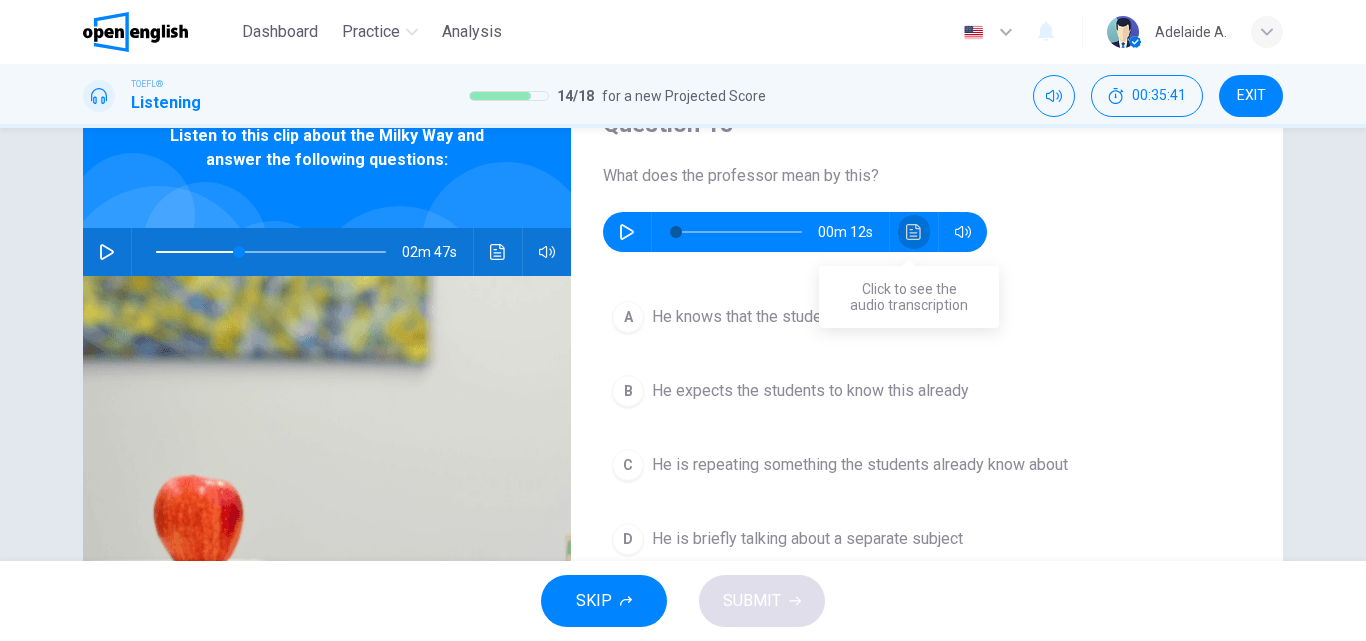 click 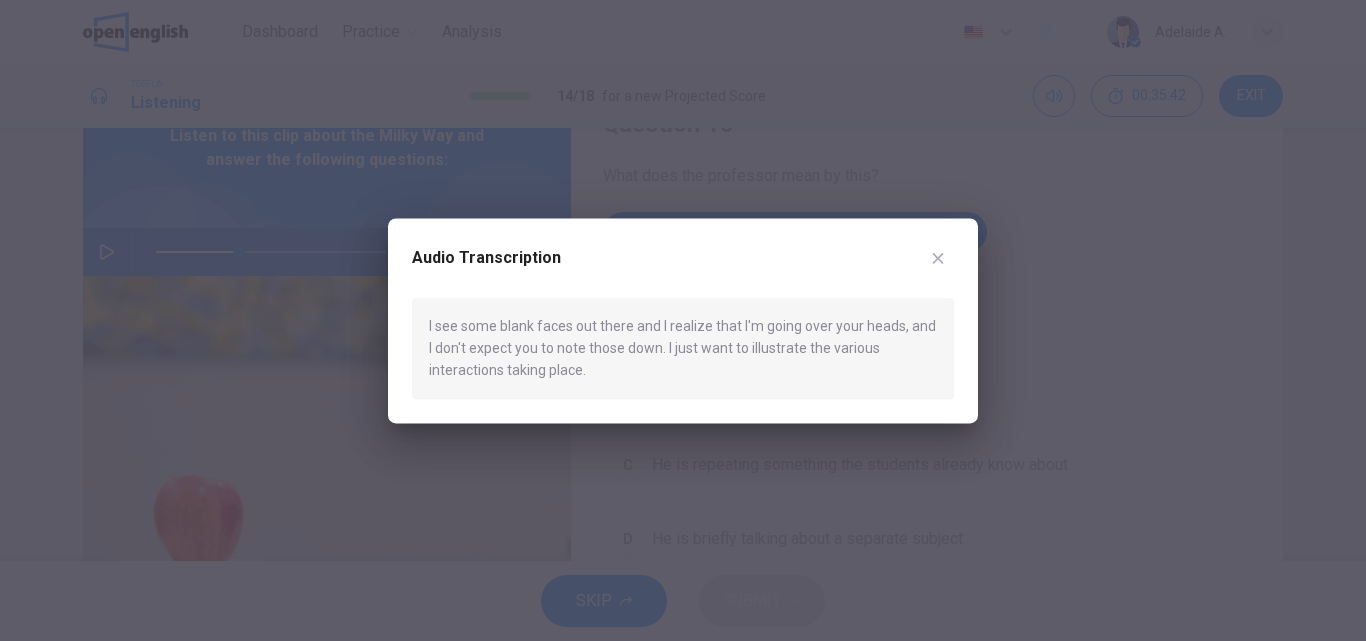 click on "Audio Transcription I see some blank faces out there and I realize that I'm going over your heads, and I don't expect you to note those down. I just want to illustrate the various interactions taking place." at bounding box center (683, 320) 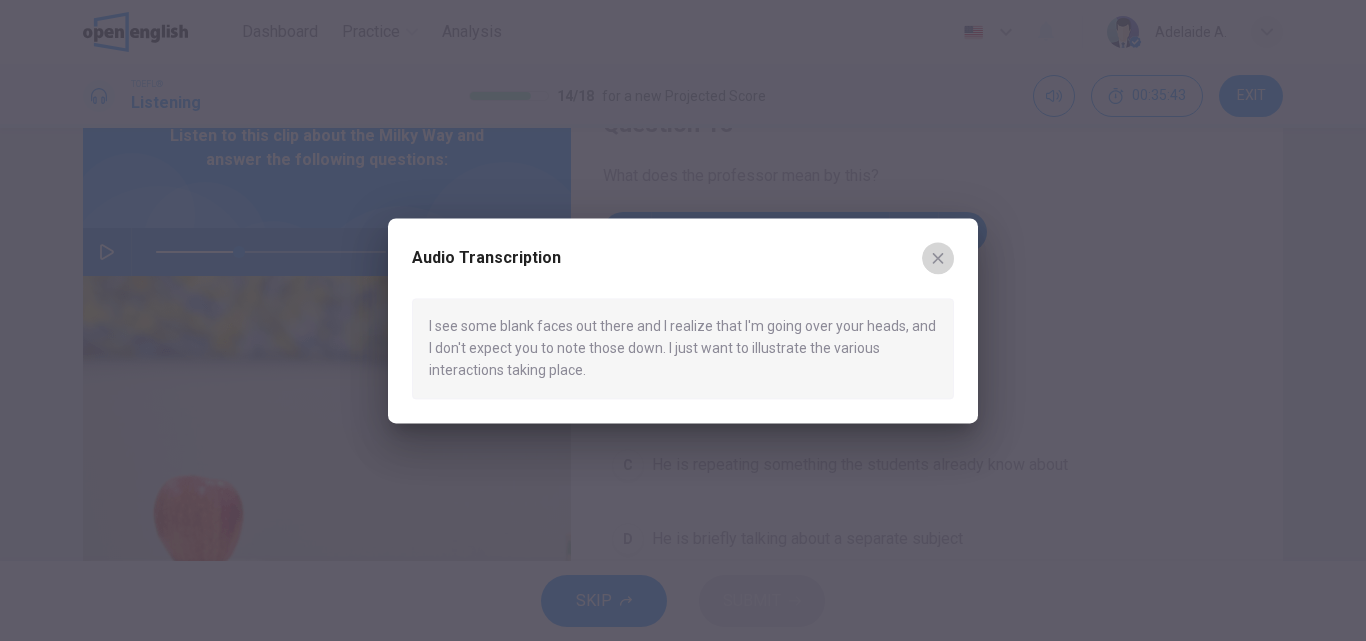 click 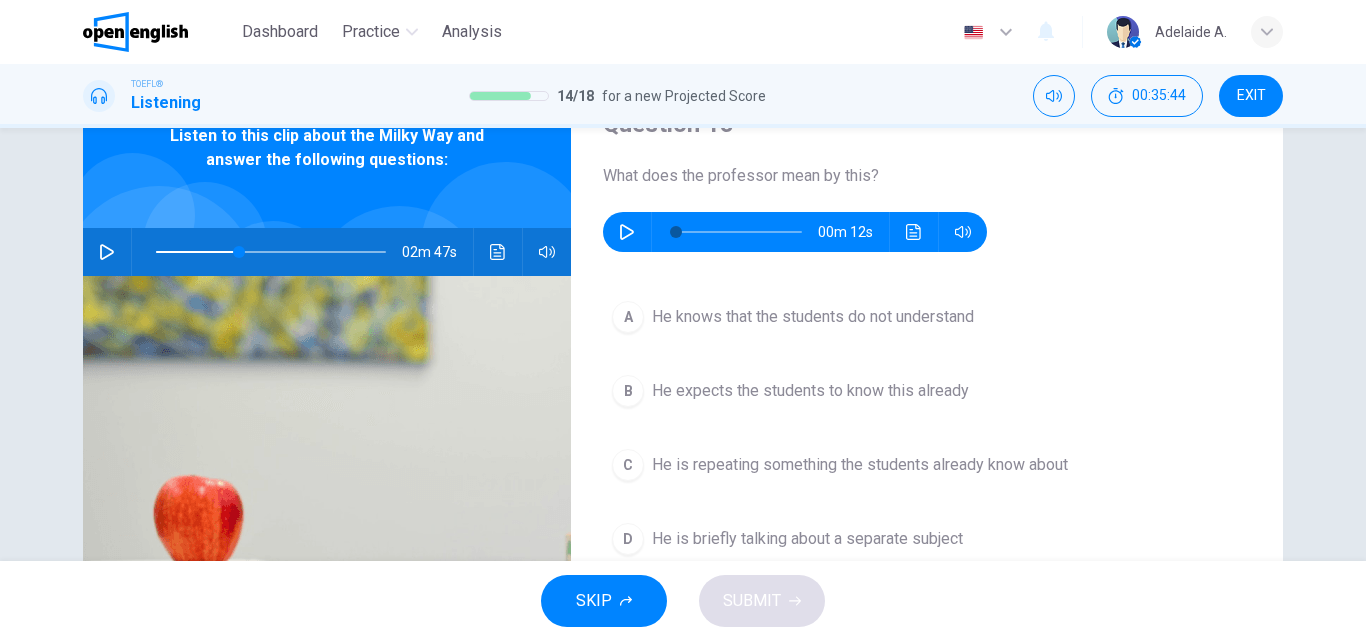 click 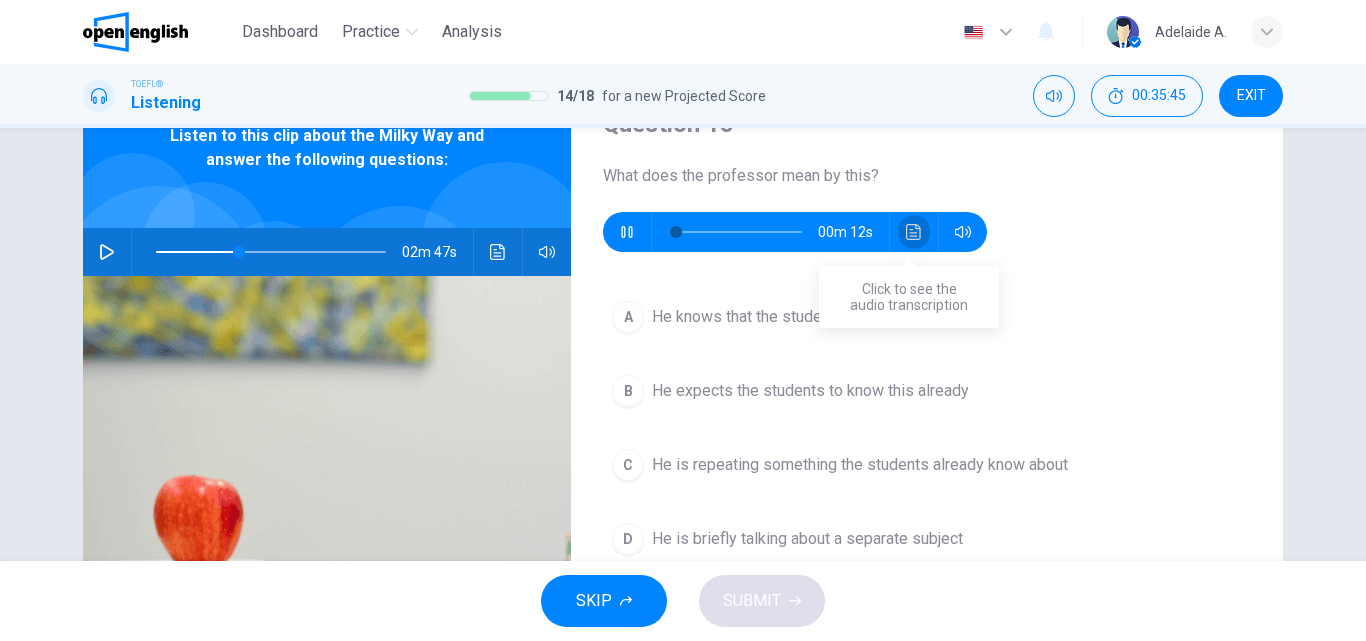 click at bounding box center [914, 232] 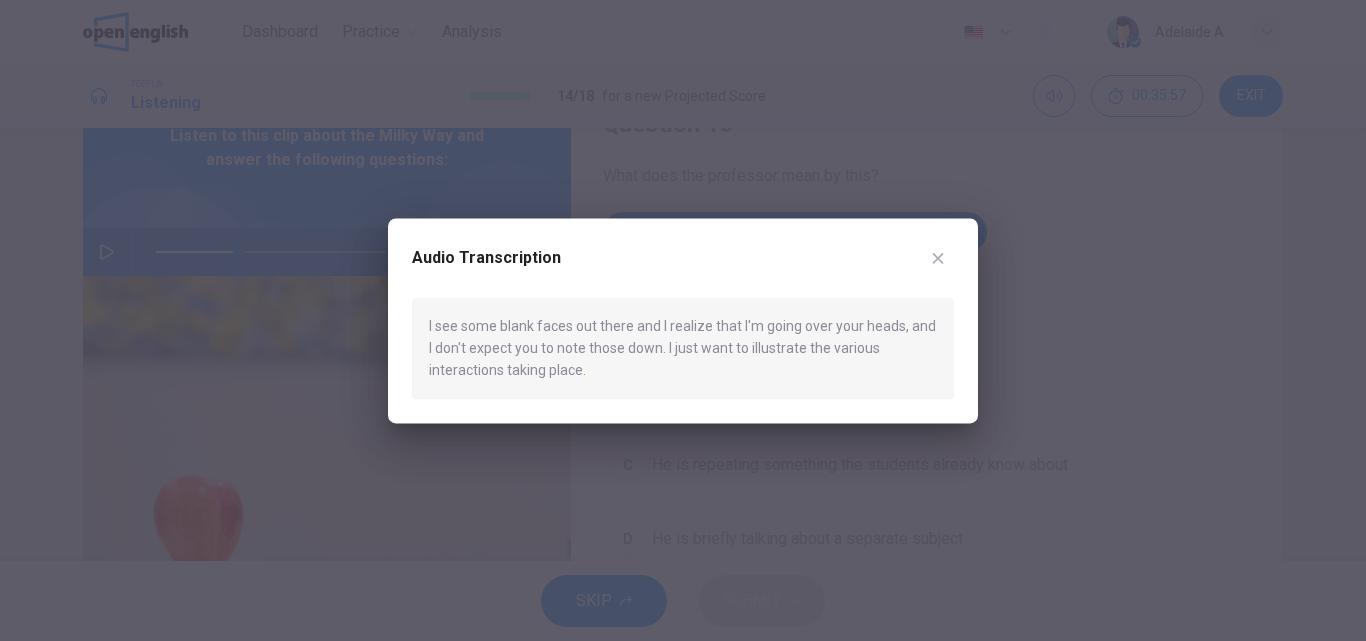 type on "*" 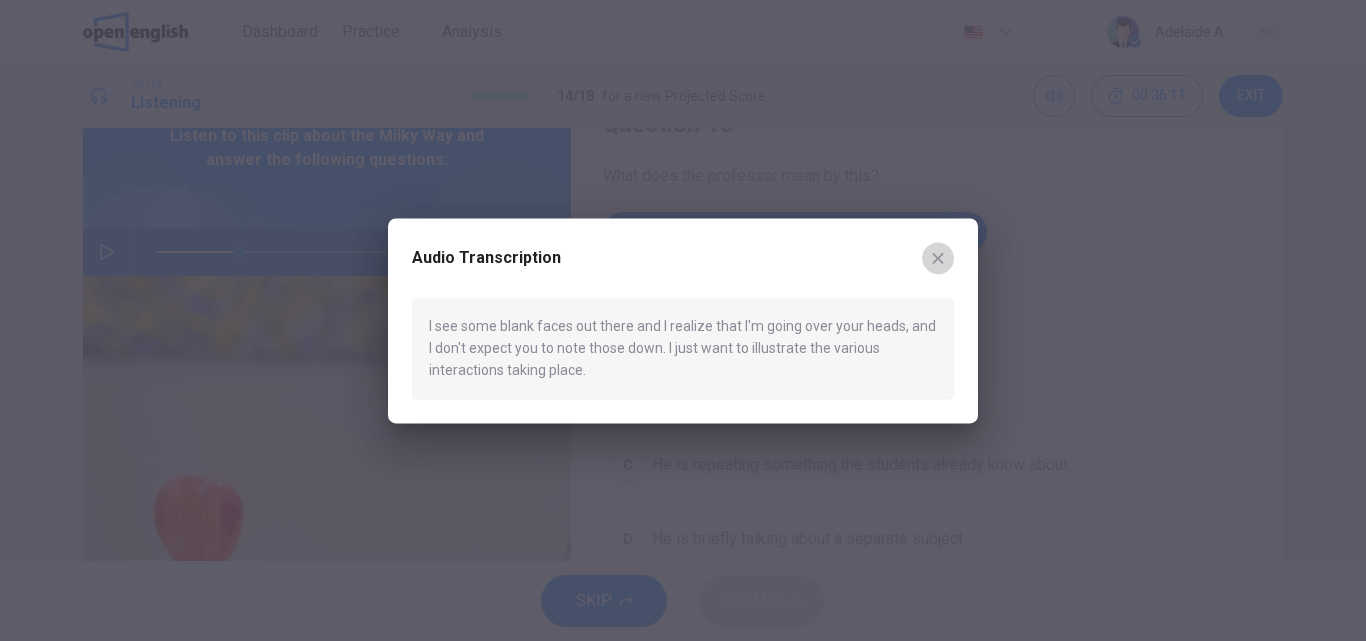 click 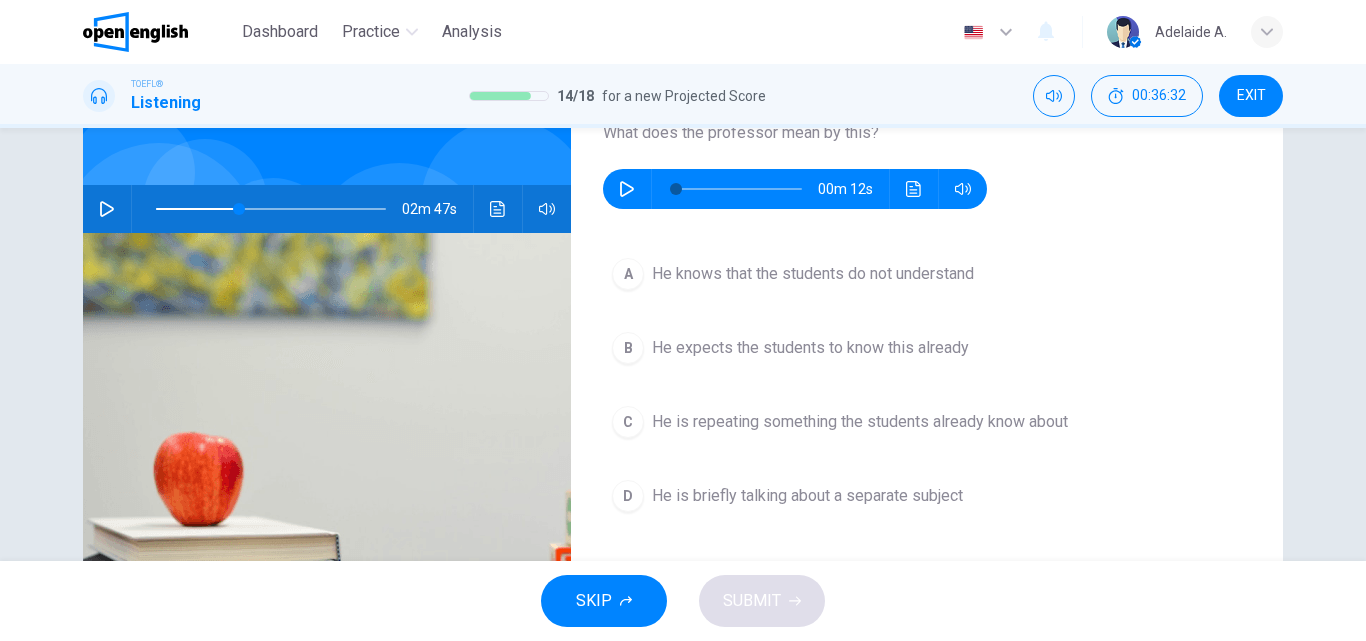 scroll, scrollTop: 100, scrollLeft: 0, axis: vertical 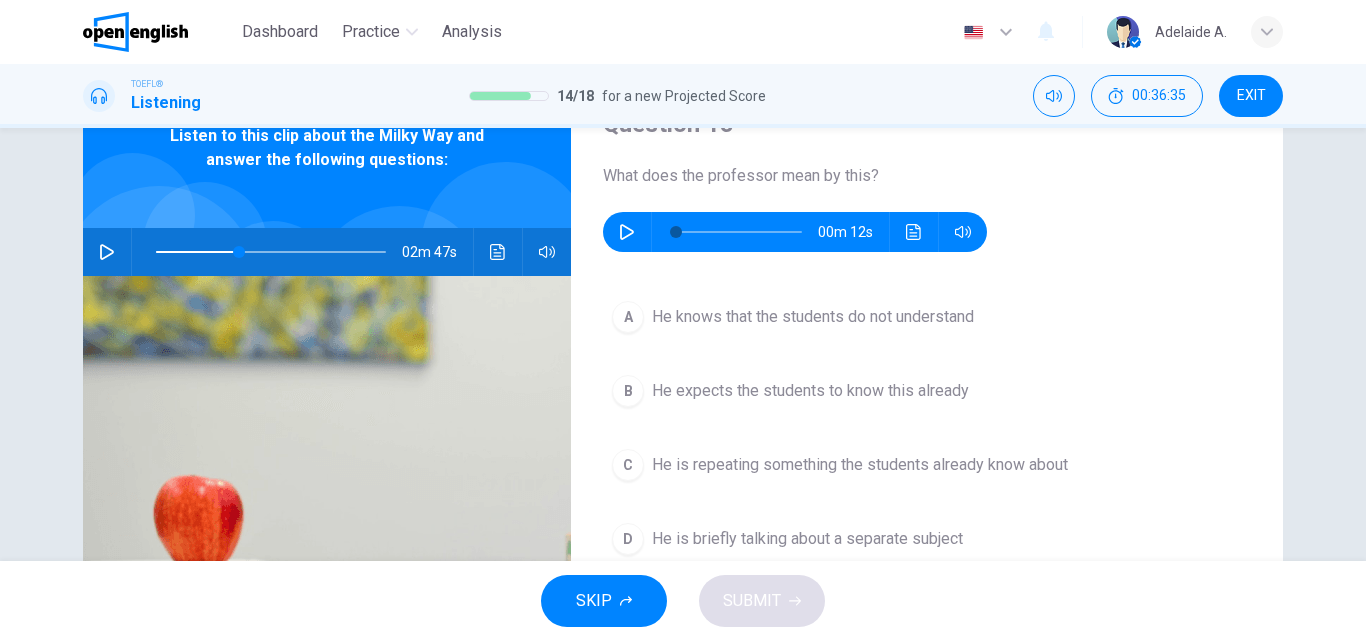 click on "He knows that the students do not understand" at bounding box center [813, 317] 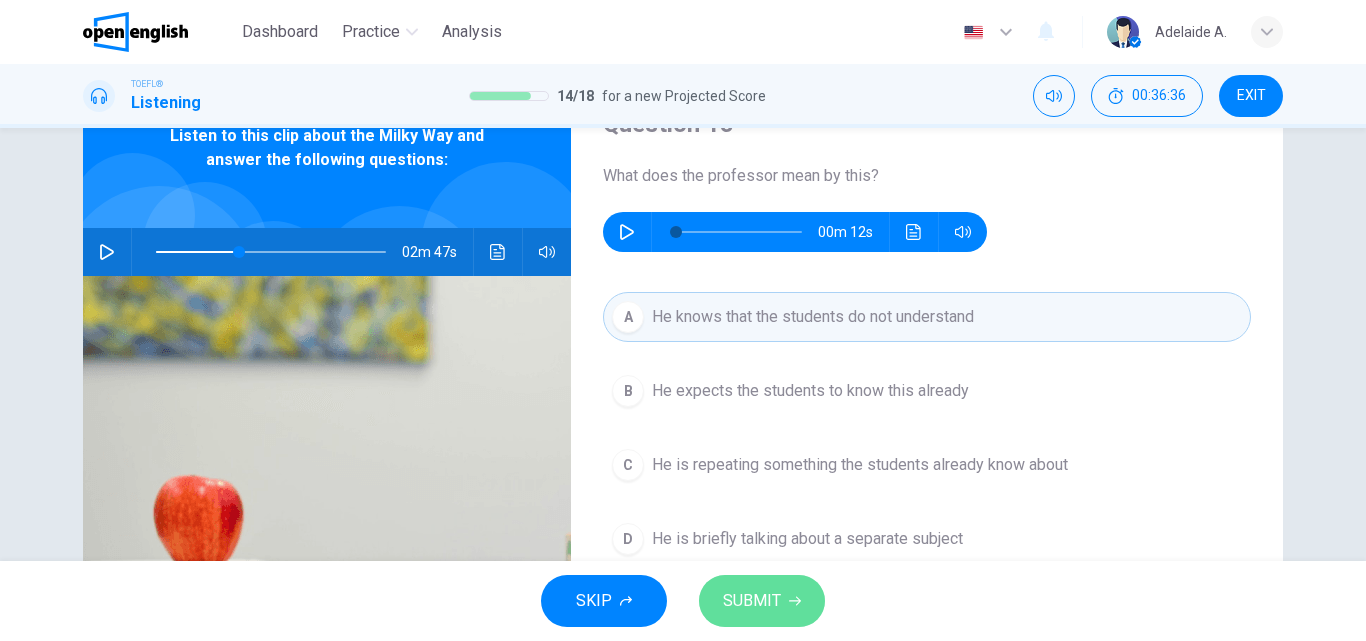 click on "SUBMIT" at bounding box center (752, 601) 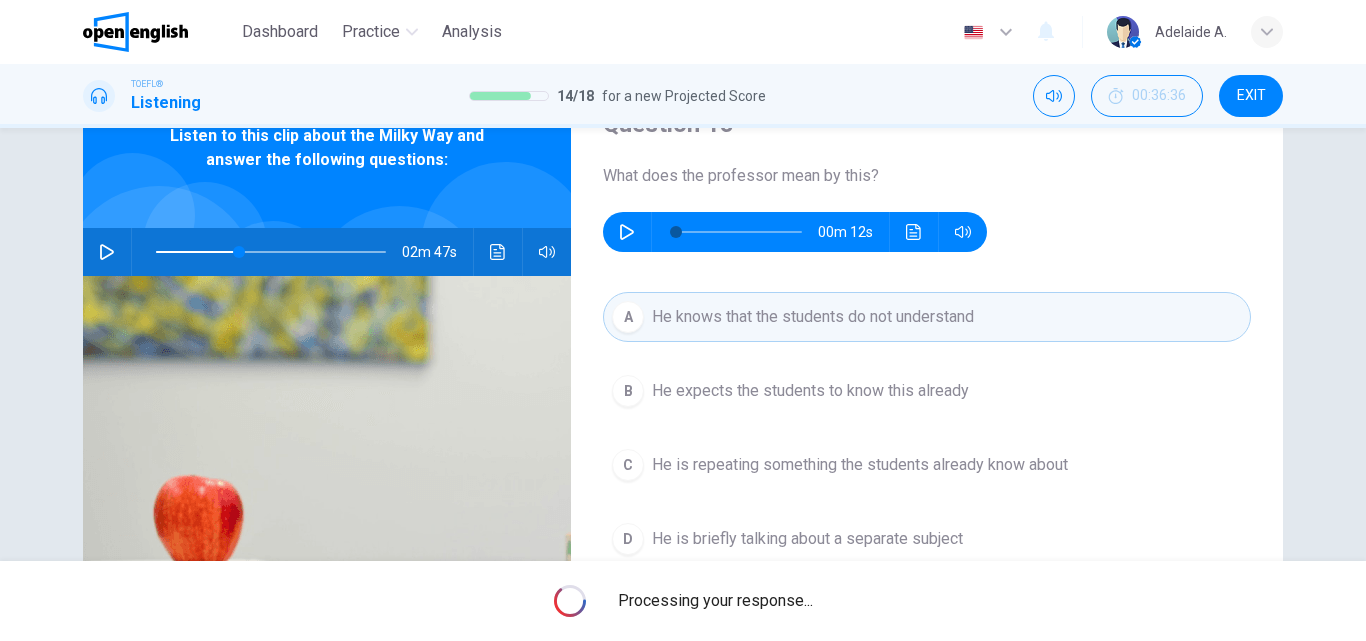 type on "**" 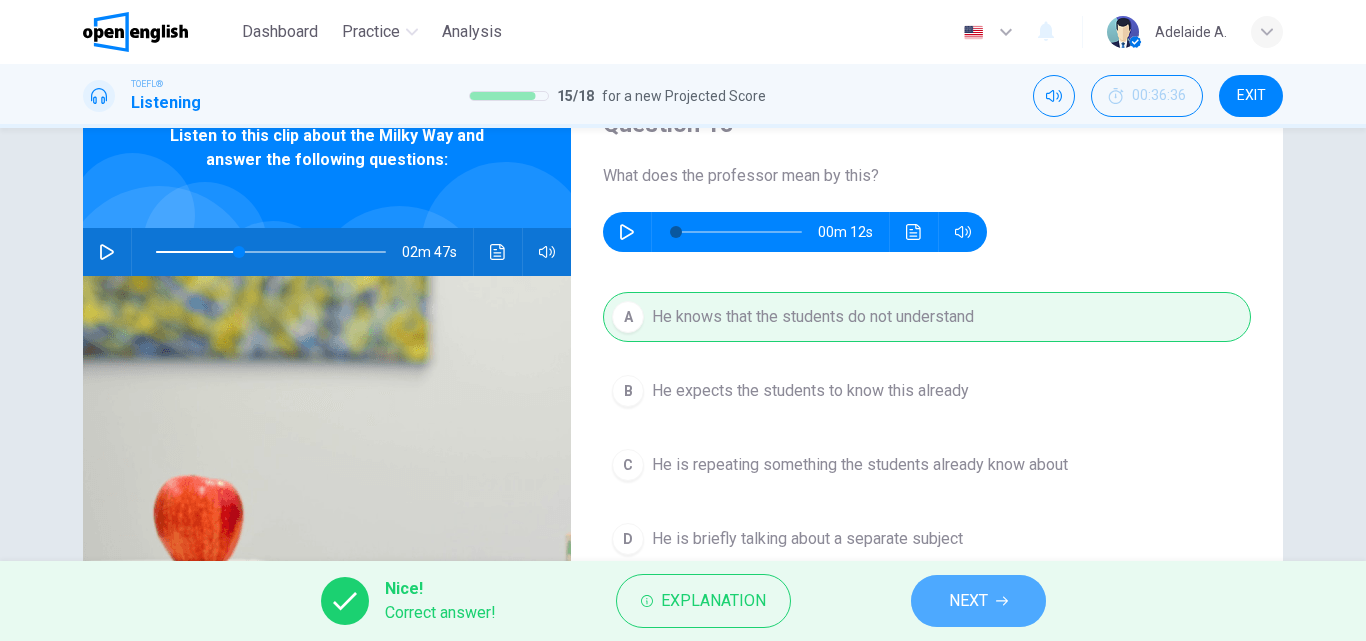 click on "NEXT" at bounding box center [978, 601] 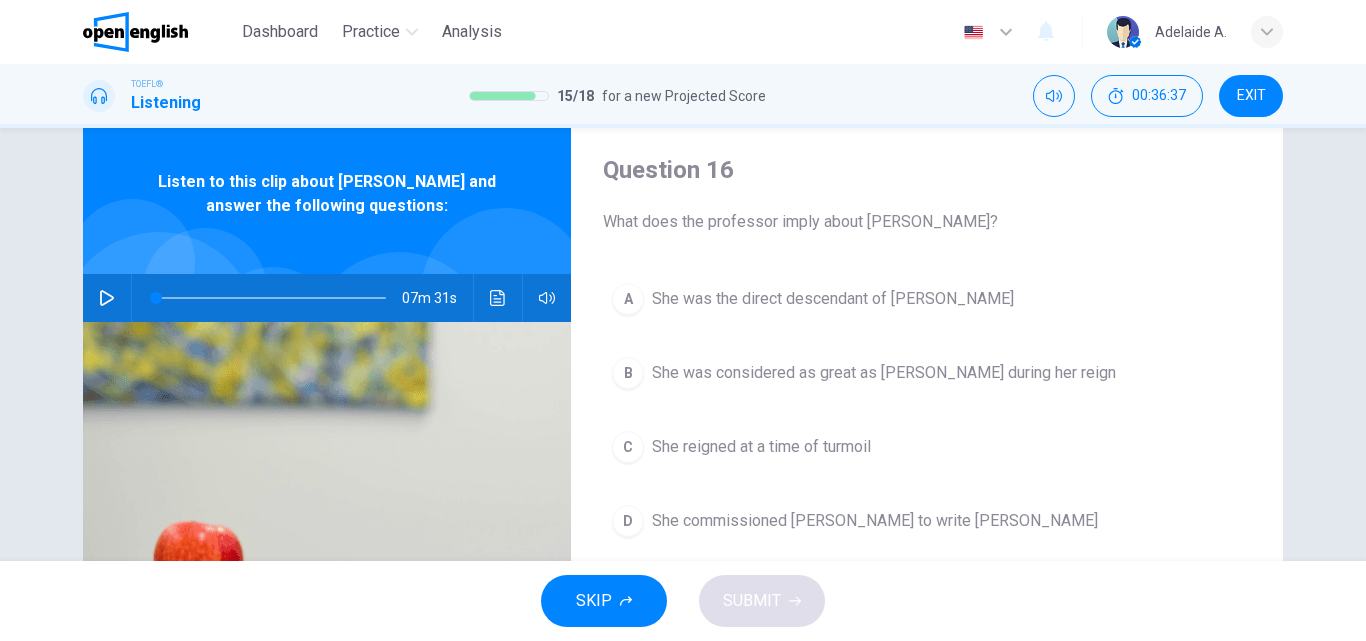 scroll, scrollTop: 100, scrollLeft: 0, axis: vertical 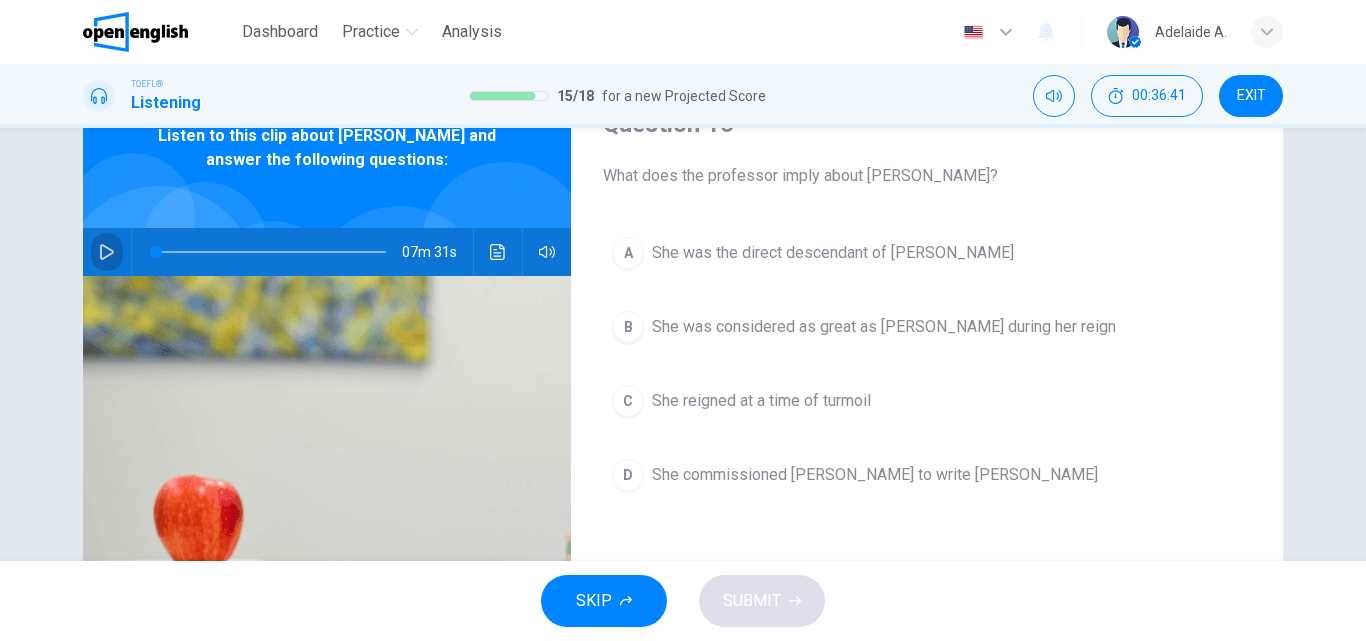 click 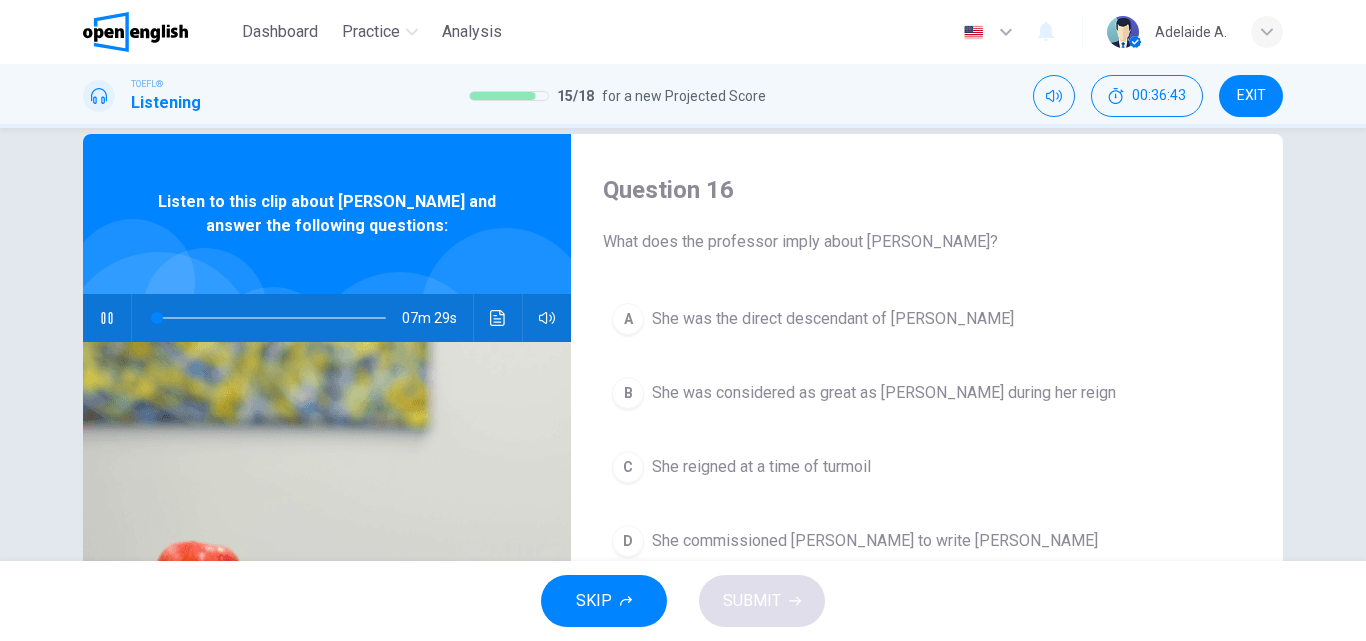 scroll, scrollTop: 0, scrollLeft: 0, axis: both 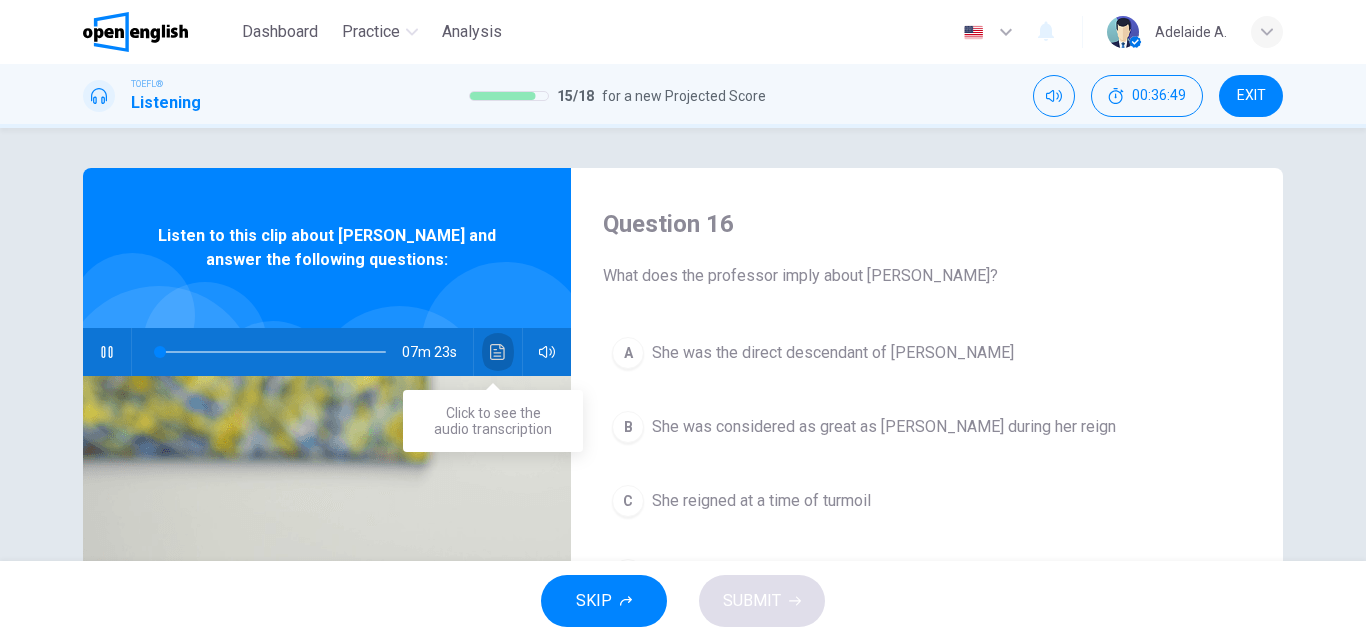 click 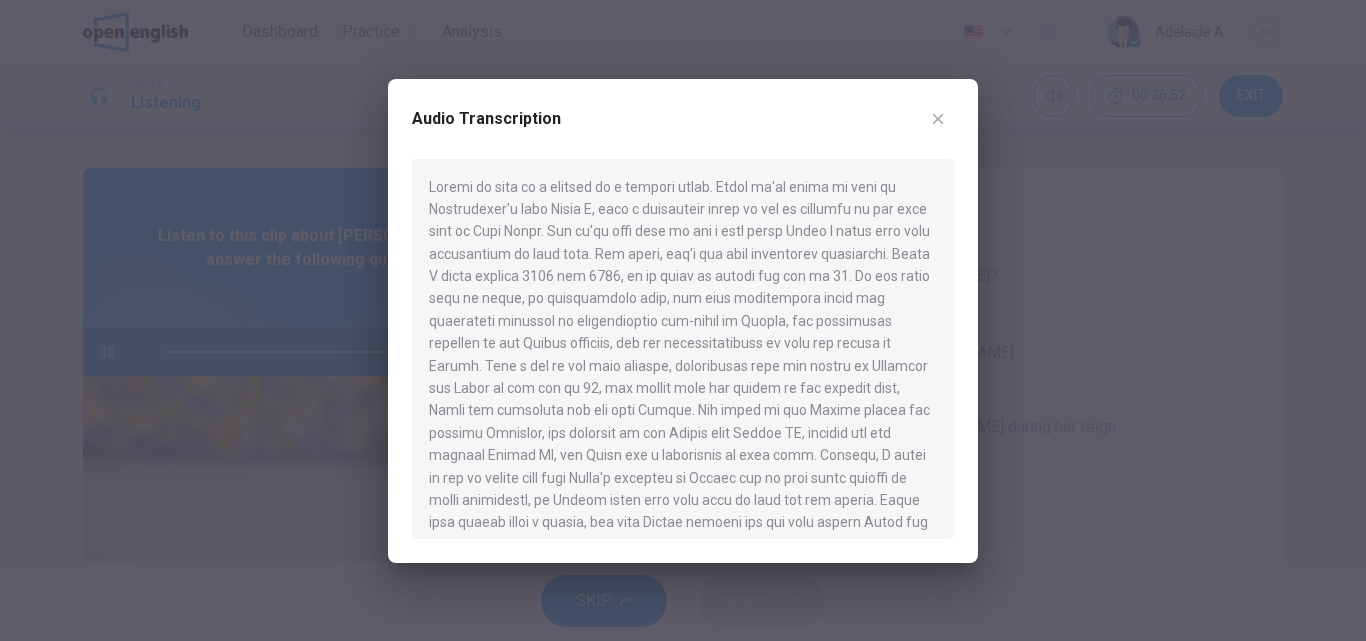 click 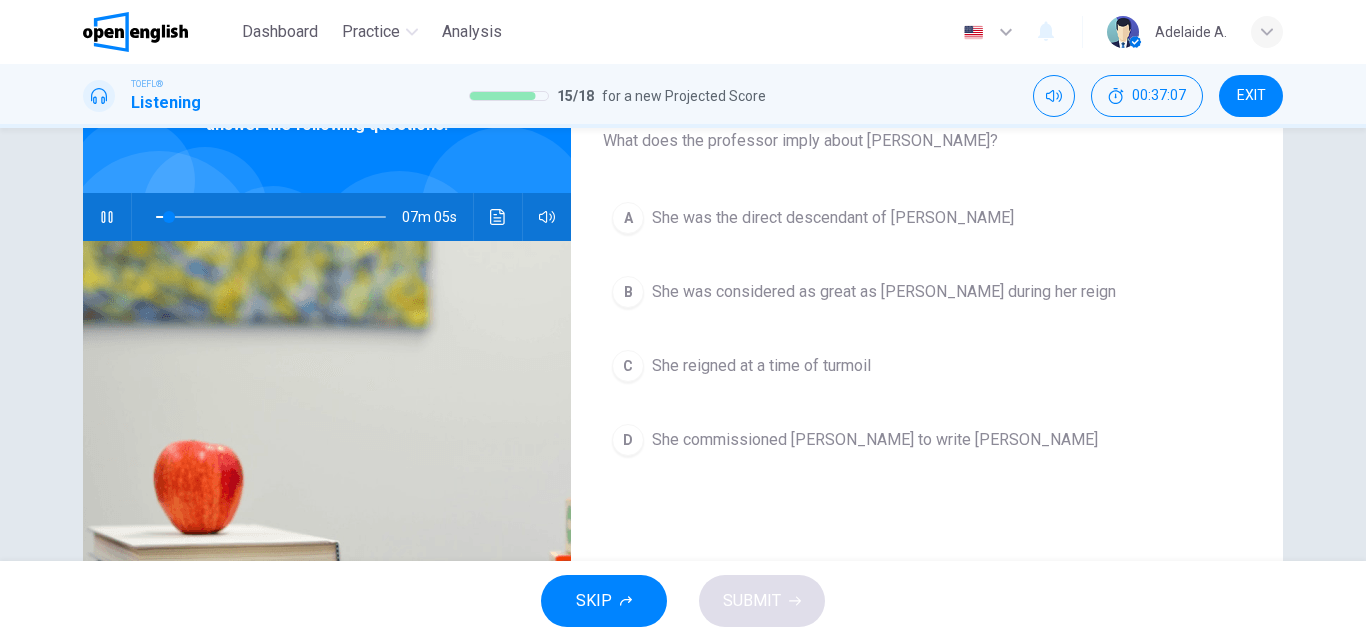 scroll, scrollTop: 100, scrollLeft: 0, axis: vertical 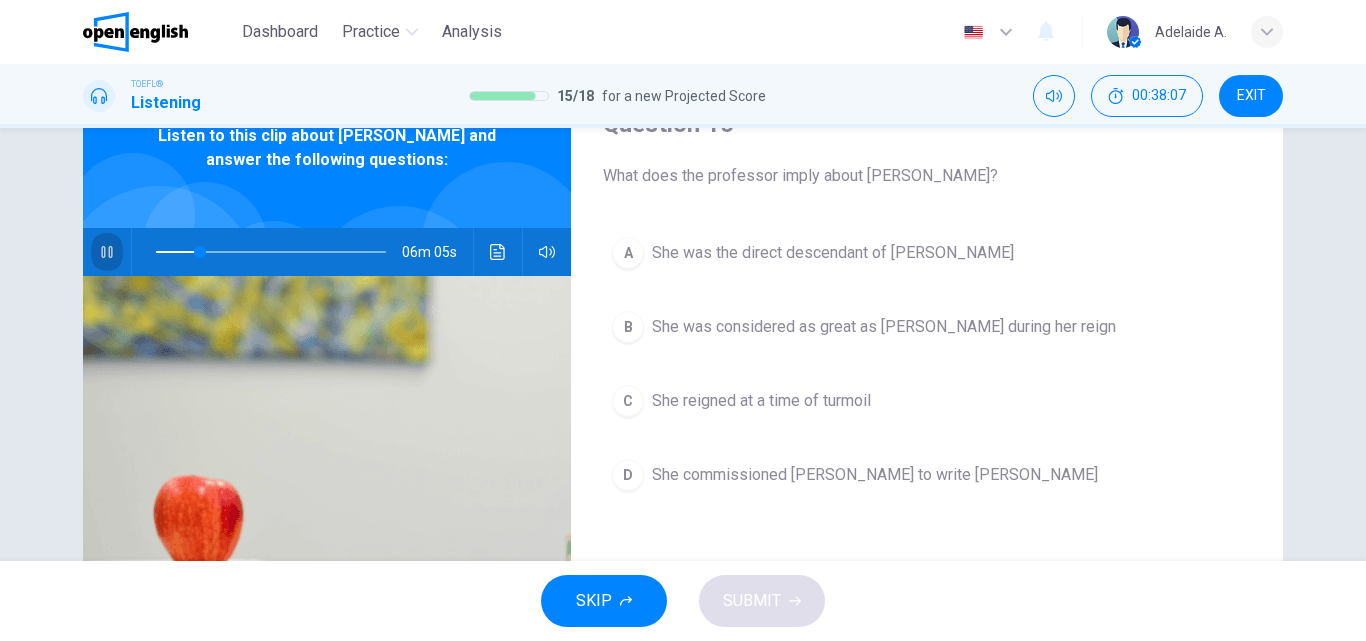 click 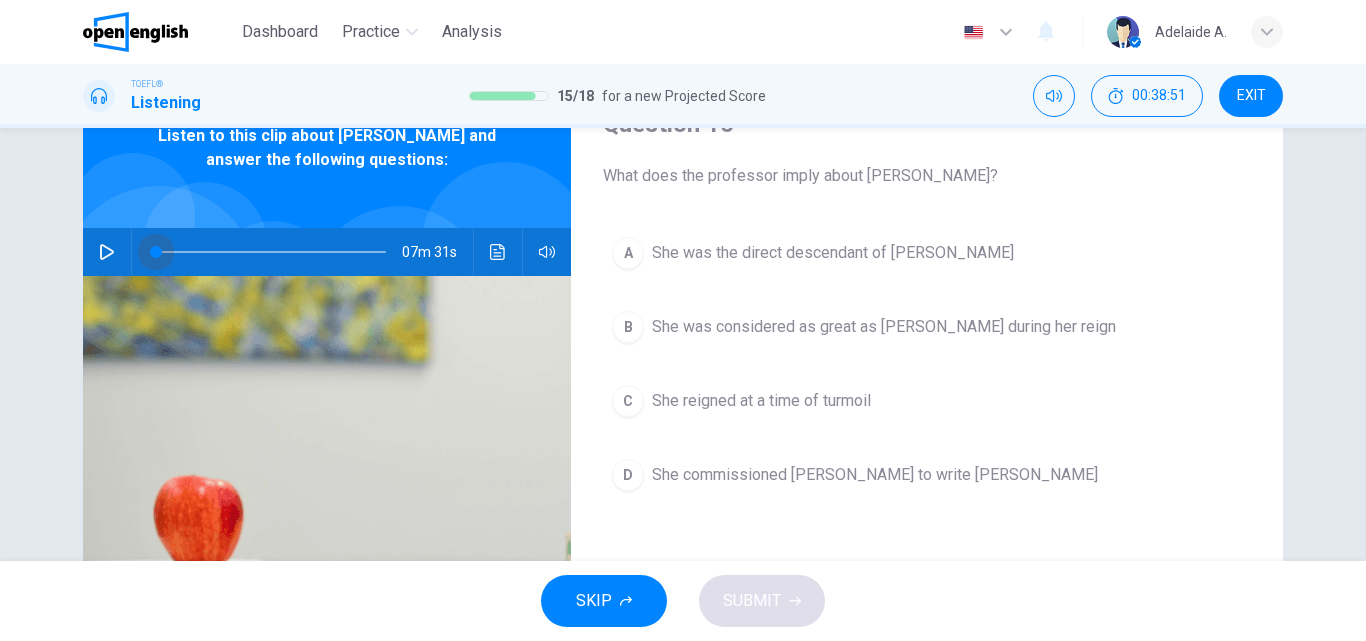 drag, startPoint x: 190, startPoint y: 255, endPoint x: 102, endPoint y: 260, distance: 88.14193 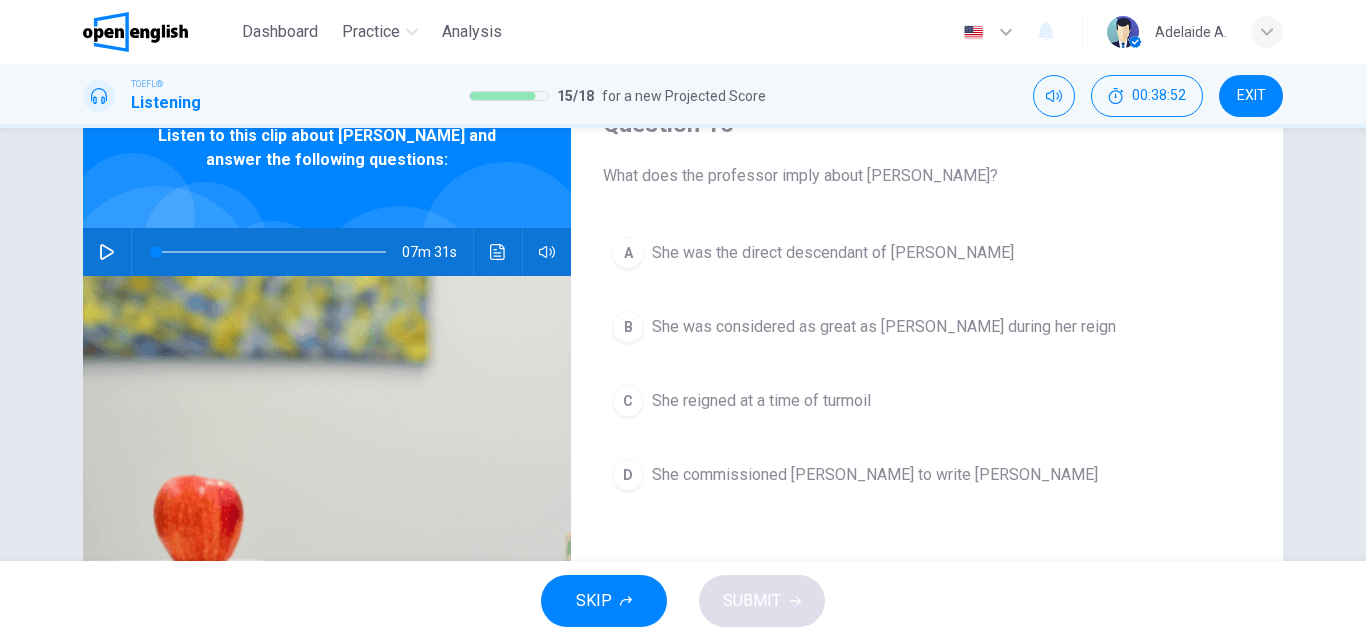 click 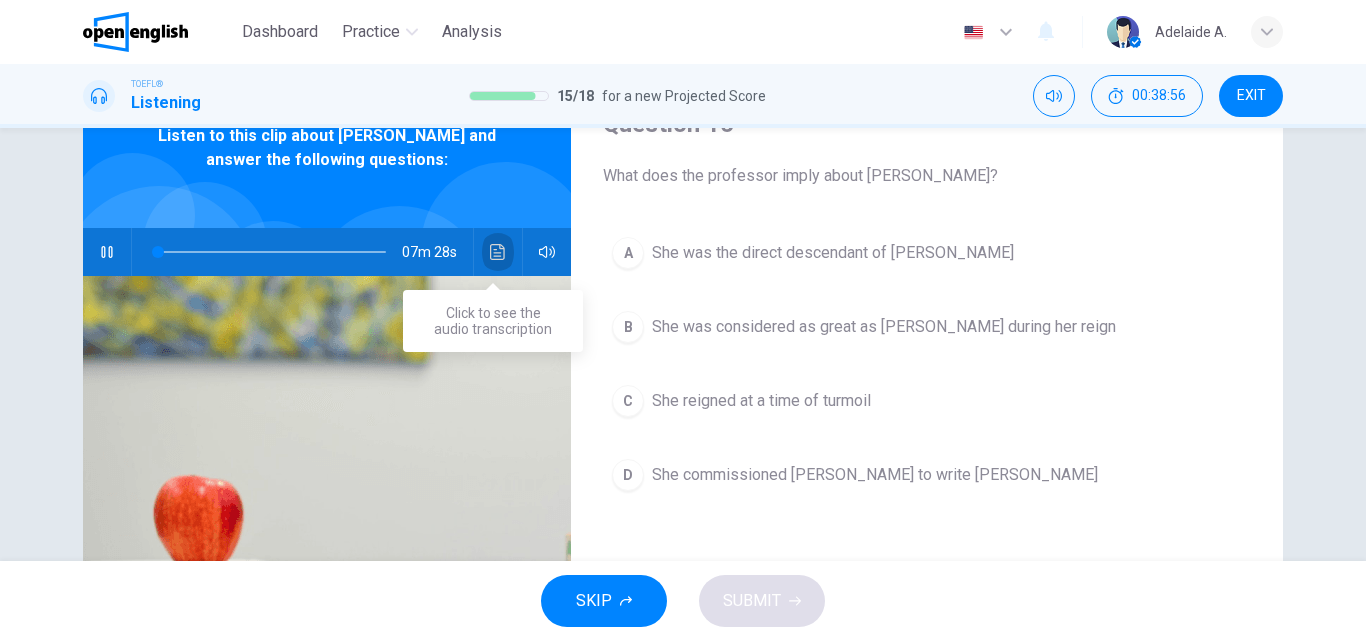 click 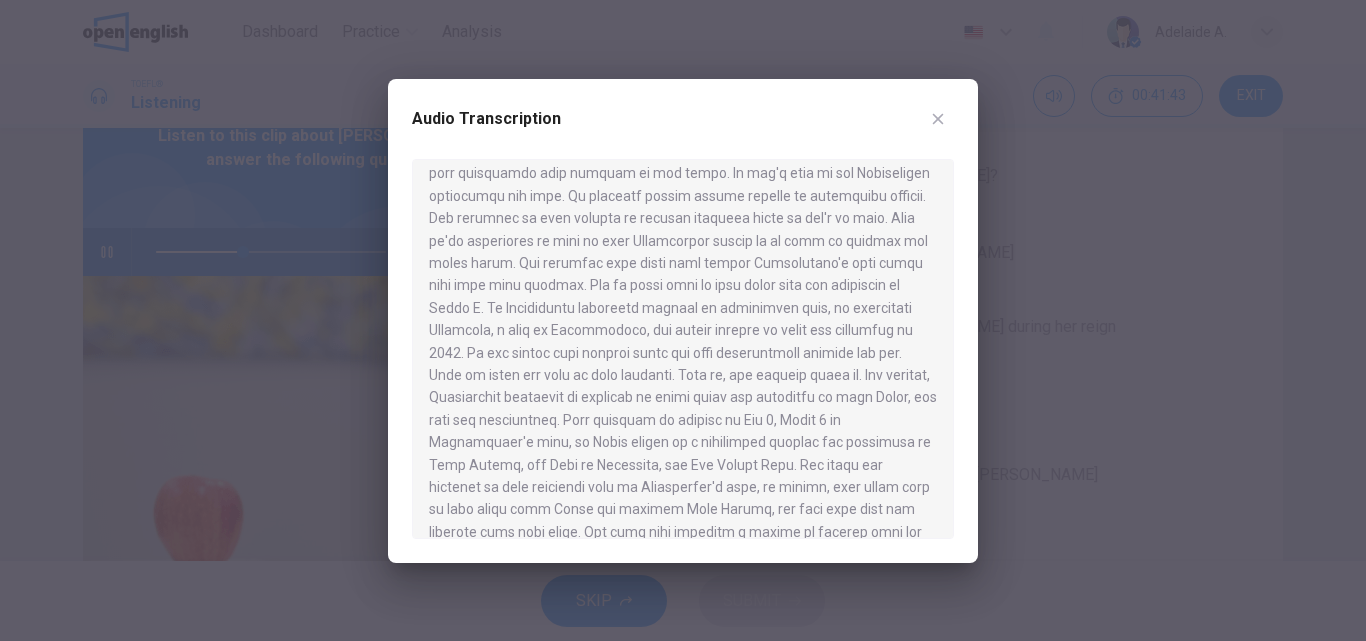 scroll, scrollTop: 645, scrollLeft: 0, axis: vertical 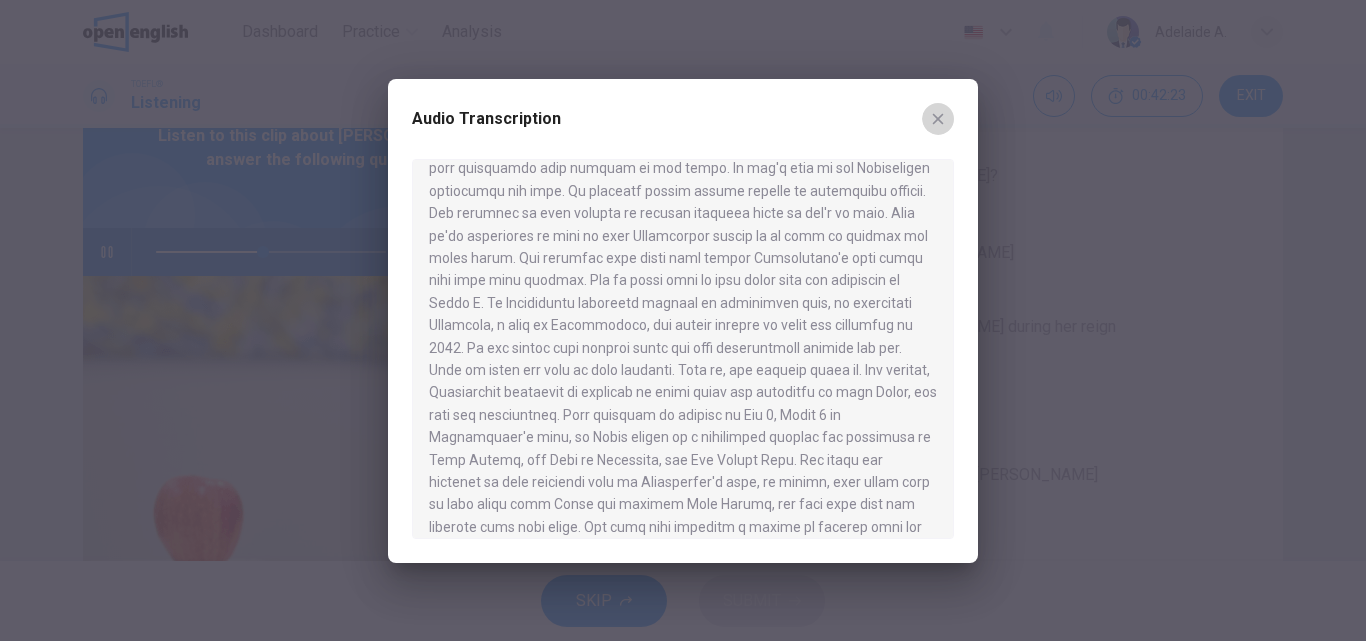 click 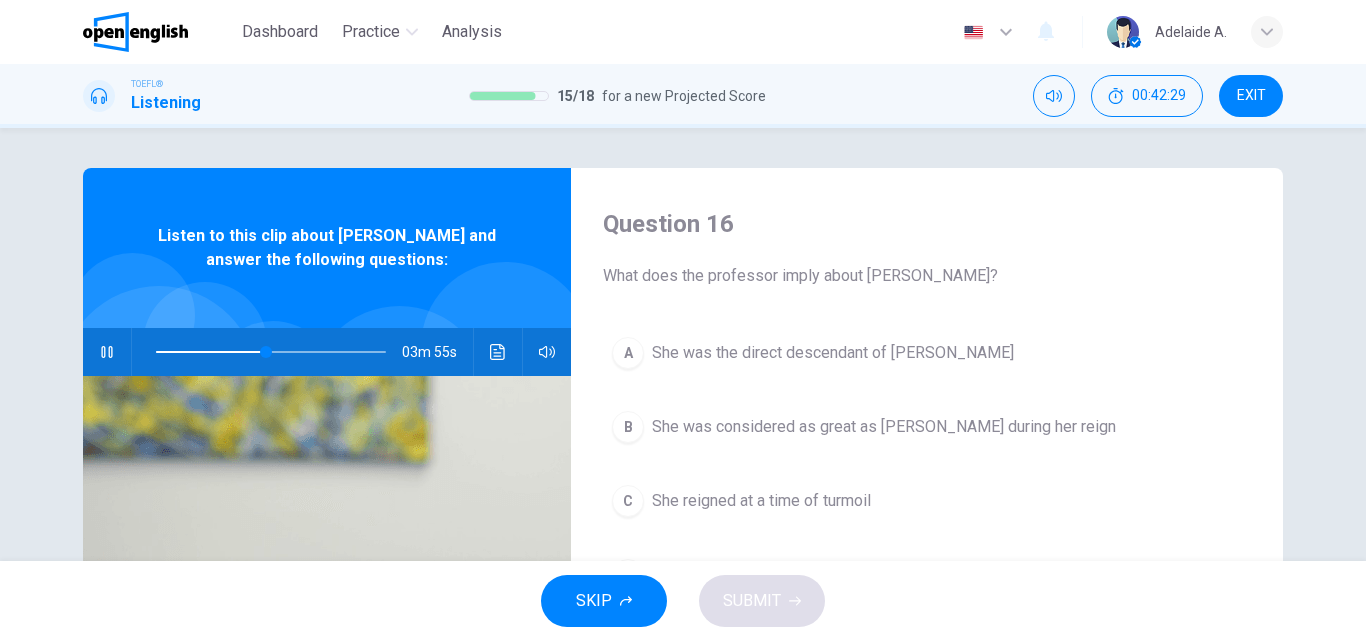 scroll, scrollTop: 100, scrollLeft: 0, axis: vertical 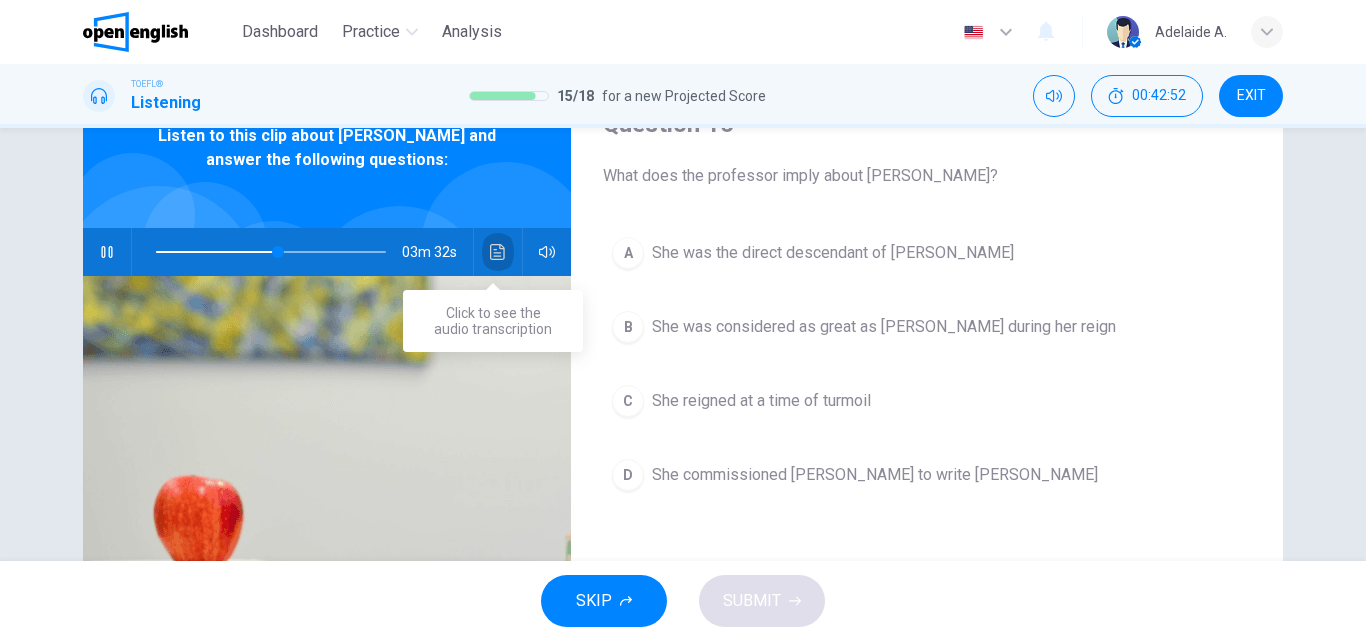 click 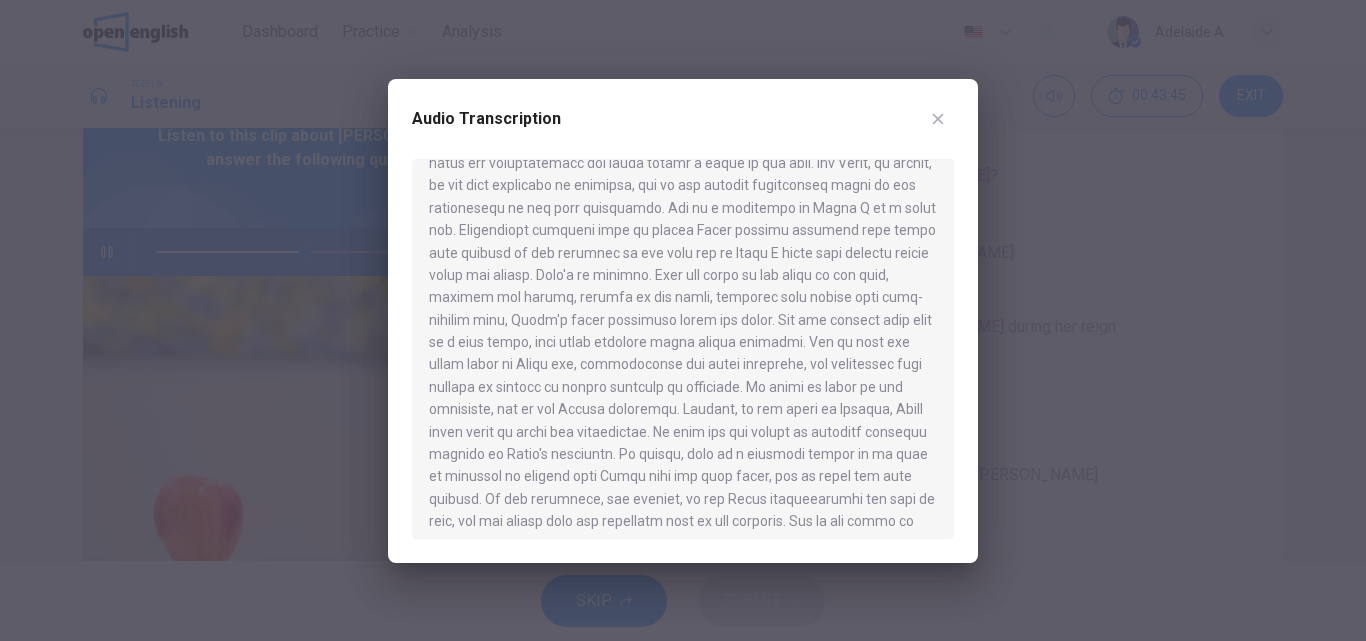 scroll, scrollTop: 1467, scrollLeft: 0, axis: vertical 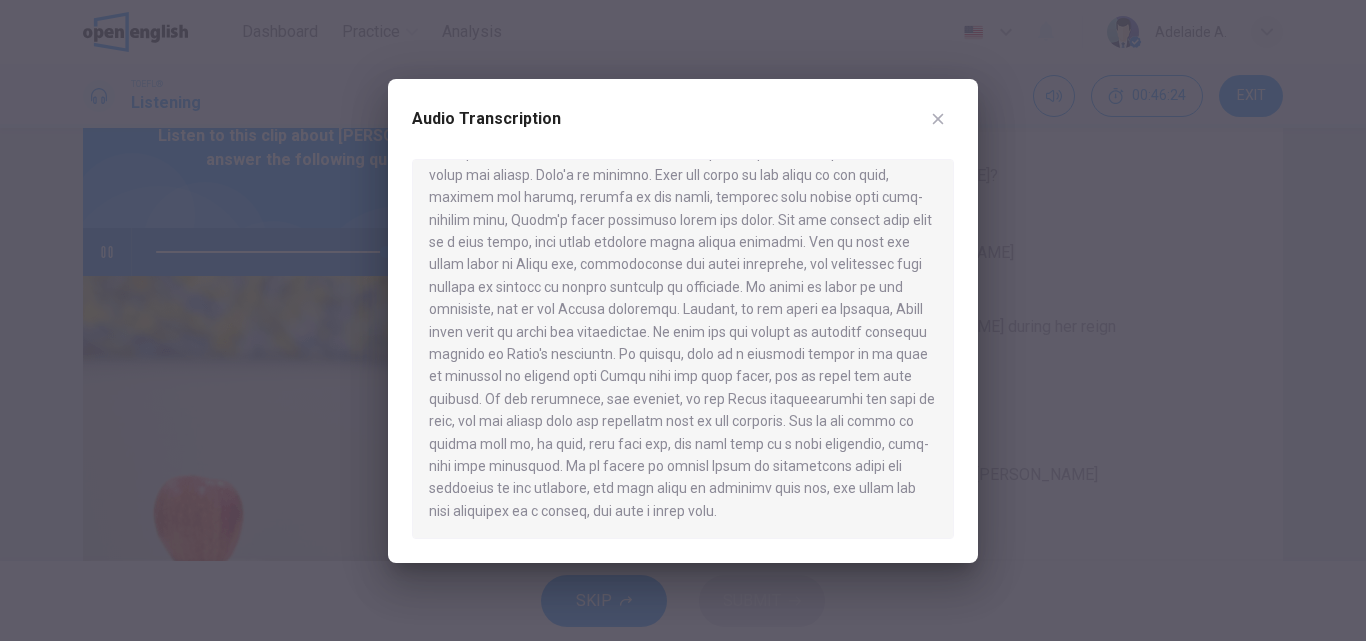 click at bounding box center [683, 320] 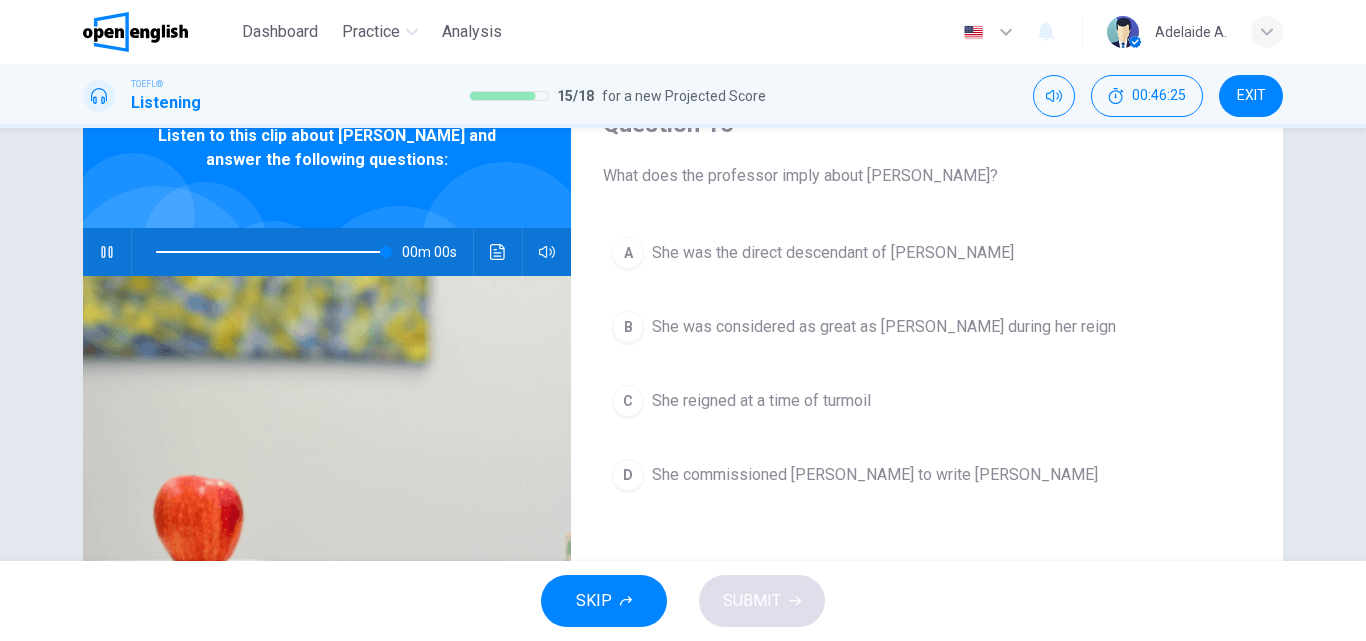 type on "*" 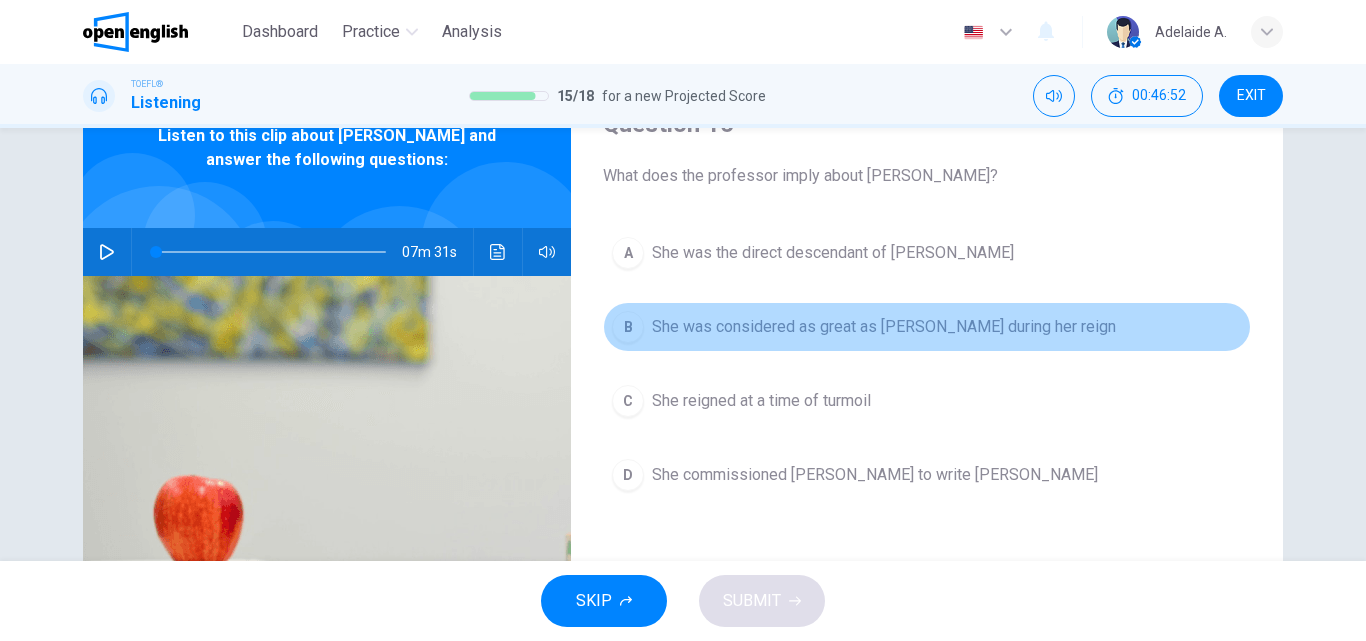 click on "She was considered as great as [PERSON_NAME] during her reign" at bounding box center [884, 327] 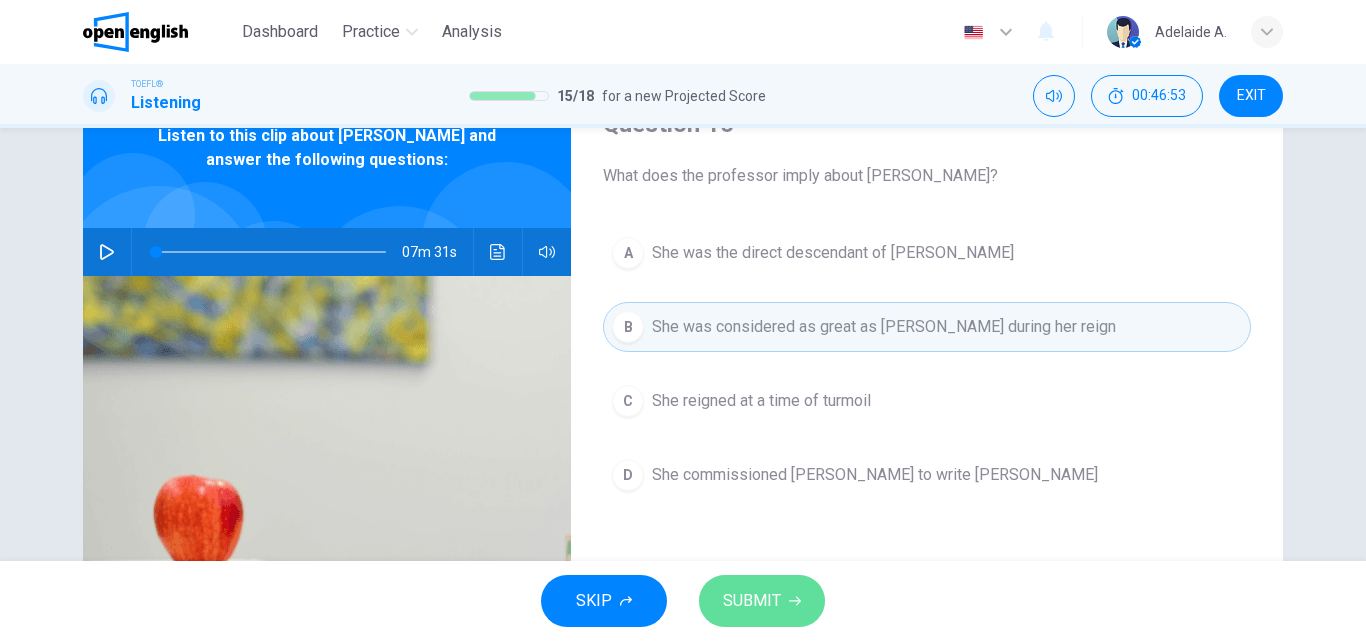 click on "SUBMIT" at bounding box center [752, 601] 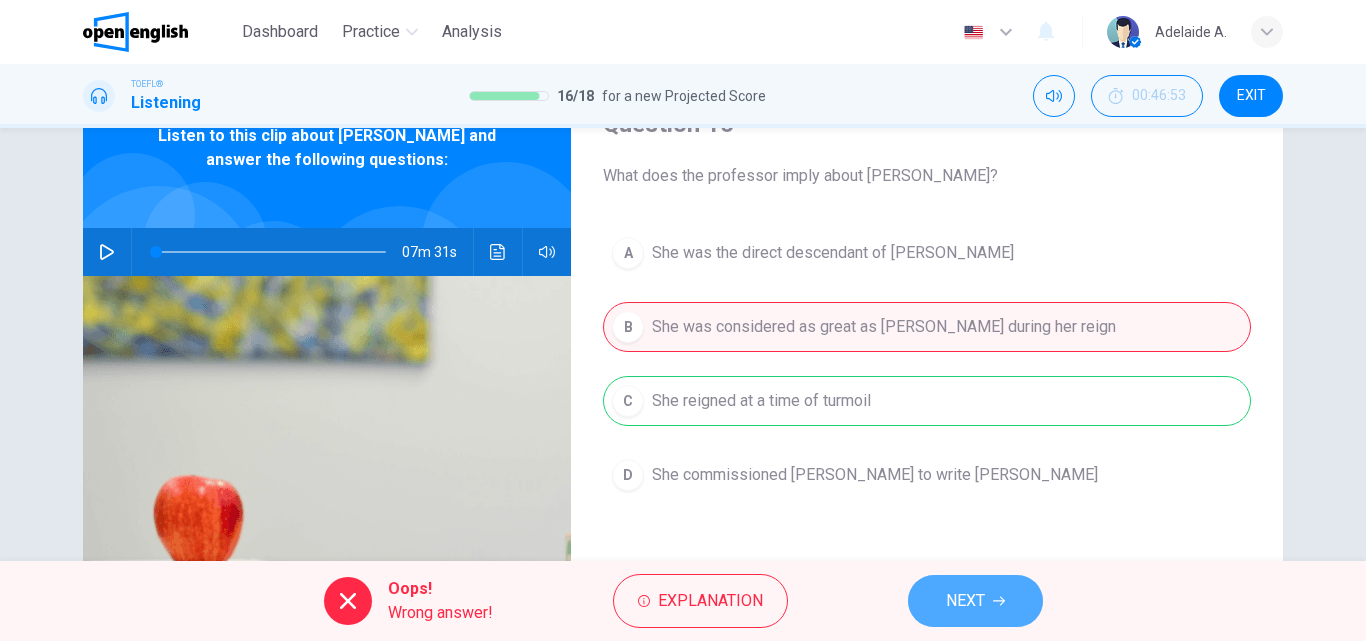click on "NEXT" at bounding box center (965, 601) 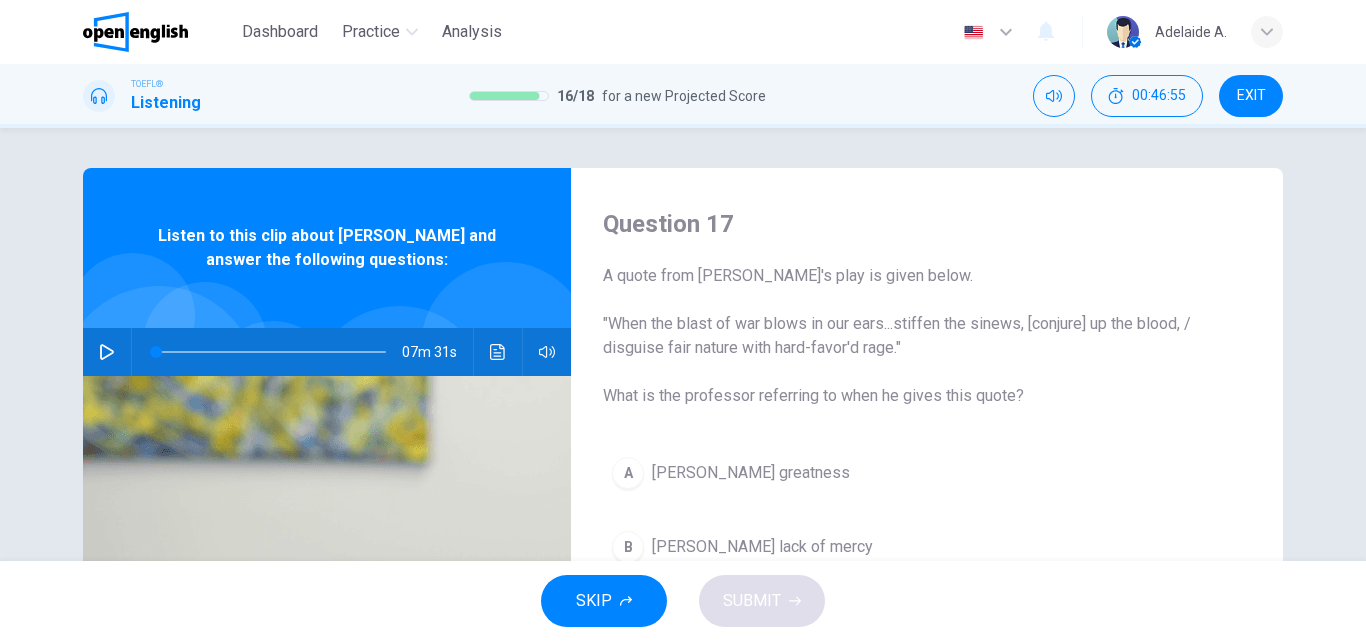 scroll, scrollTop: 100, scrollLeft: 0, axis: vertical 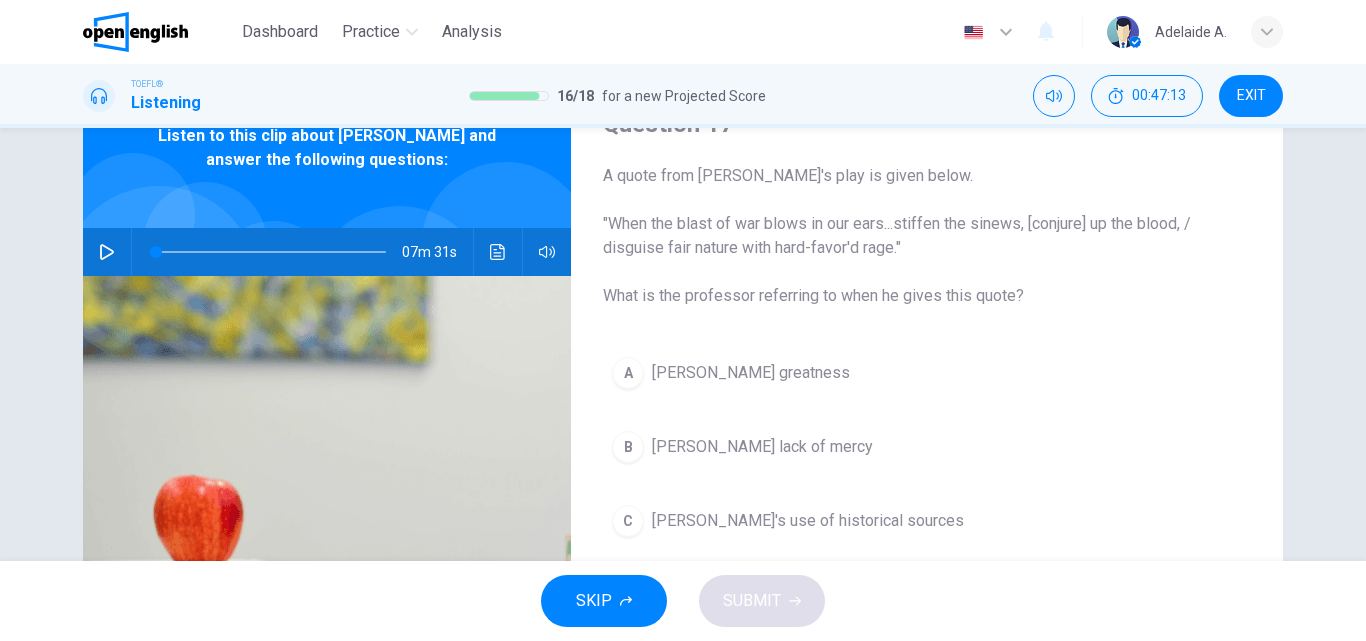 drag, startPoint x: 605, startPoint y: 219, endPoint x: 872, endPoint y: 228, distance: 267.15164 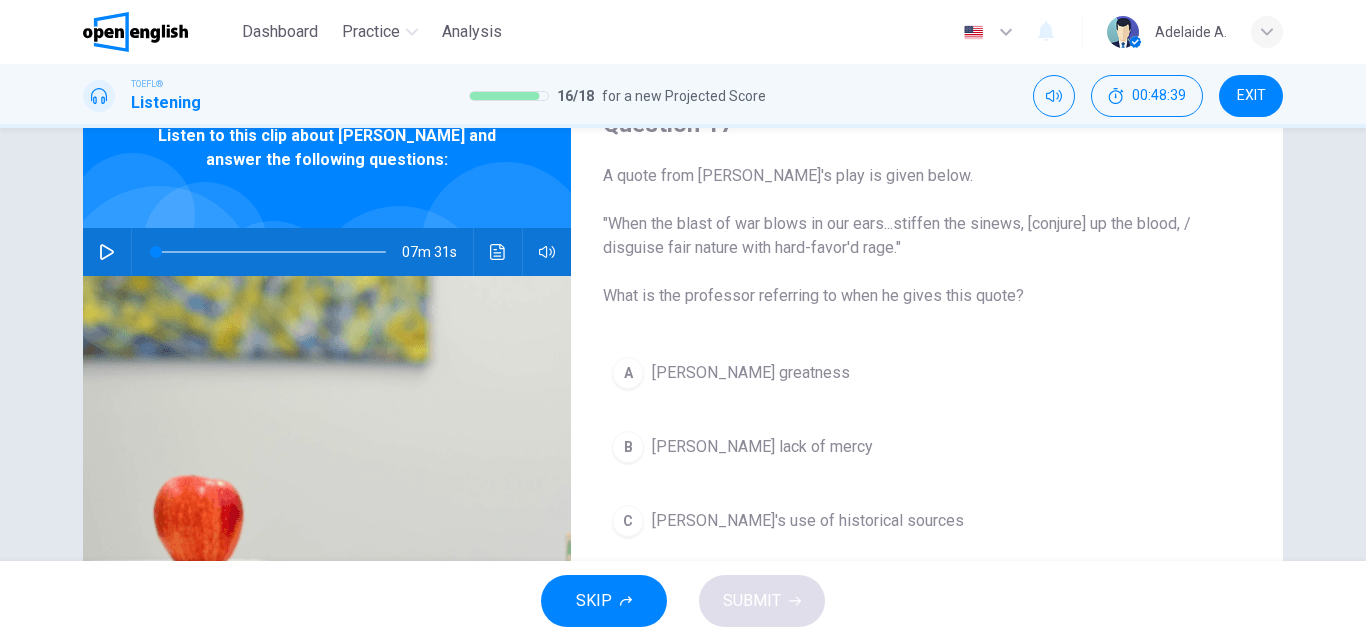 scroll, scrollTop: 200, scrollLeft: 0, axis: vertical 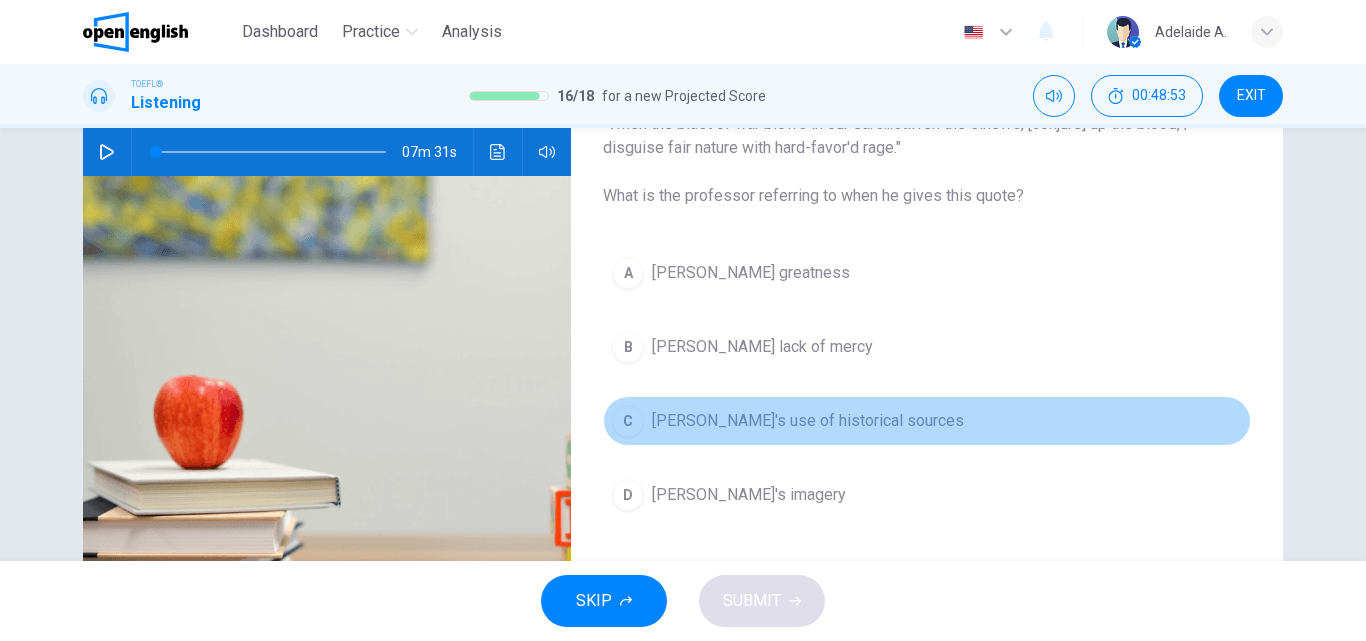 click on "[PERSON_NAME]'s use of historical sources" at bounding box center [808, 421] 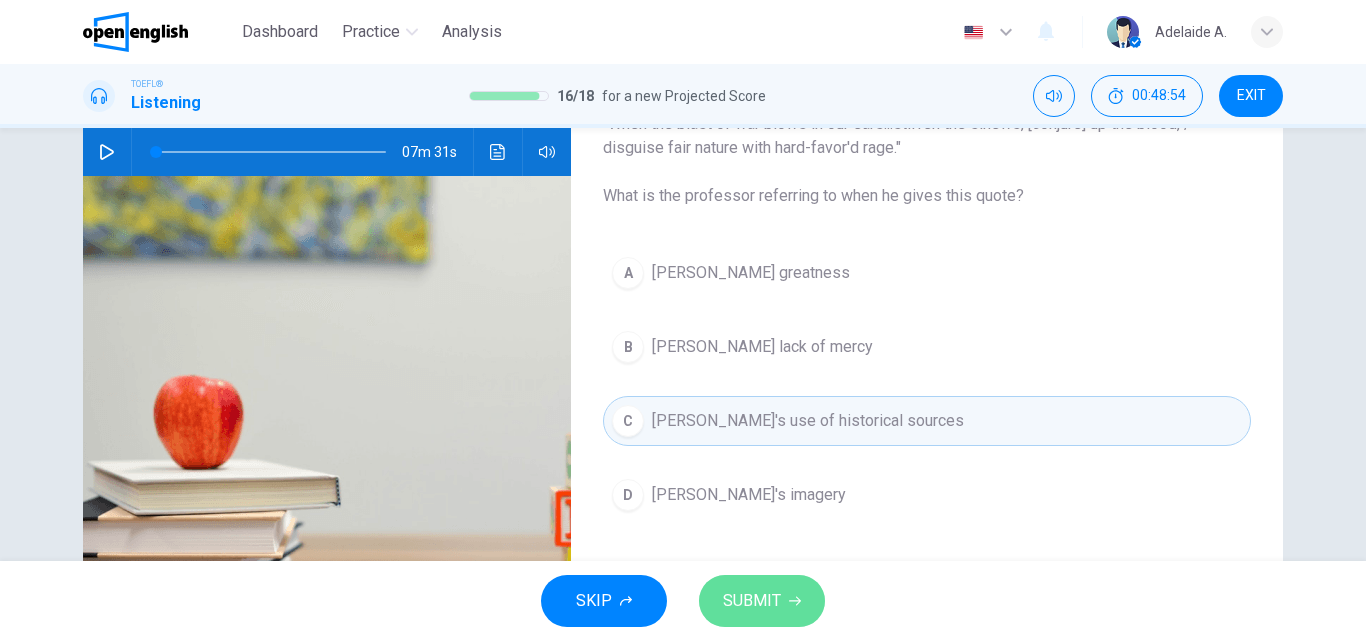 click on "SUBMIT" at bounding box center (762, 601) 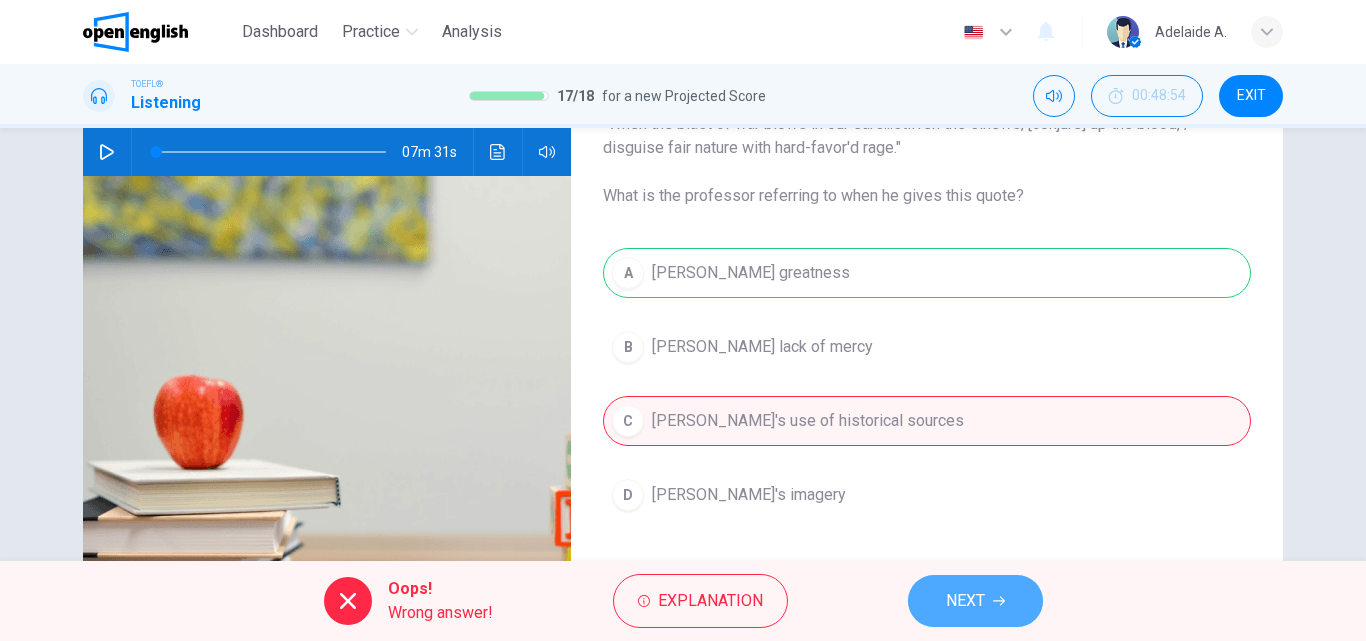 click on "NEXT" at bounding box center (975, 601) 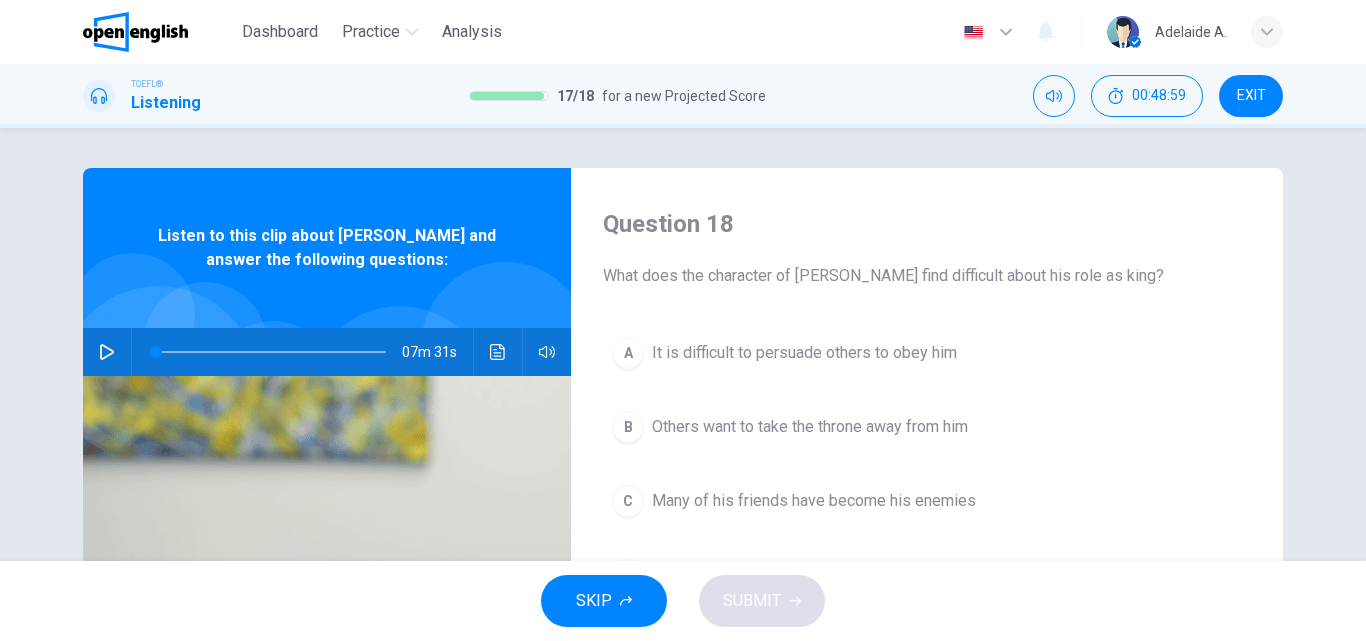 scroll, scrollTop: 100, scrollLeft: 0, axis: vertical 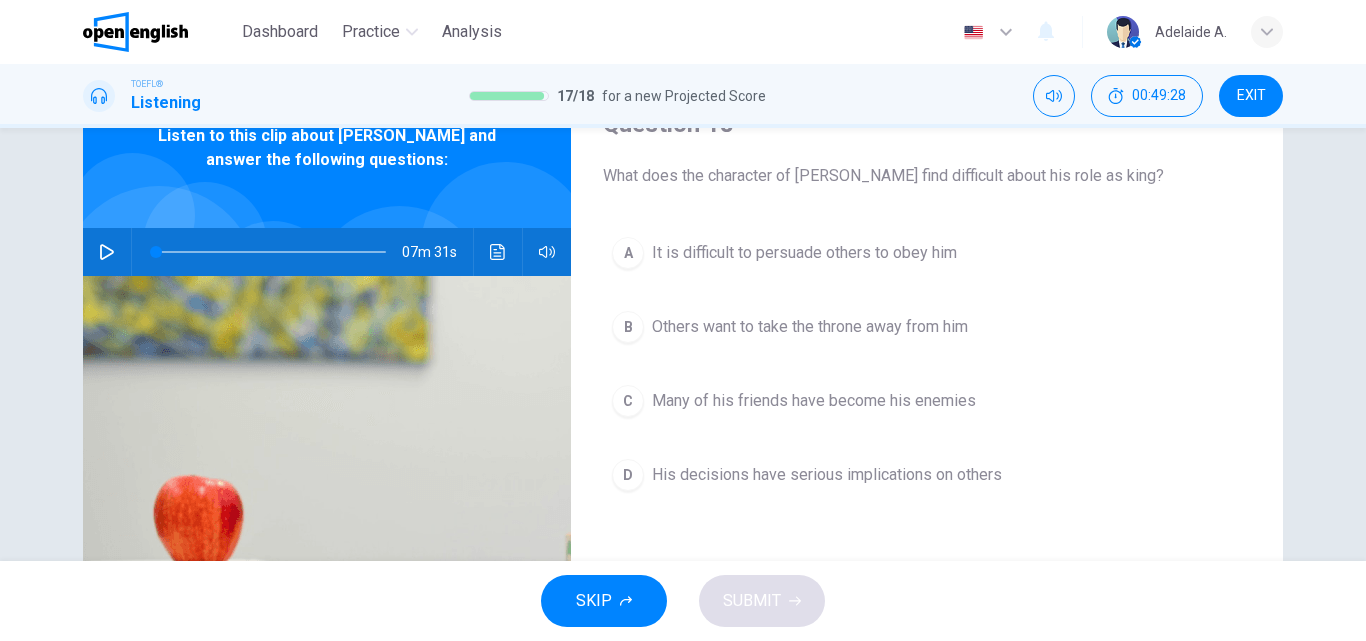 click on "His decisions have serious implications on others" at bounding box center [827, 475] 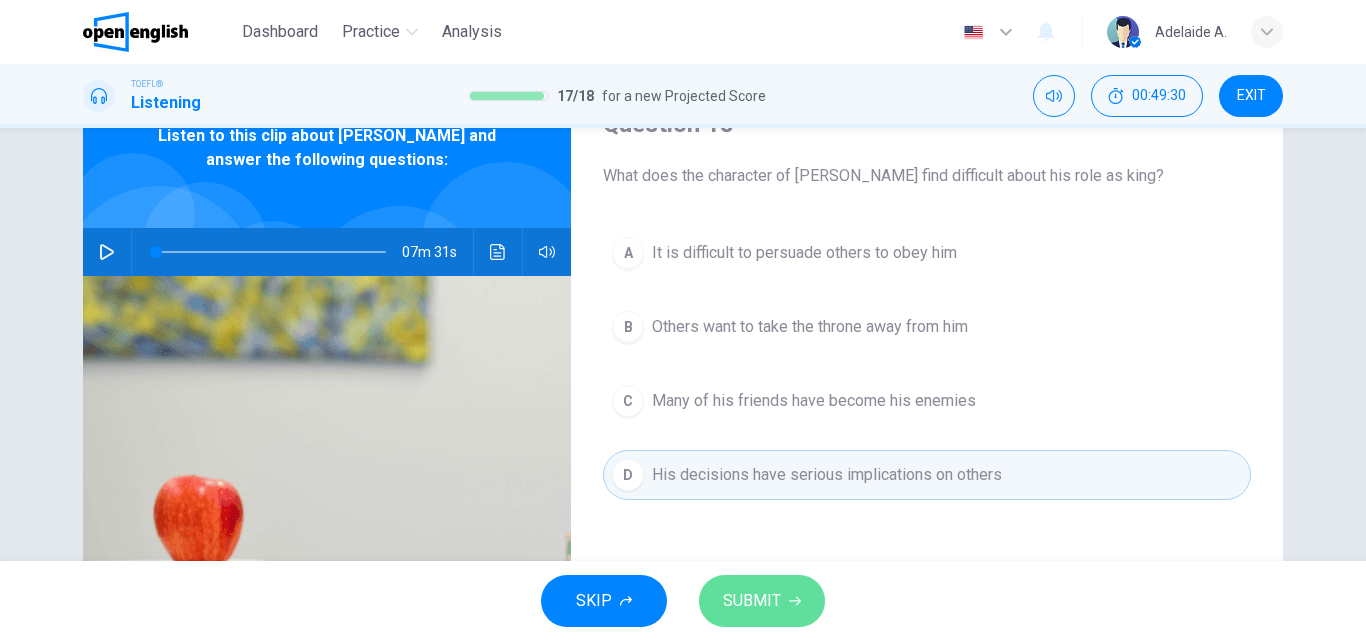 drag, startPoint x: 759, startPoint y: 616, endPoint x: 902, endPoint y: 595, distance: 144.53374 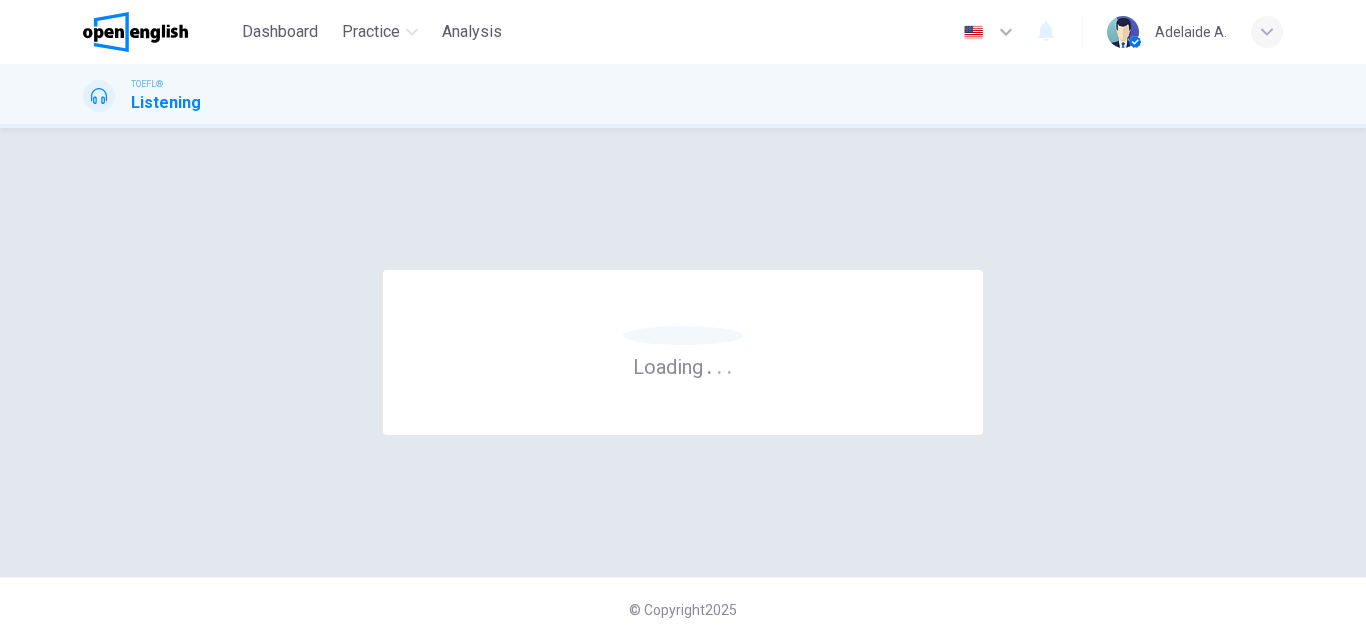 scroll, scrollTop: 0, scrollLeft: 0, axis: both 